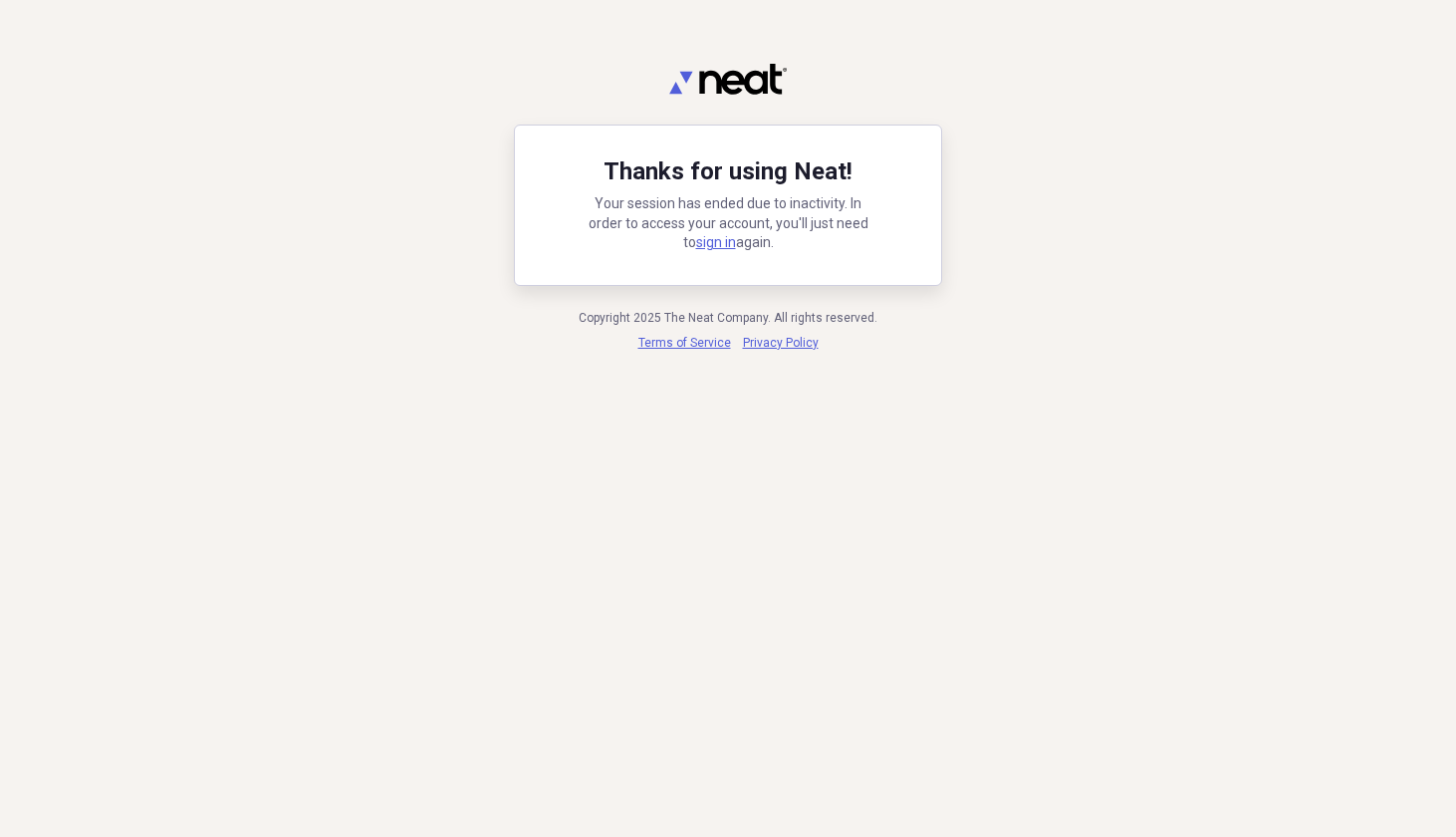 scroll, scrollTop: 0, scrollLeft: 0, axis: both 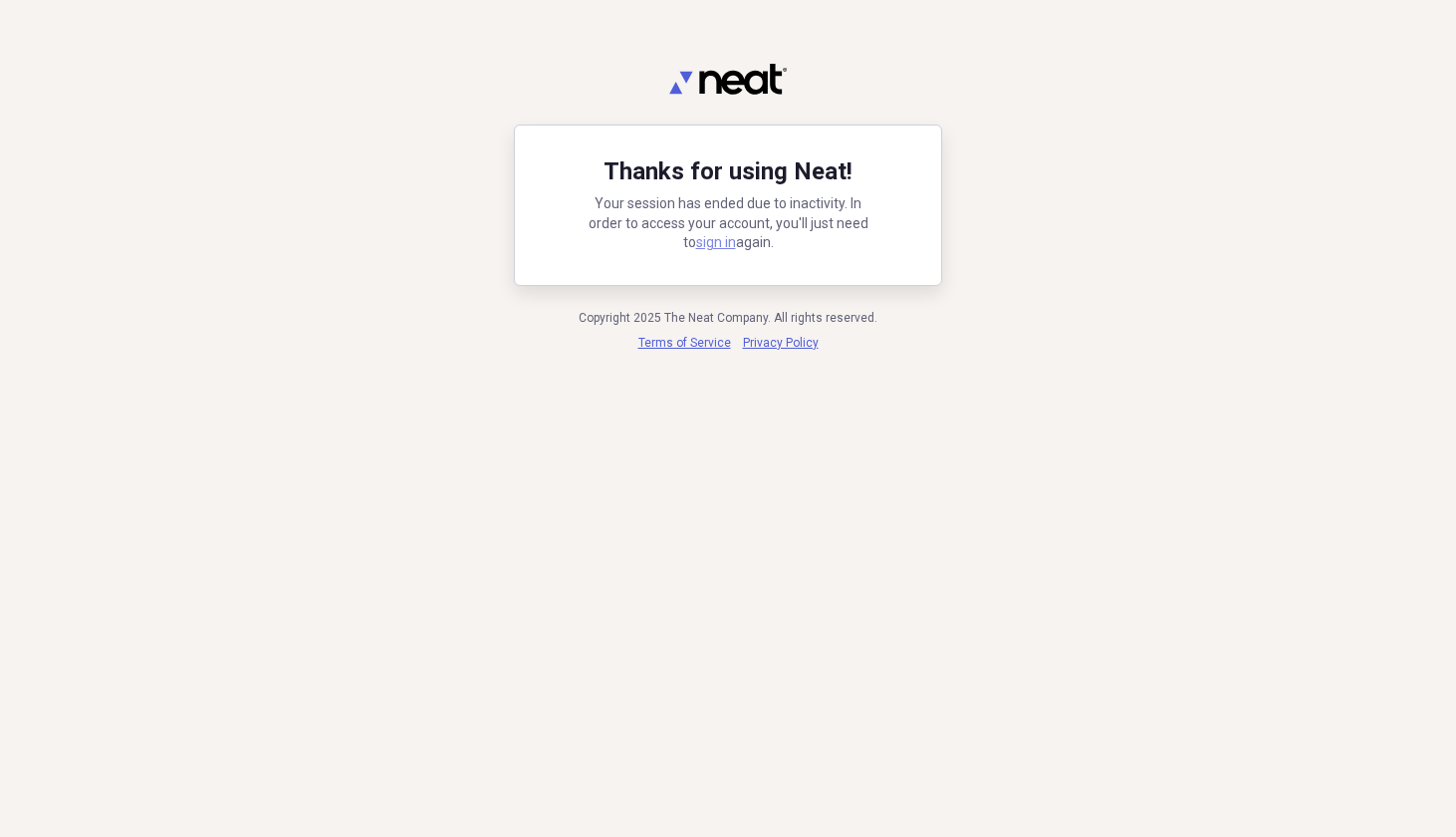 click on "sign in" at bounding box center (716, 242) 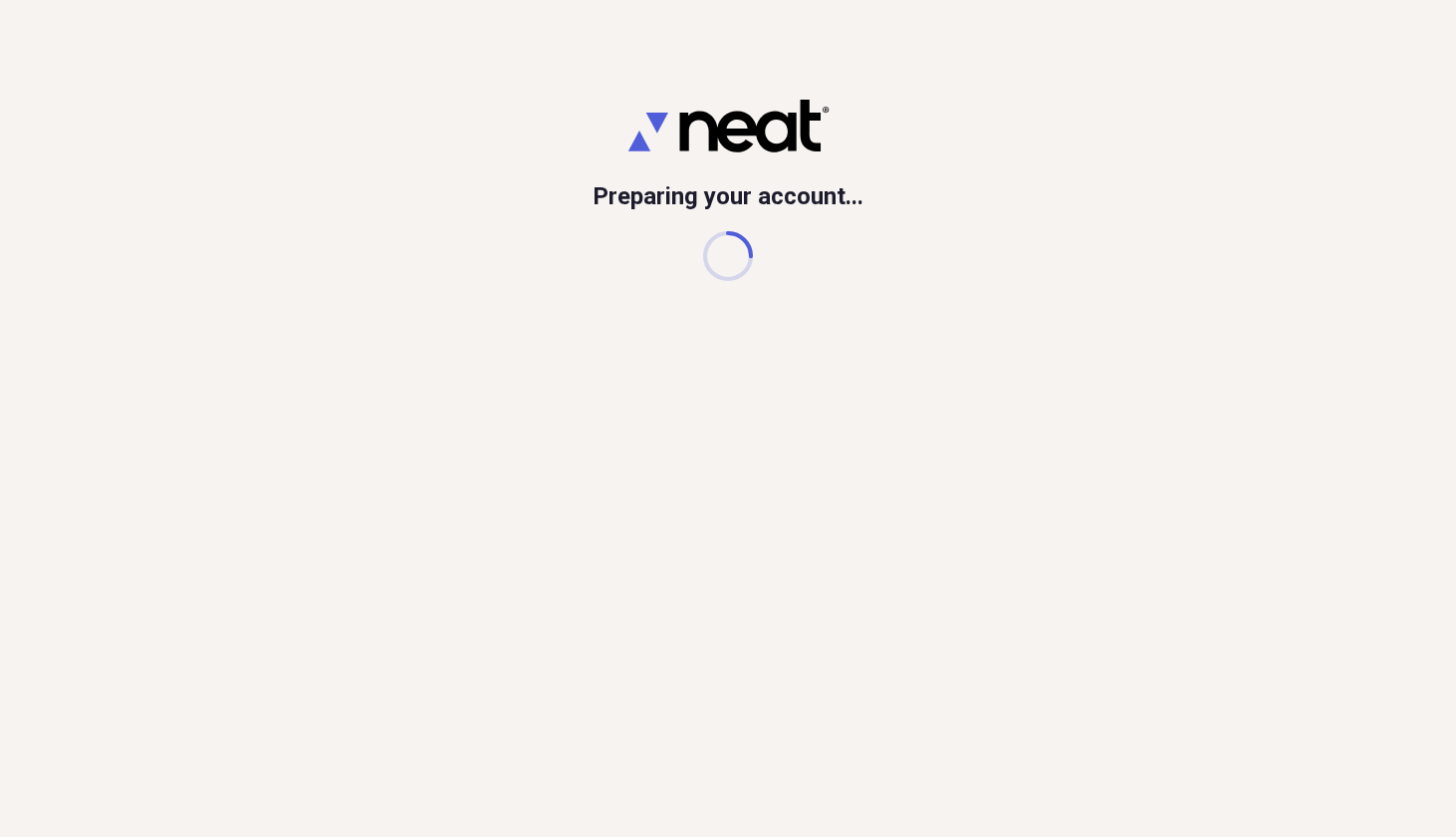 scroll, scrollTop: 0, scrollLeft: 0, axis: both 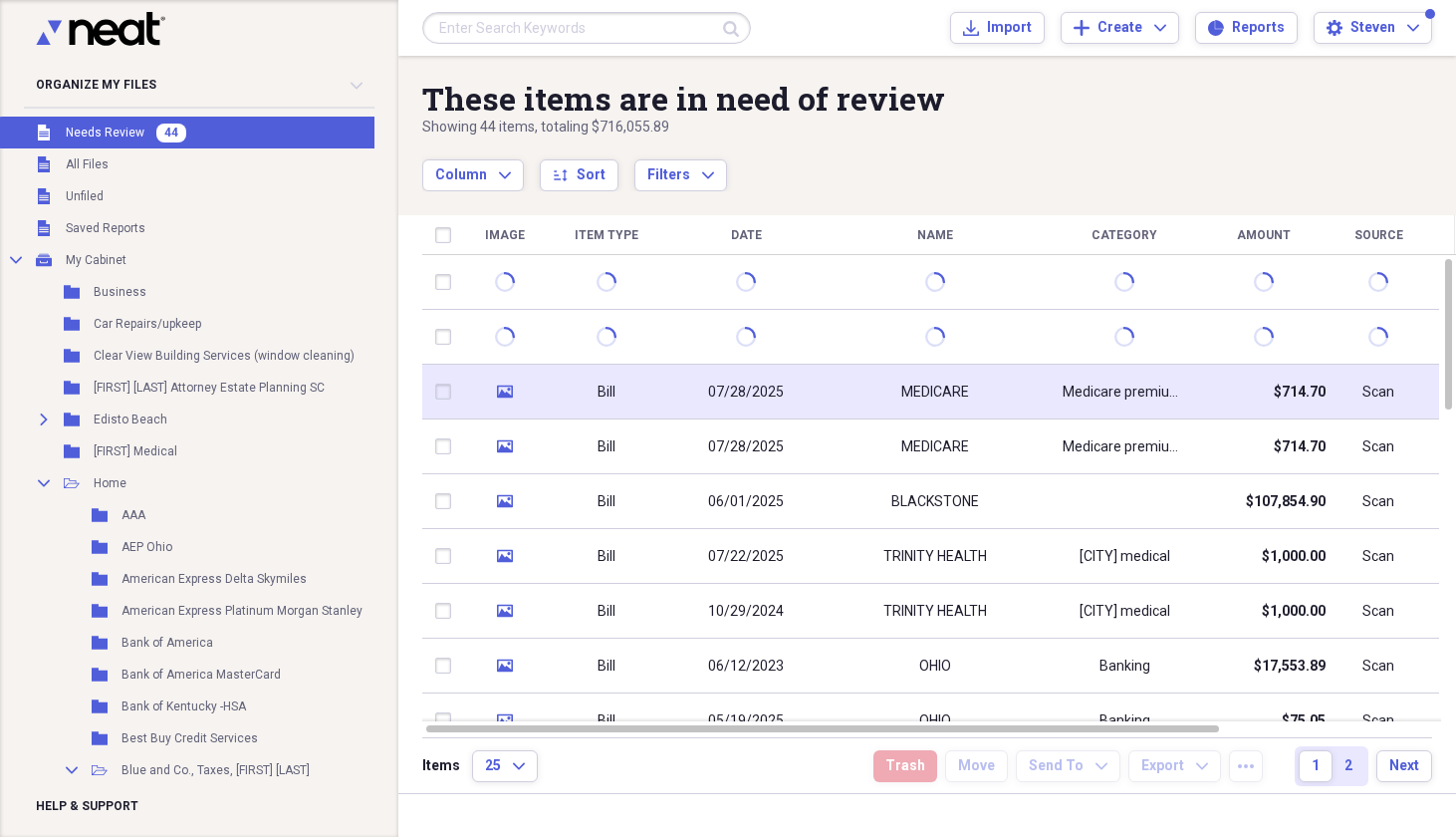 click on "MEDICARE" at bounding box center [935, 393] 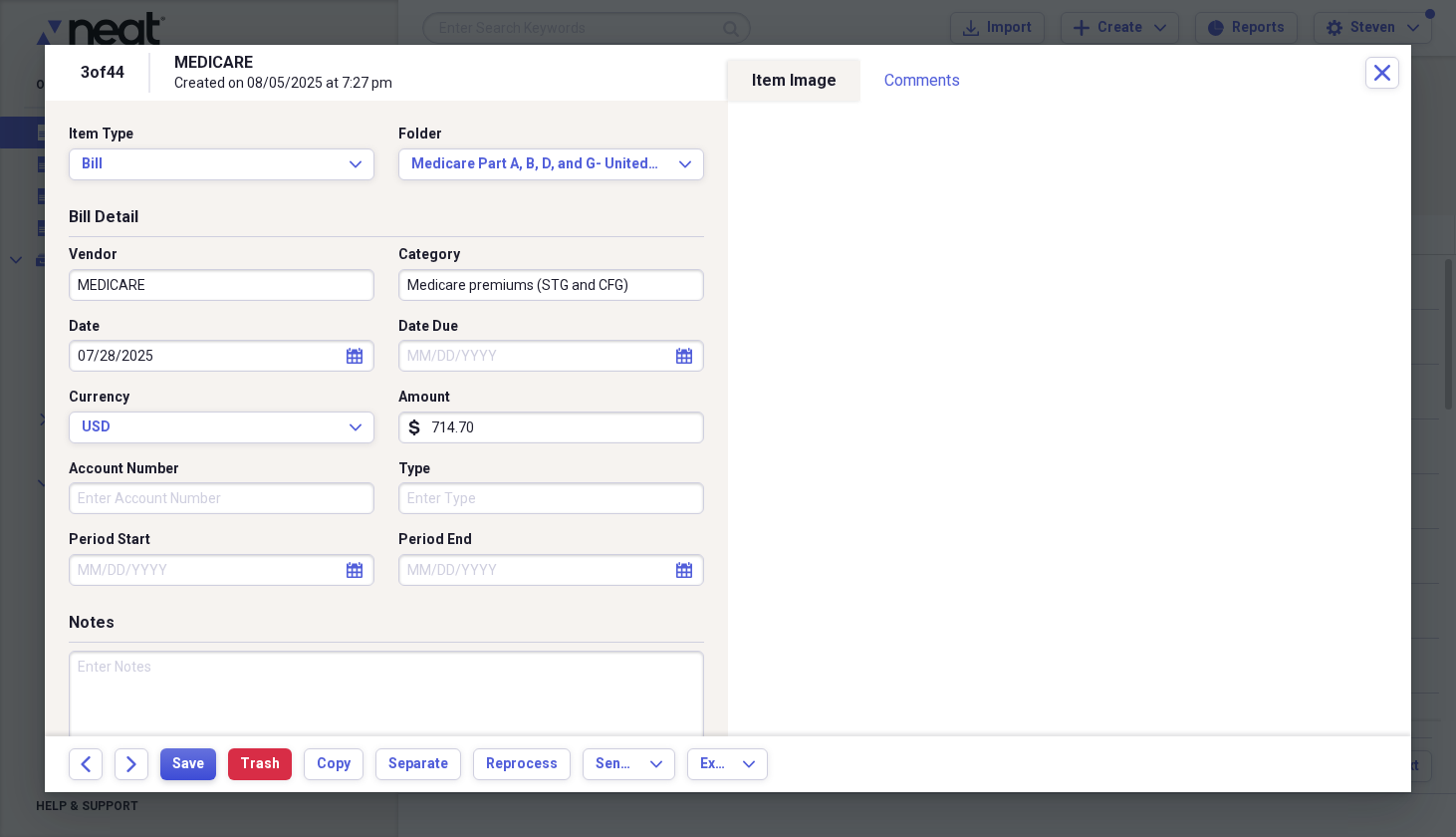 click on "Save" at bounding box center (188, 764) 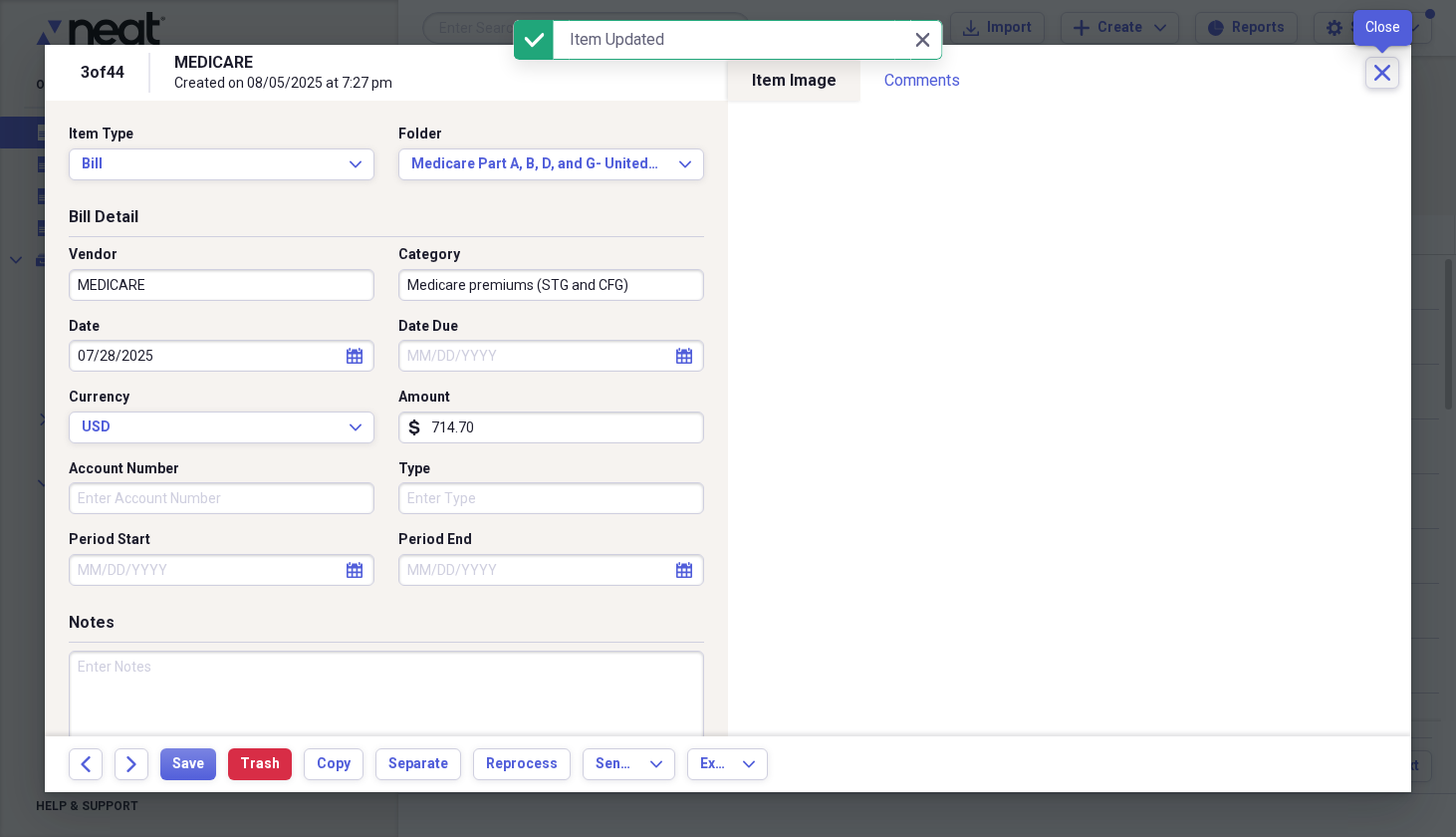 click on "Close" 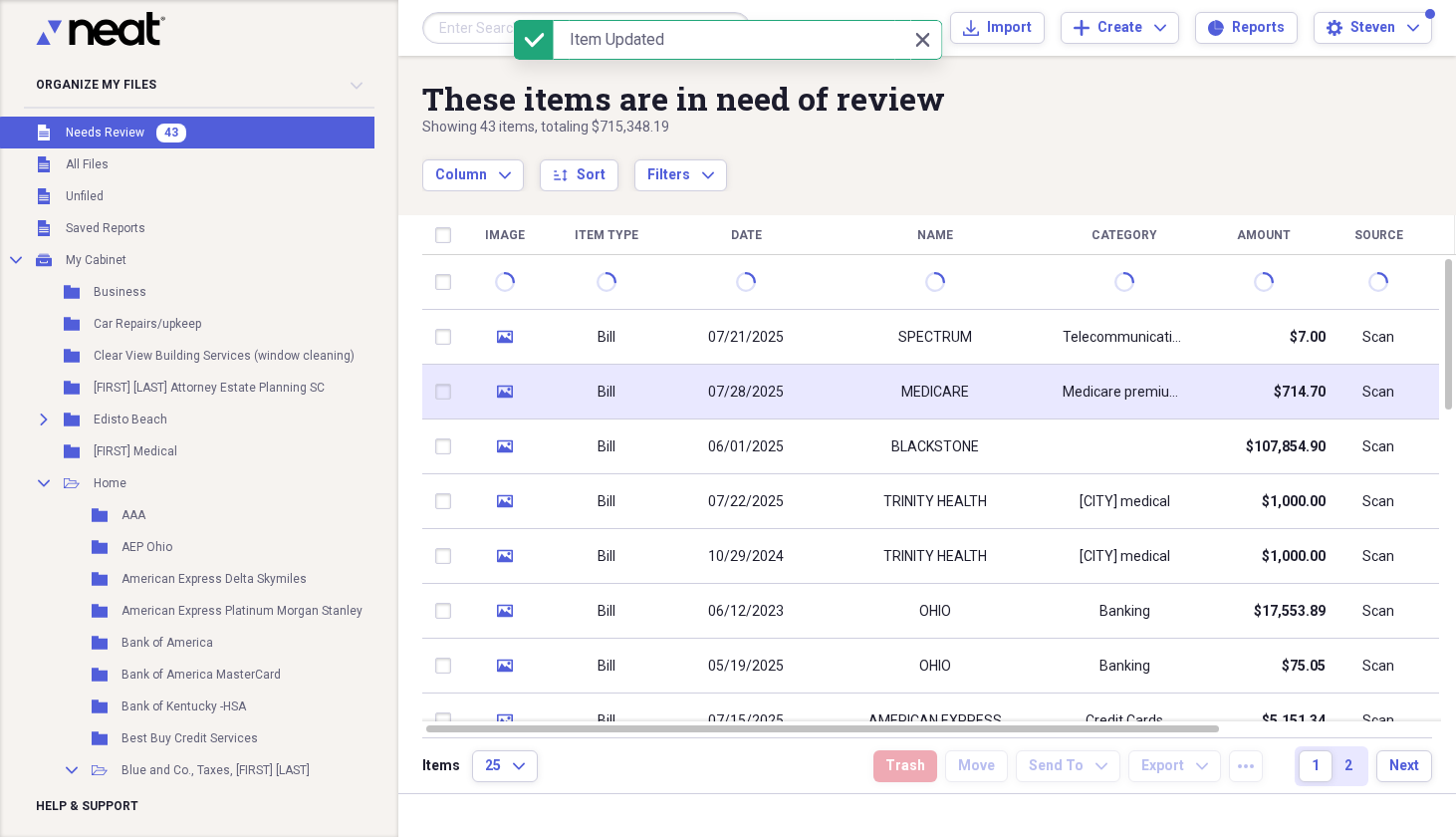 click on "MEDICARE" at bounding box center [935, 393] 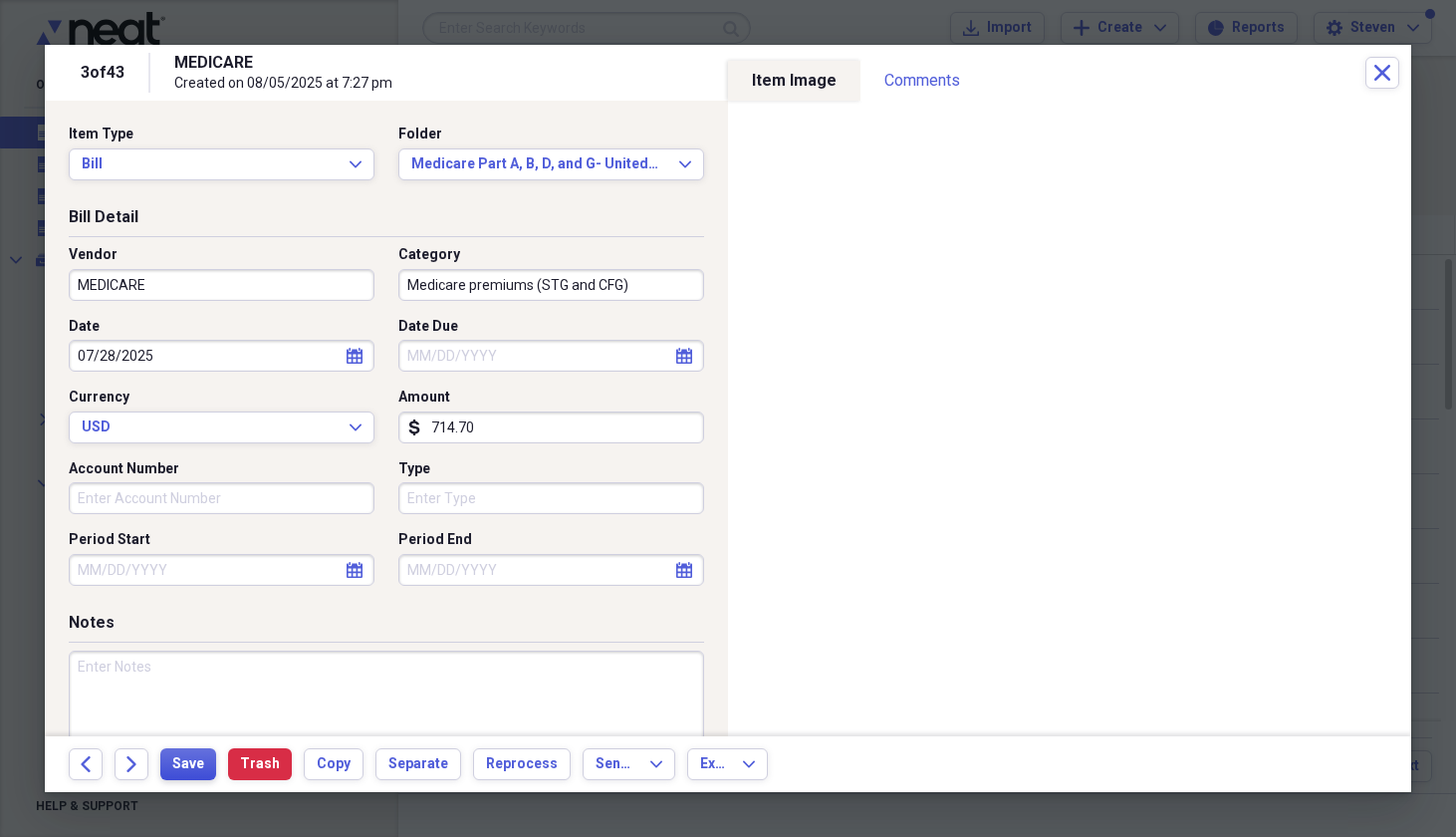 click on "Save" at bounding box center [188, 764] 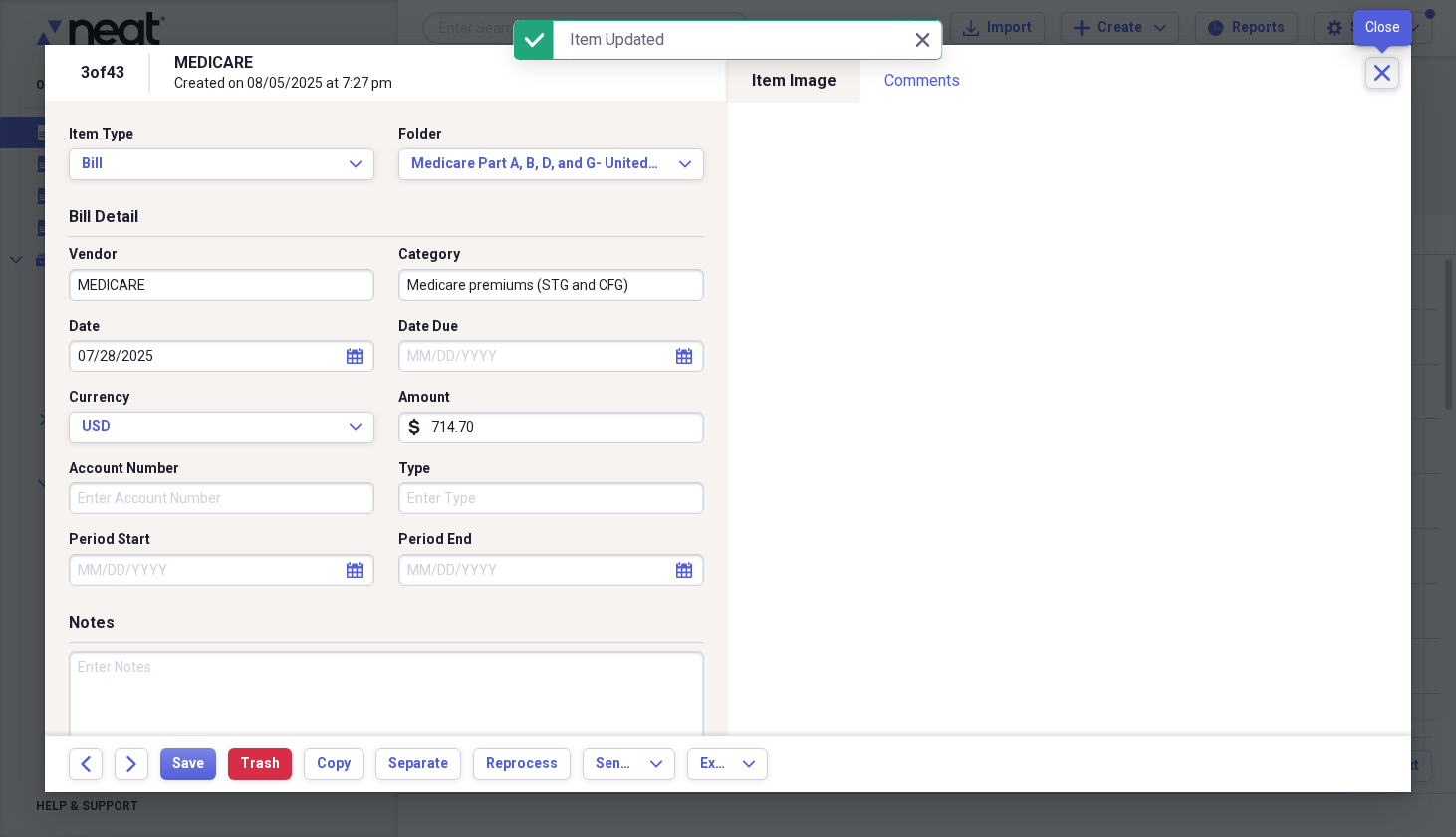click on "Close" 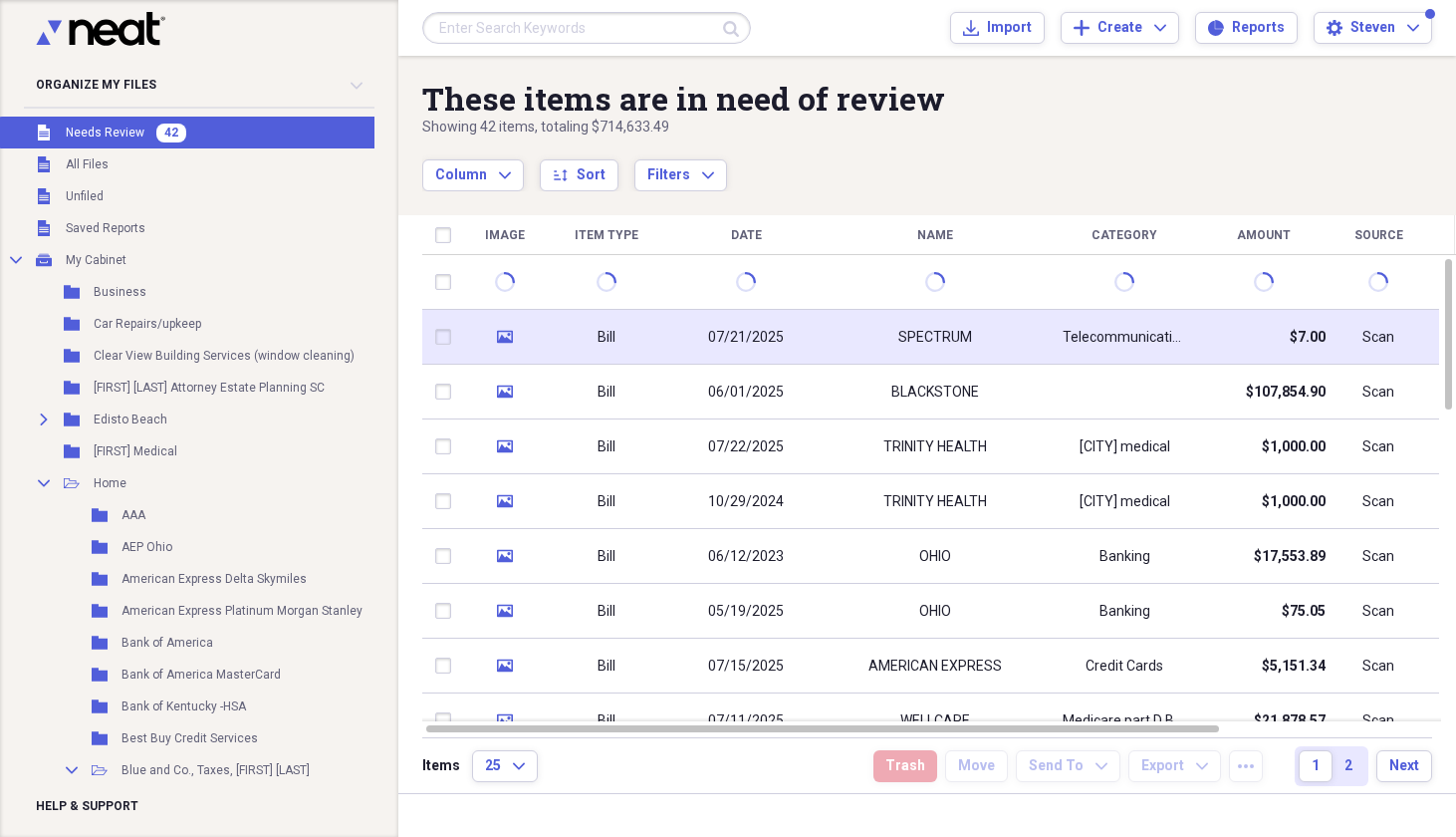 click on "SPECTRUM" at bounding box center [935, 338] 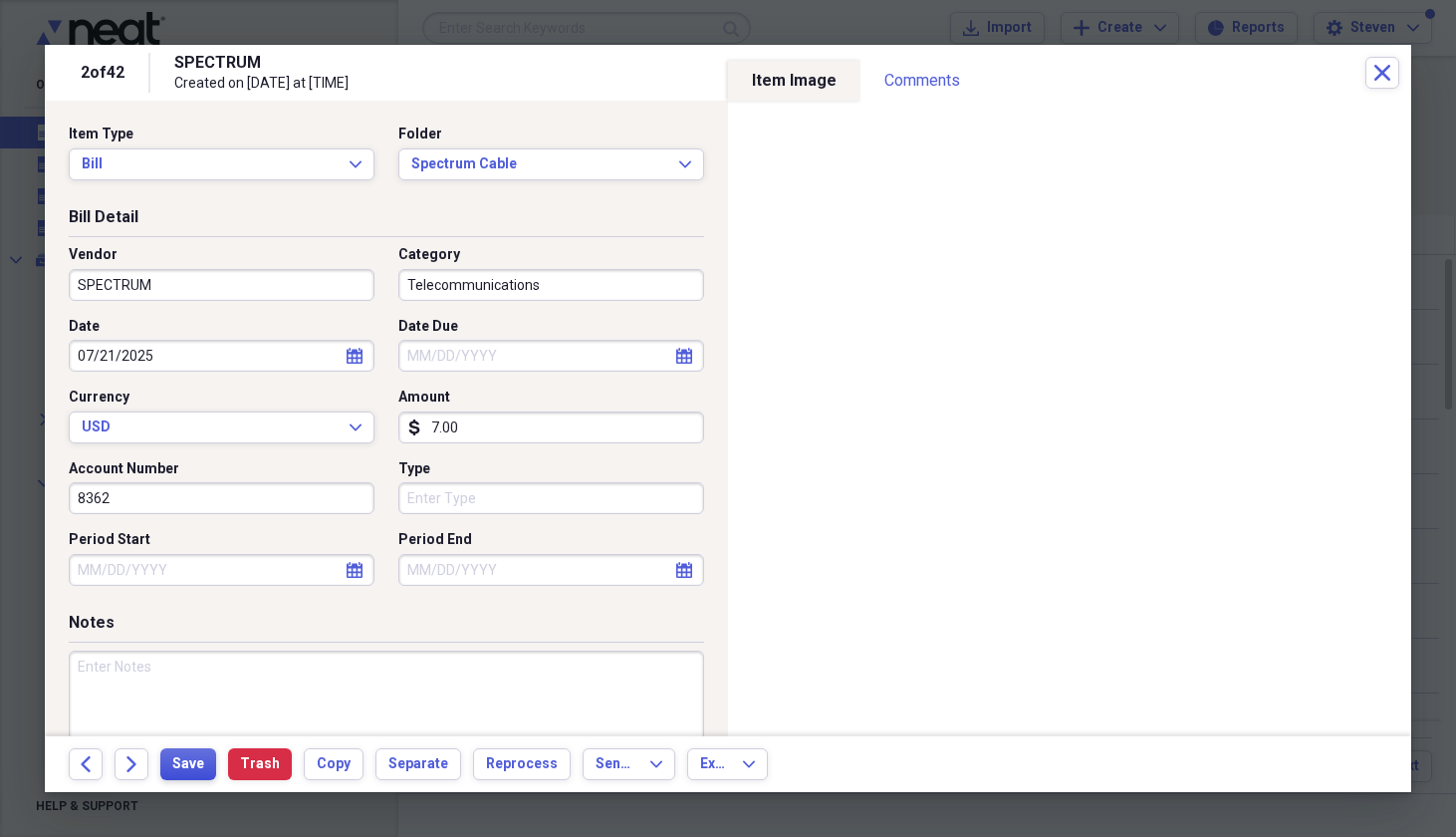click on "Save" at bounding box center [188, 764] 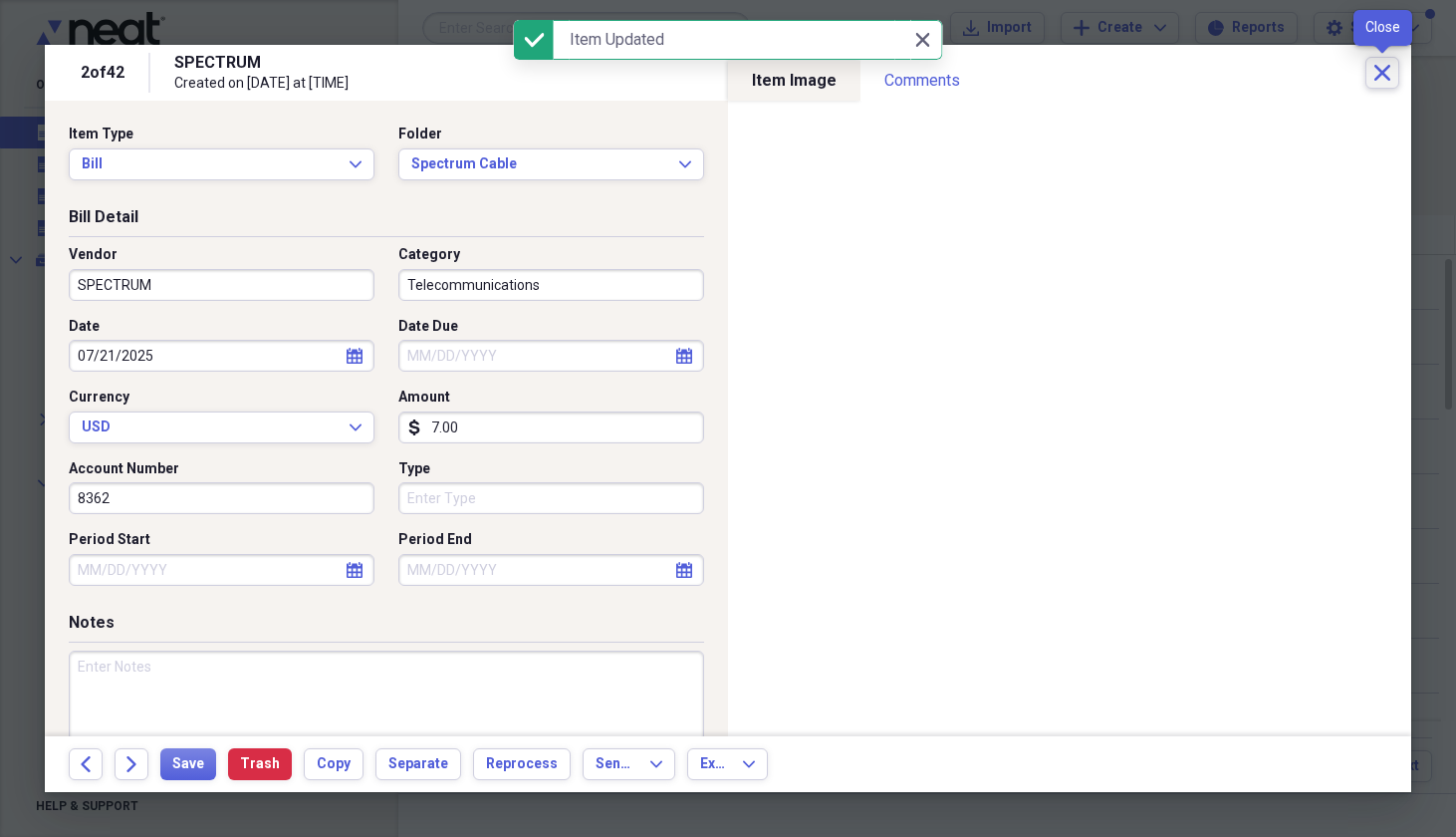 click on "Close" 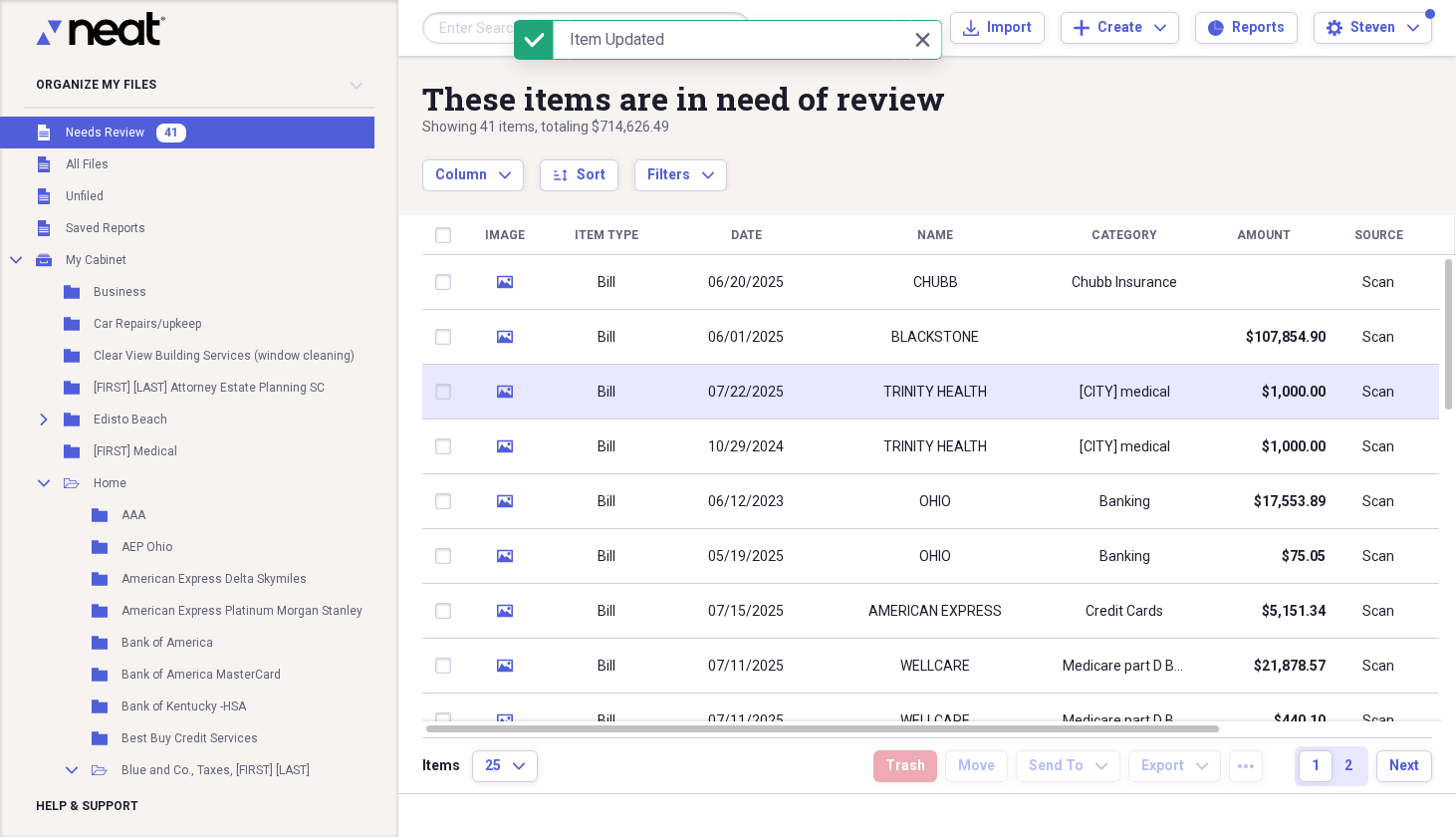 click on "TRINITY HEALTH" at bounding box center (935, 393) 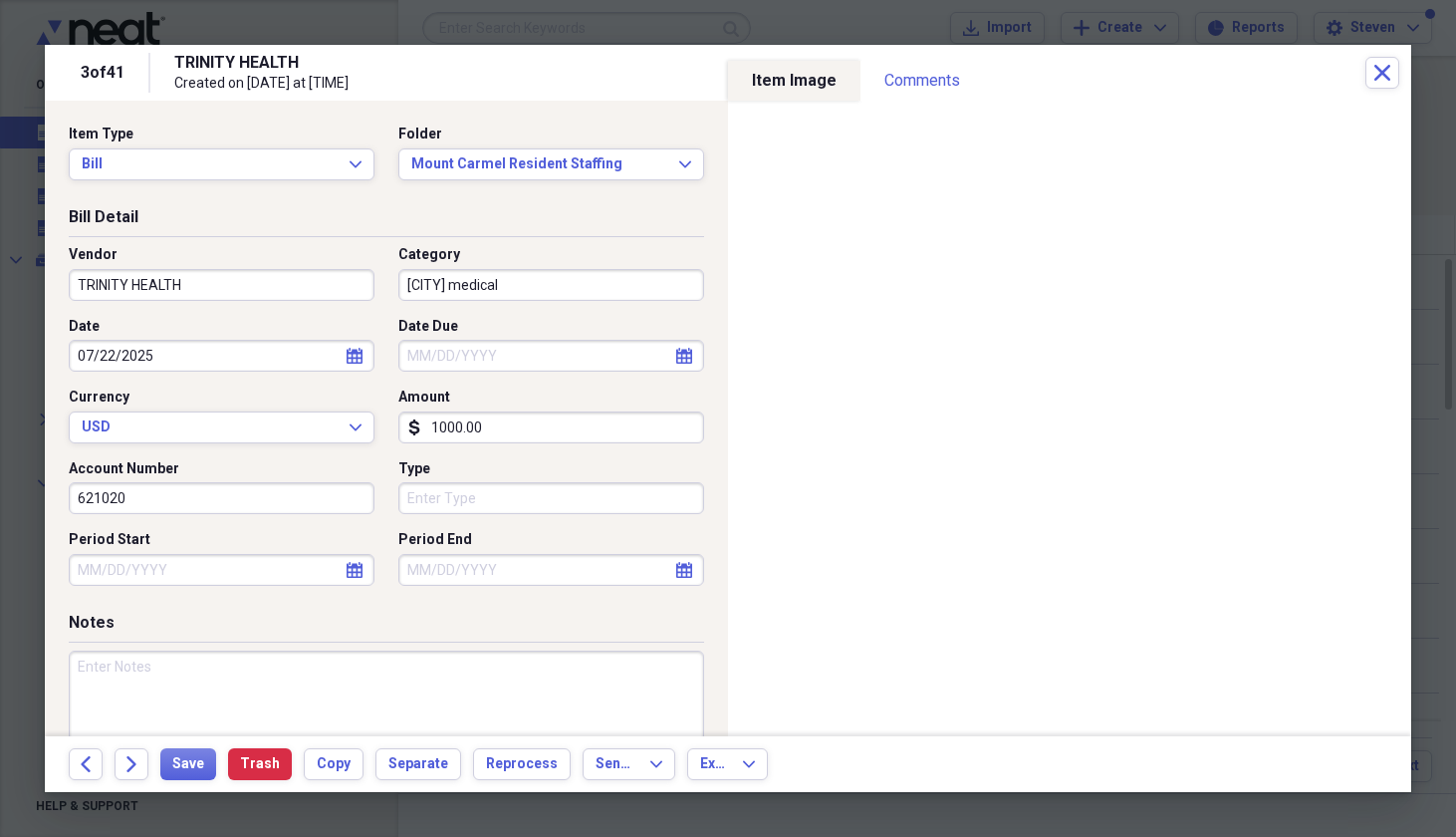 click on "[CITY] medical" at bounding box center (551, 285) 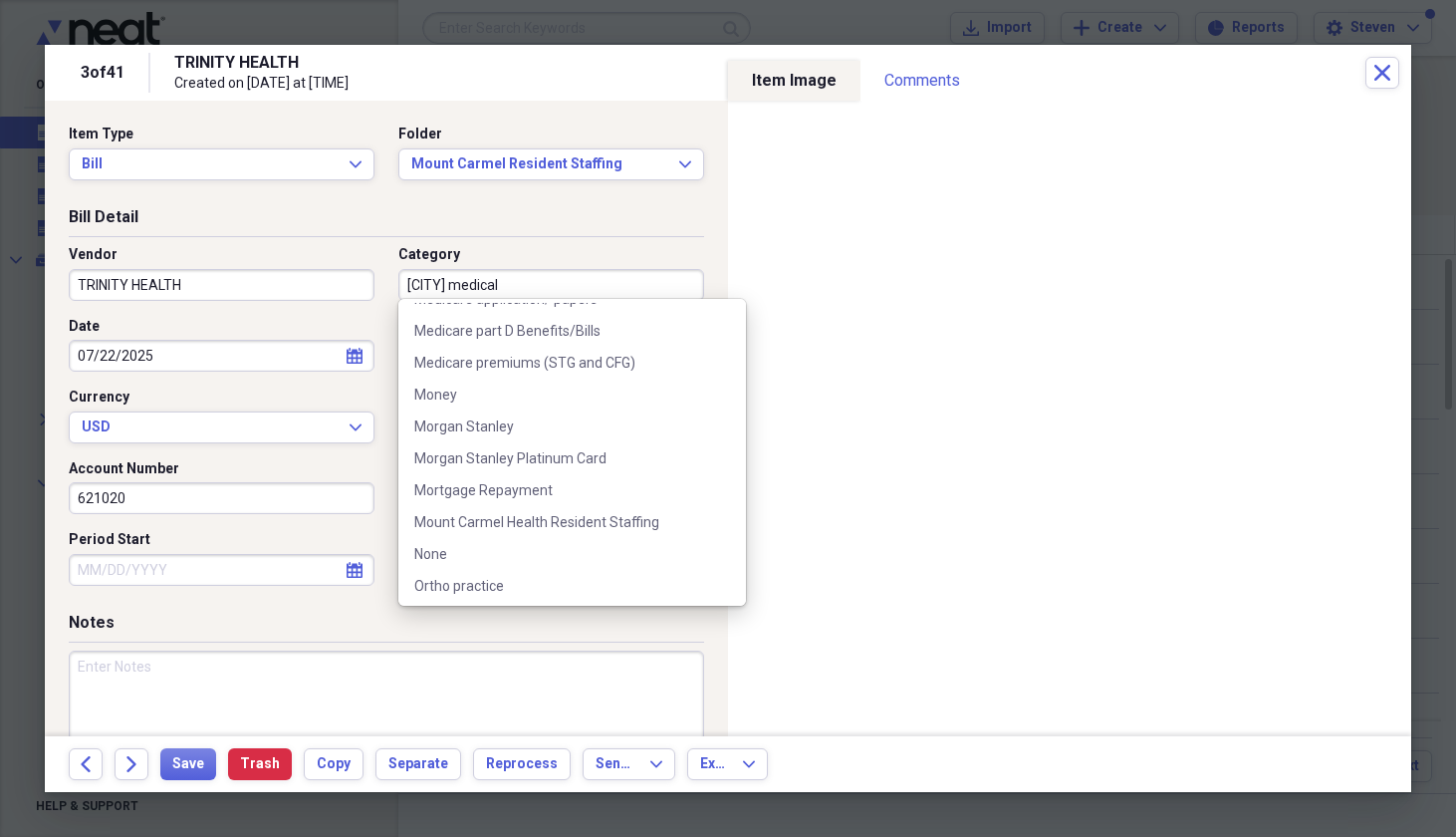 scroll, scrollTop: 2005, scrollLeft: 0, axis: vertical 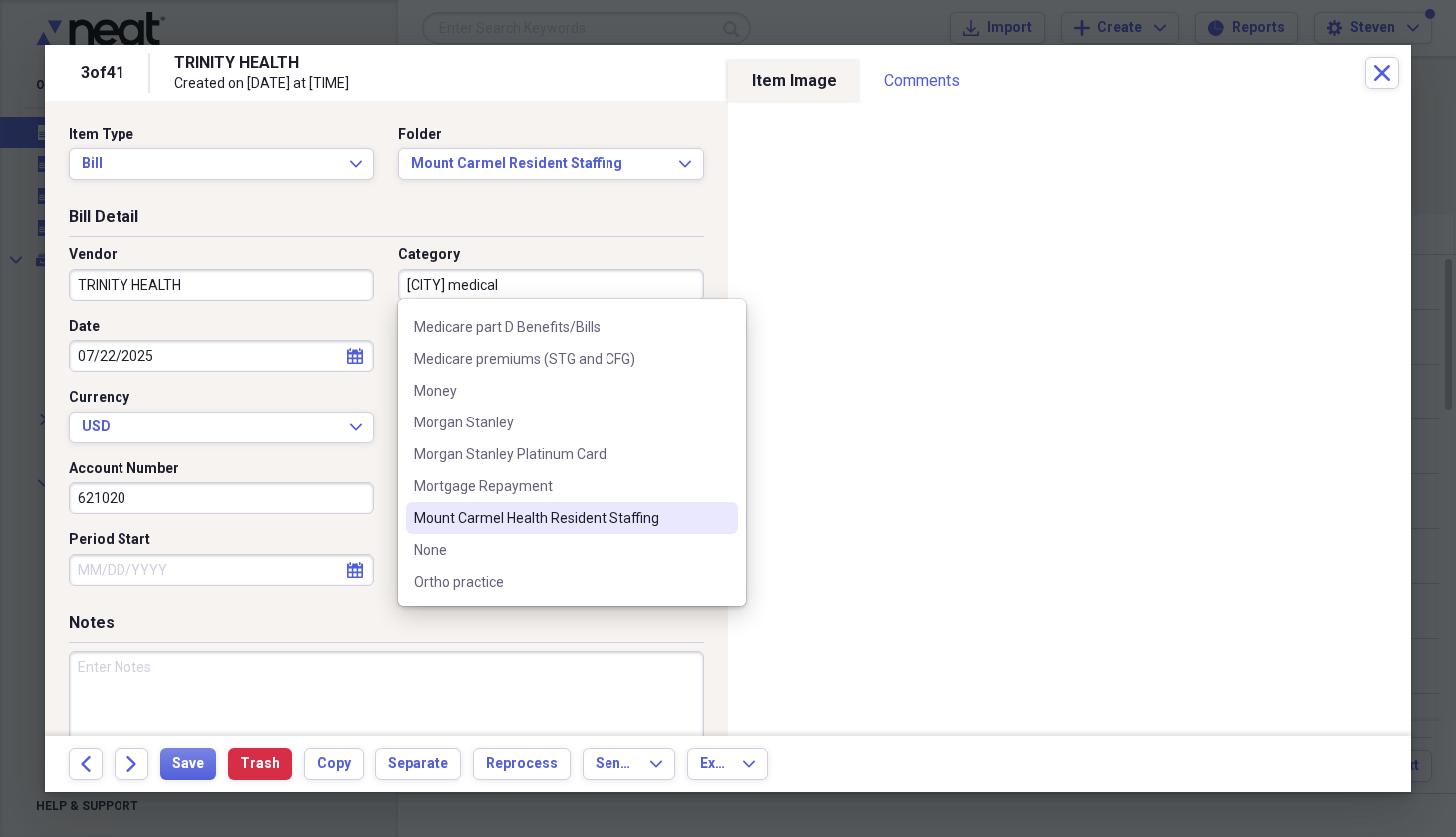 click on "Mount Carmel Health Resident Staffing" at bounding box center (560, 518) 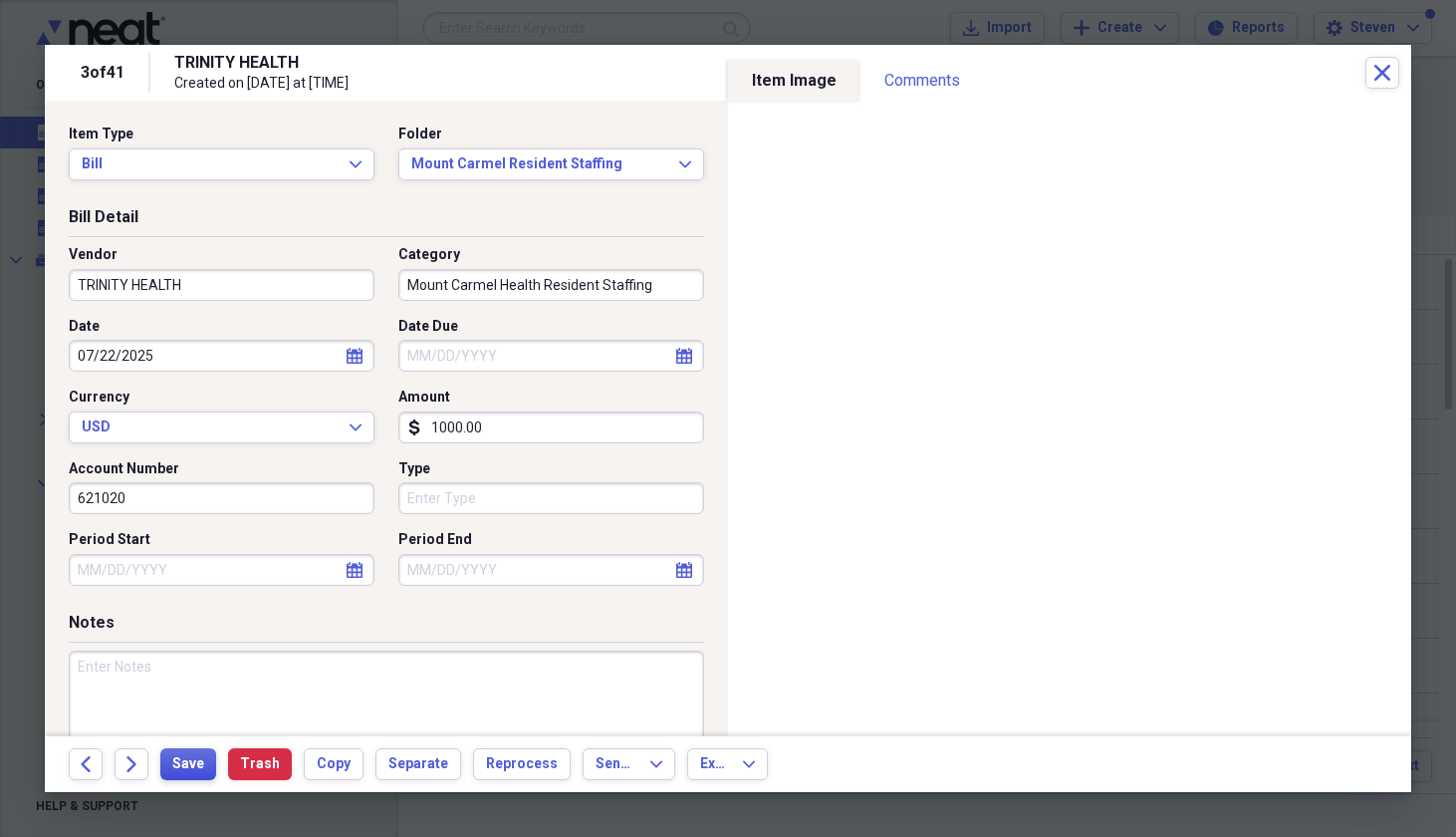 click on "Save" at bounding box center (188, 764) 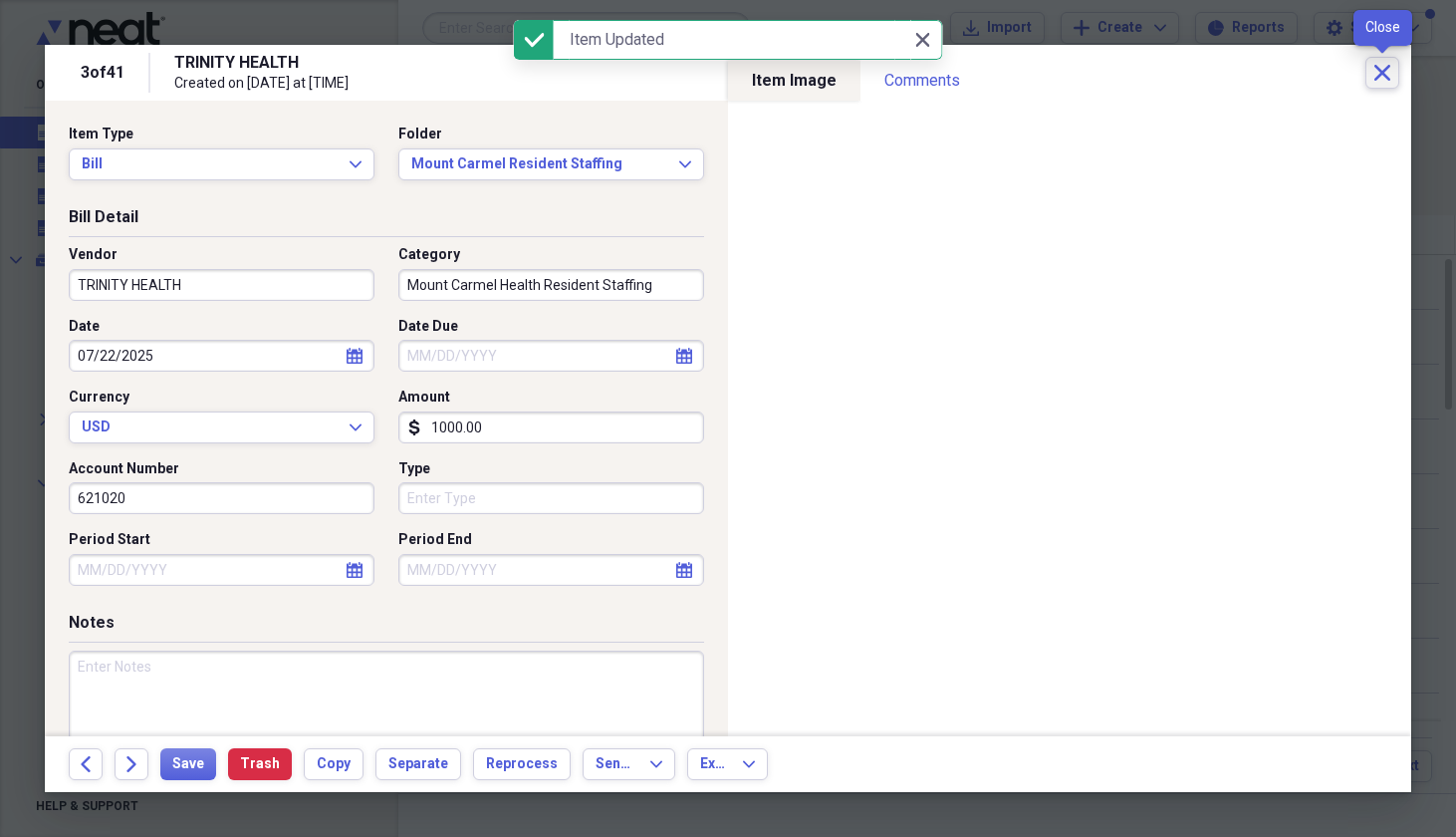 click on "Close" at bounding box center [1382, 73] 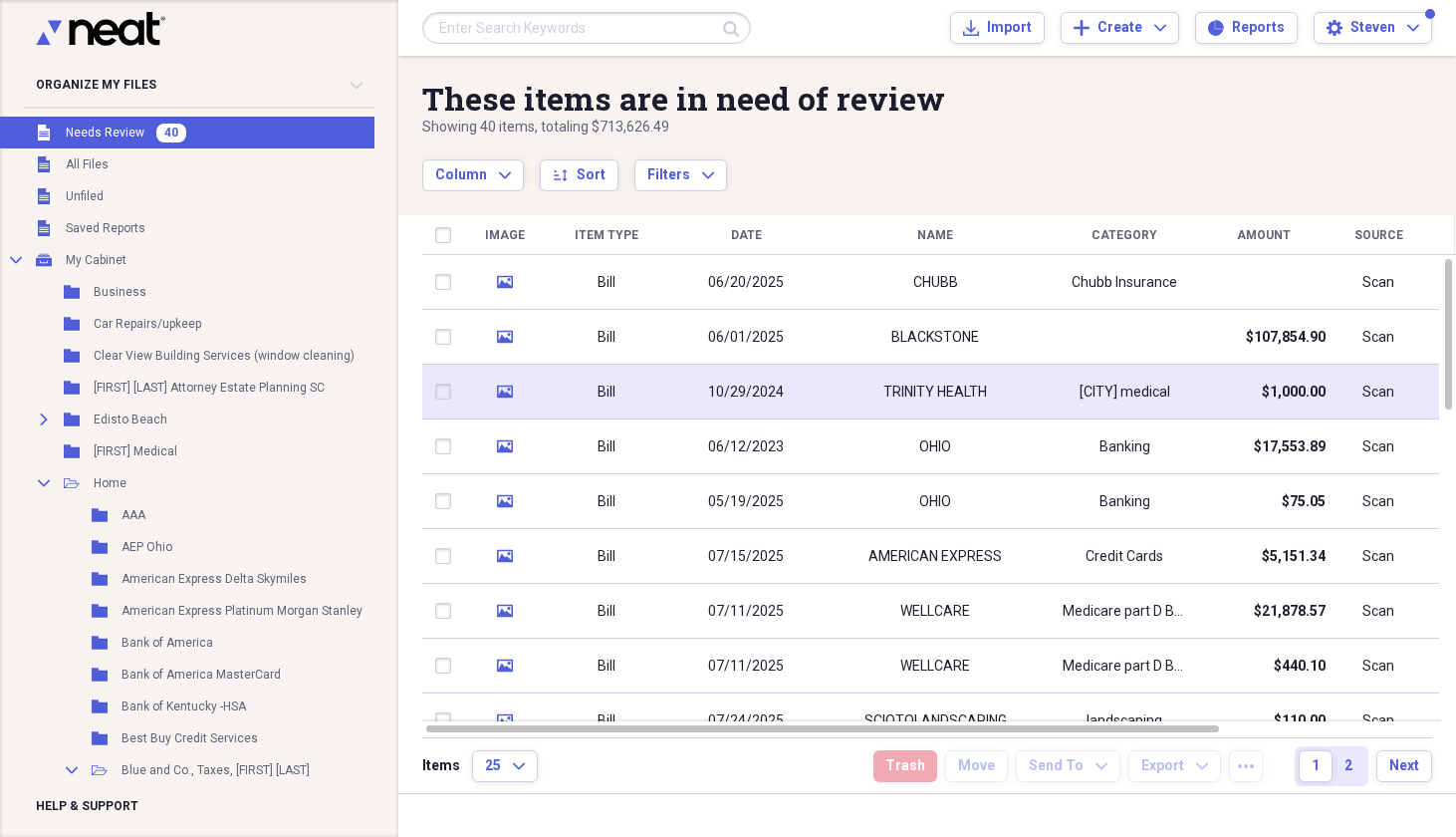 click on "TRINITY HEALTH" at bounding box center (935, 392) 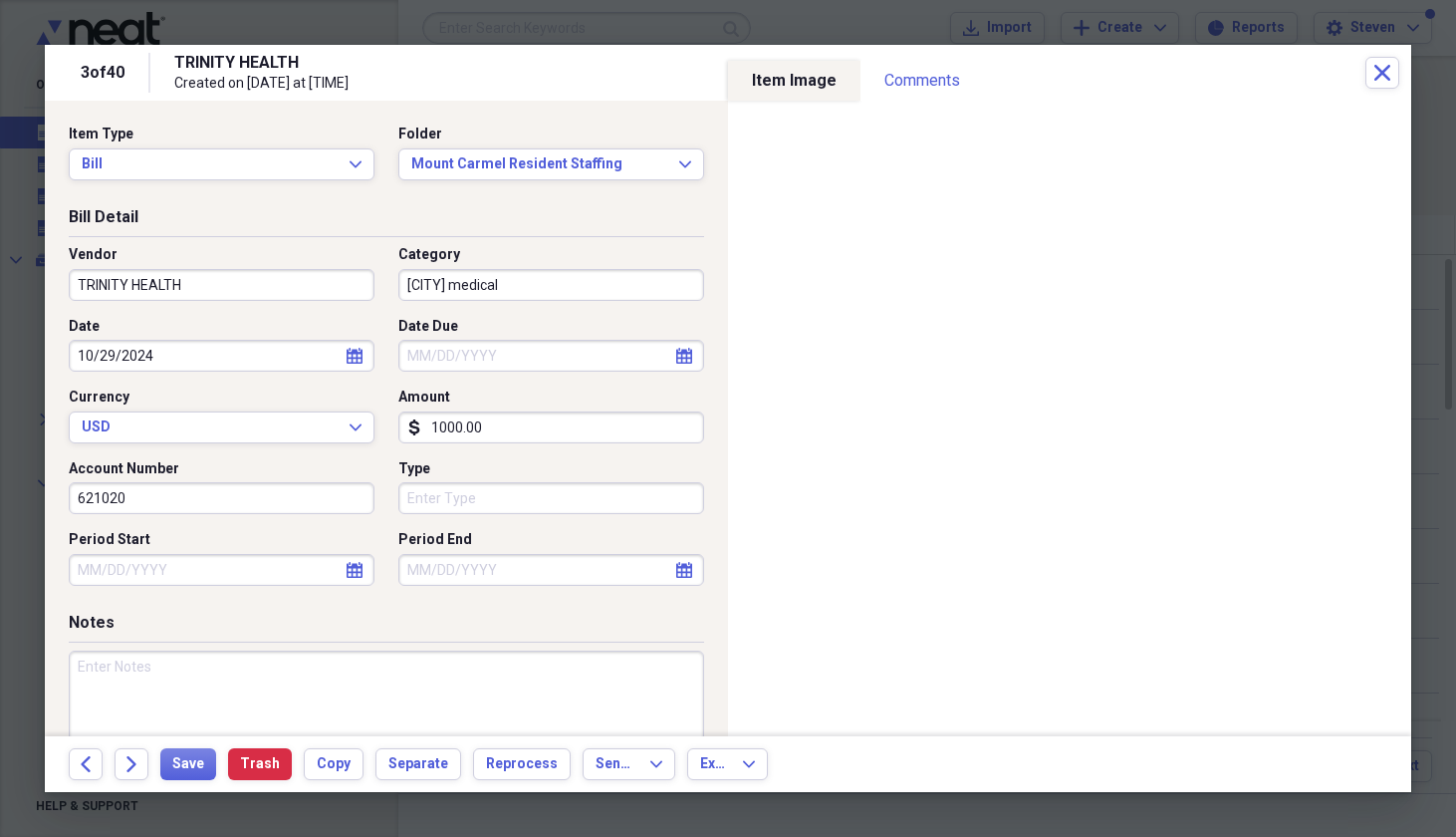 click on "[CITY] medical" at bounding box center [551, 285] 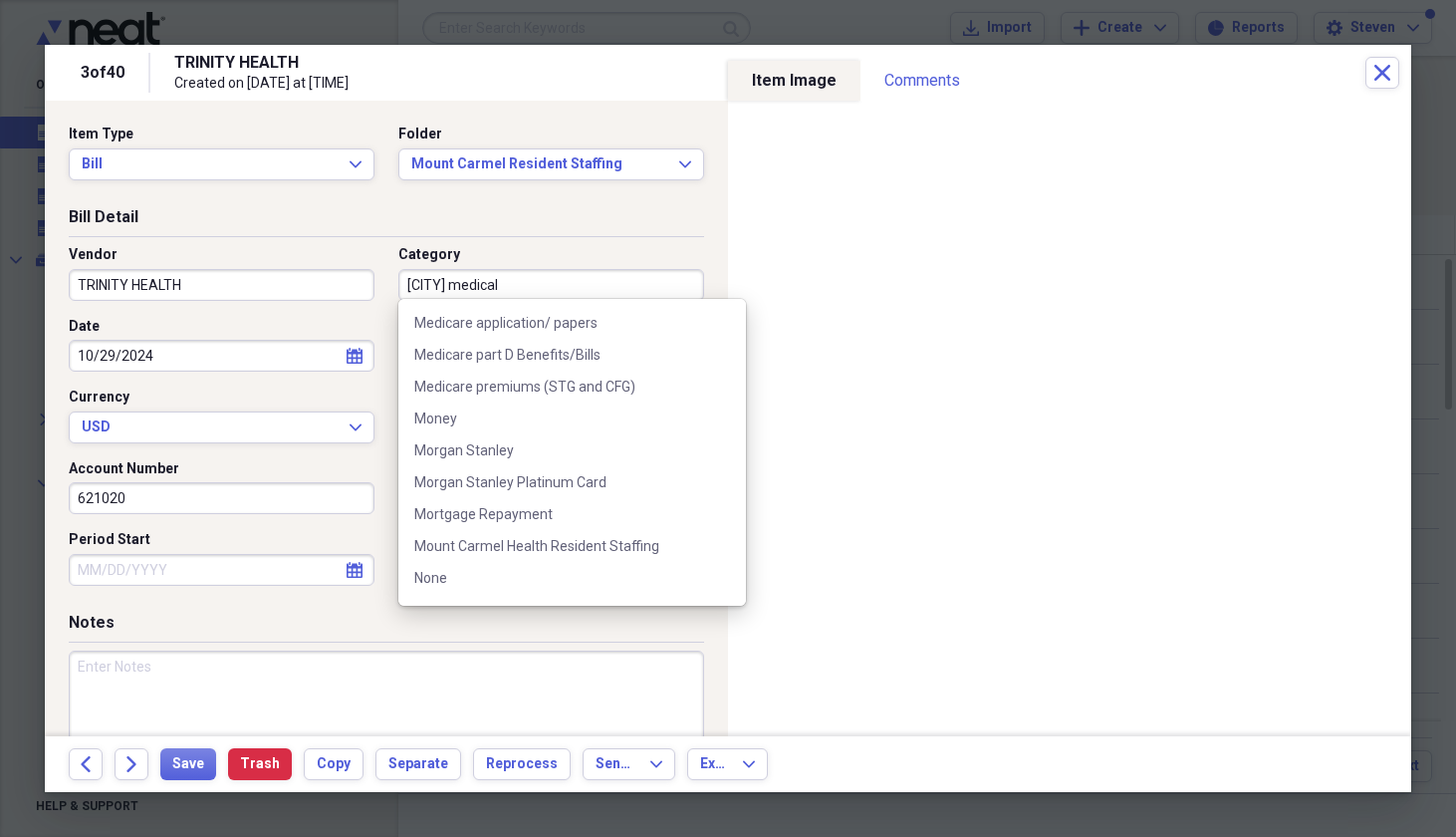scroll, scrollTop: 1976, scrollLeft: 0, axis: vertical 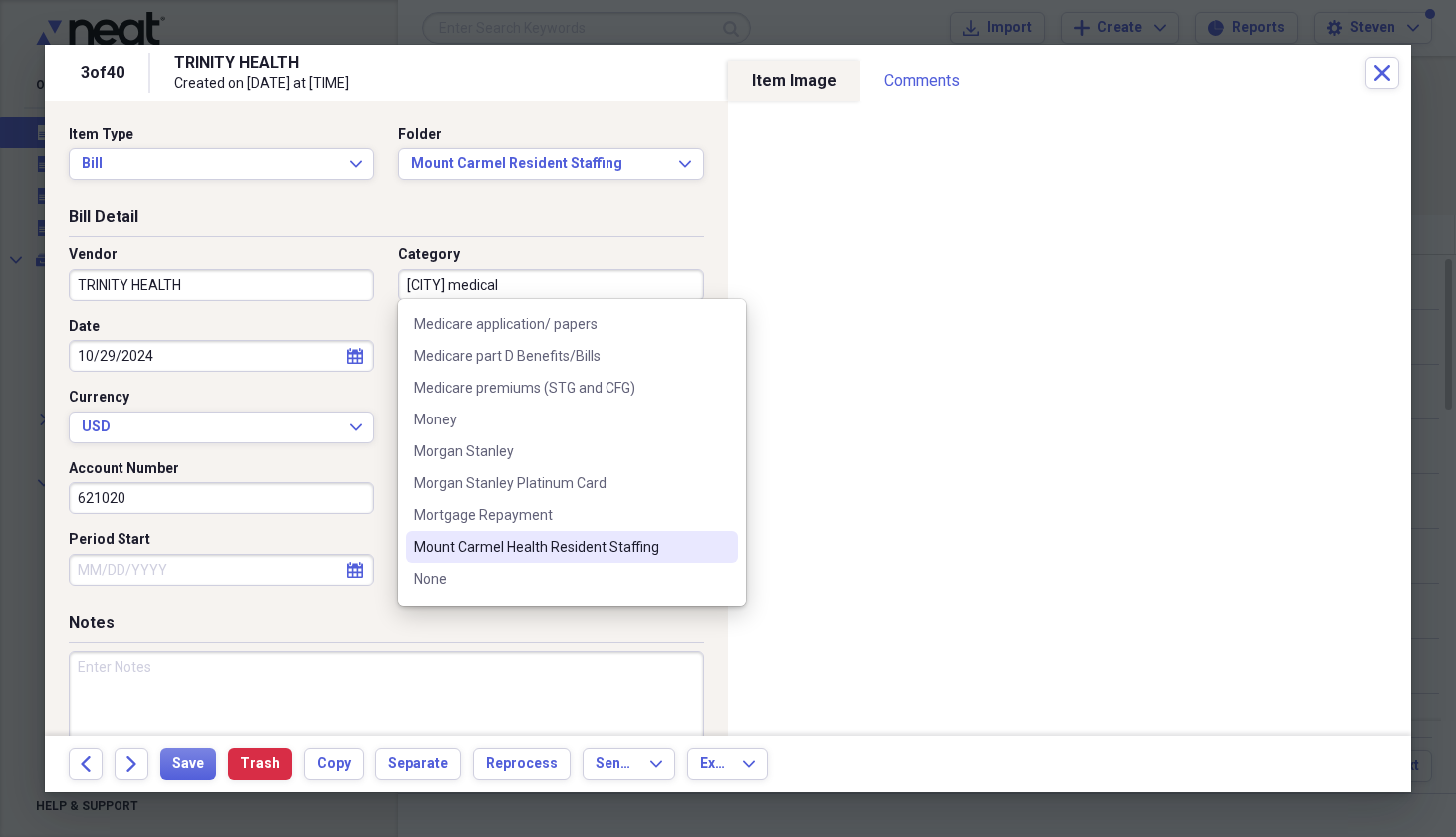 click on "Mount Carmel Health Resident Staffing" at bounding box center [572, 547] 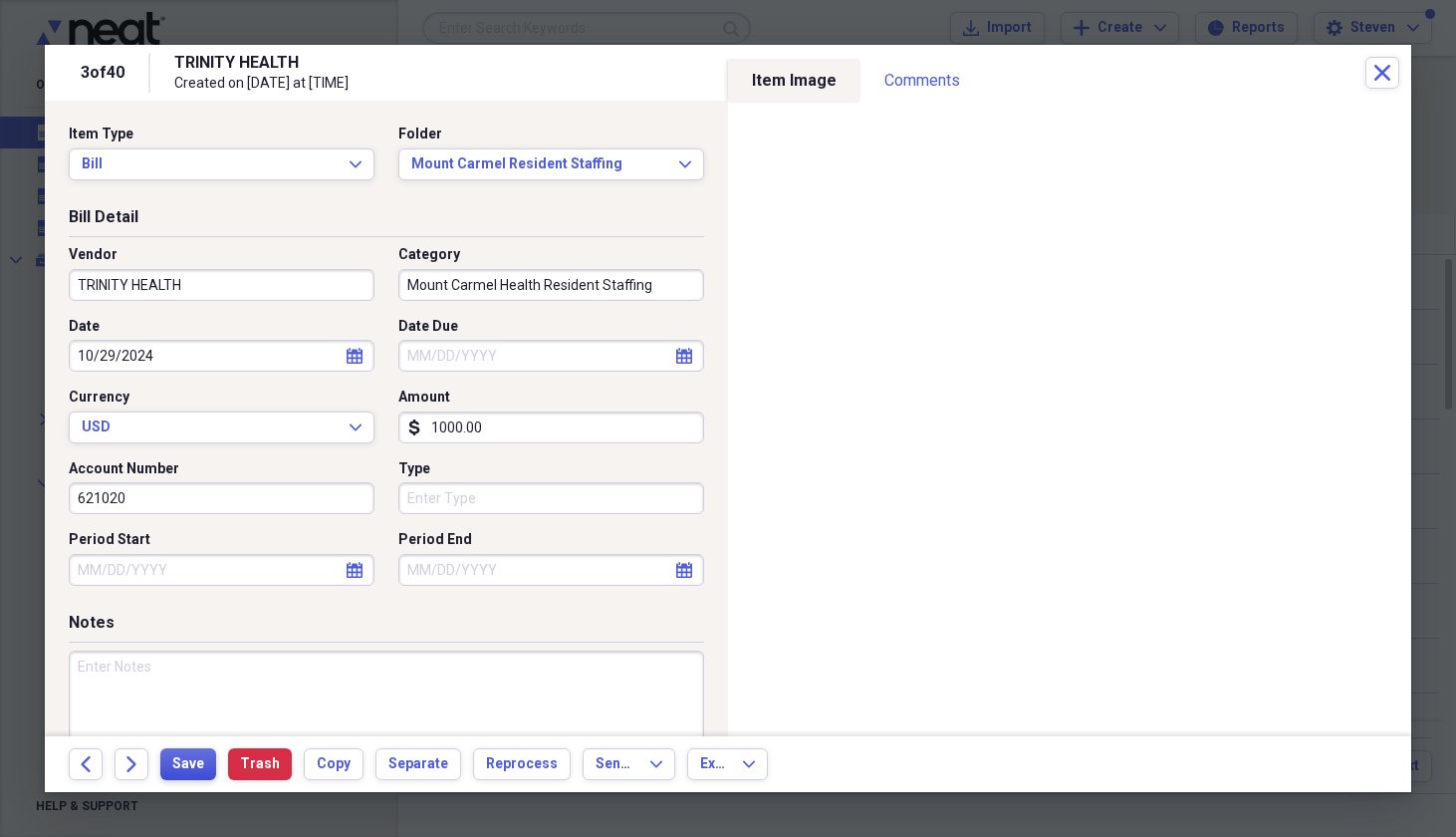 click on "Save" at bounding box center [188, 764] 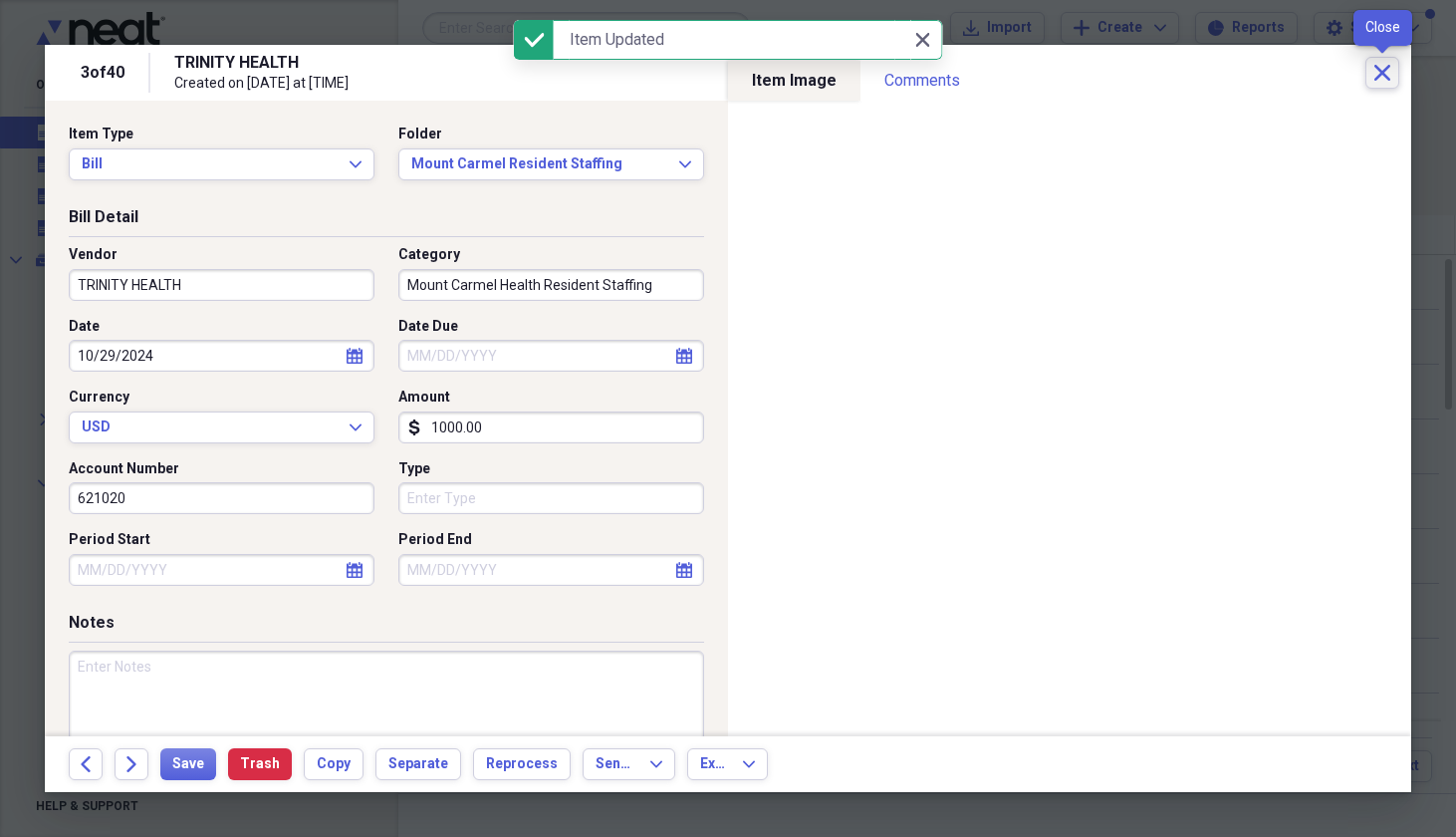 click on "Close" 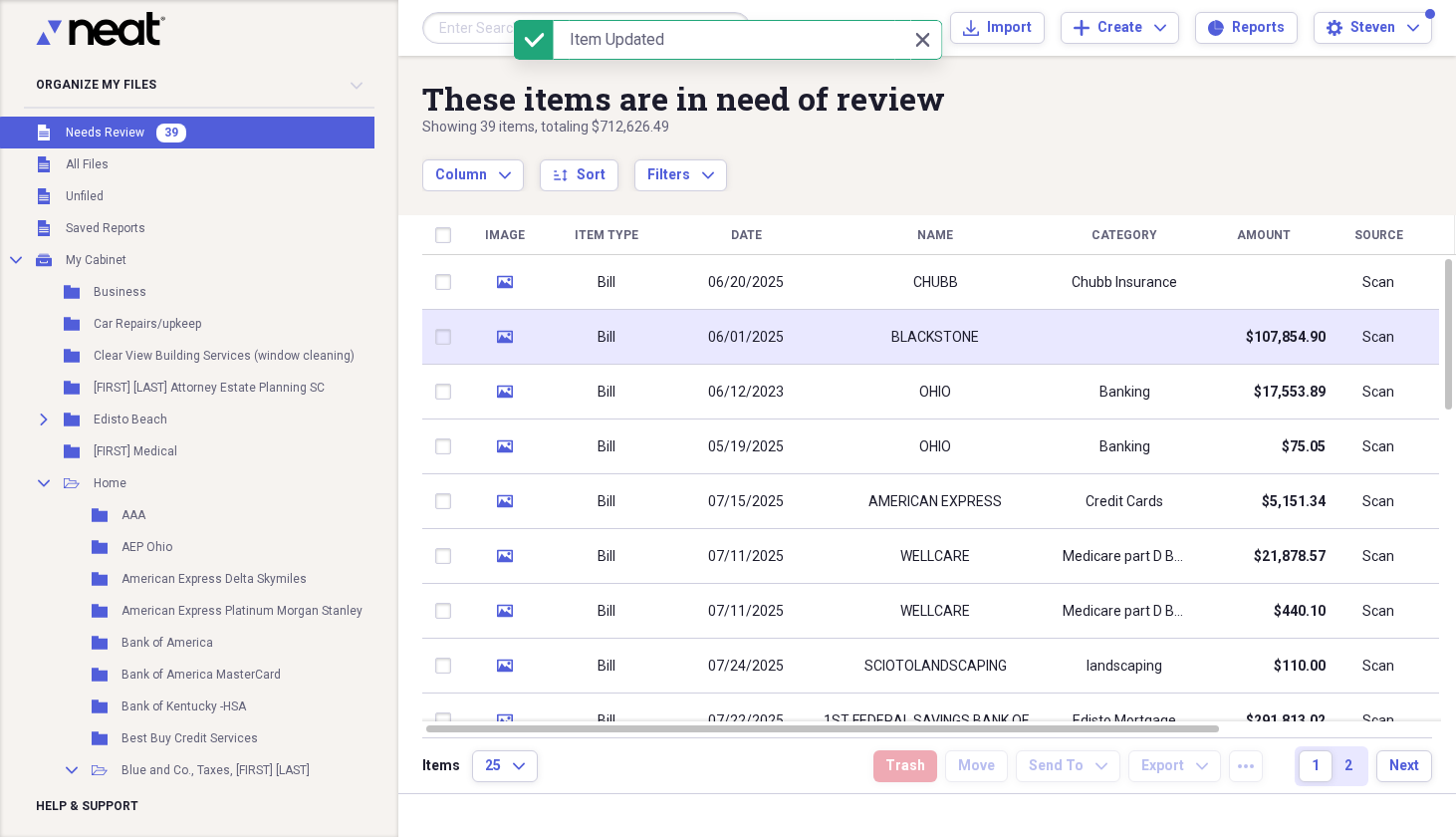 click on "BLACKSTONE" at bounding box center [935, 338] 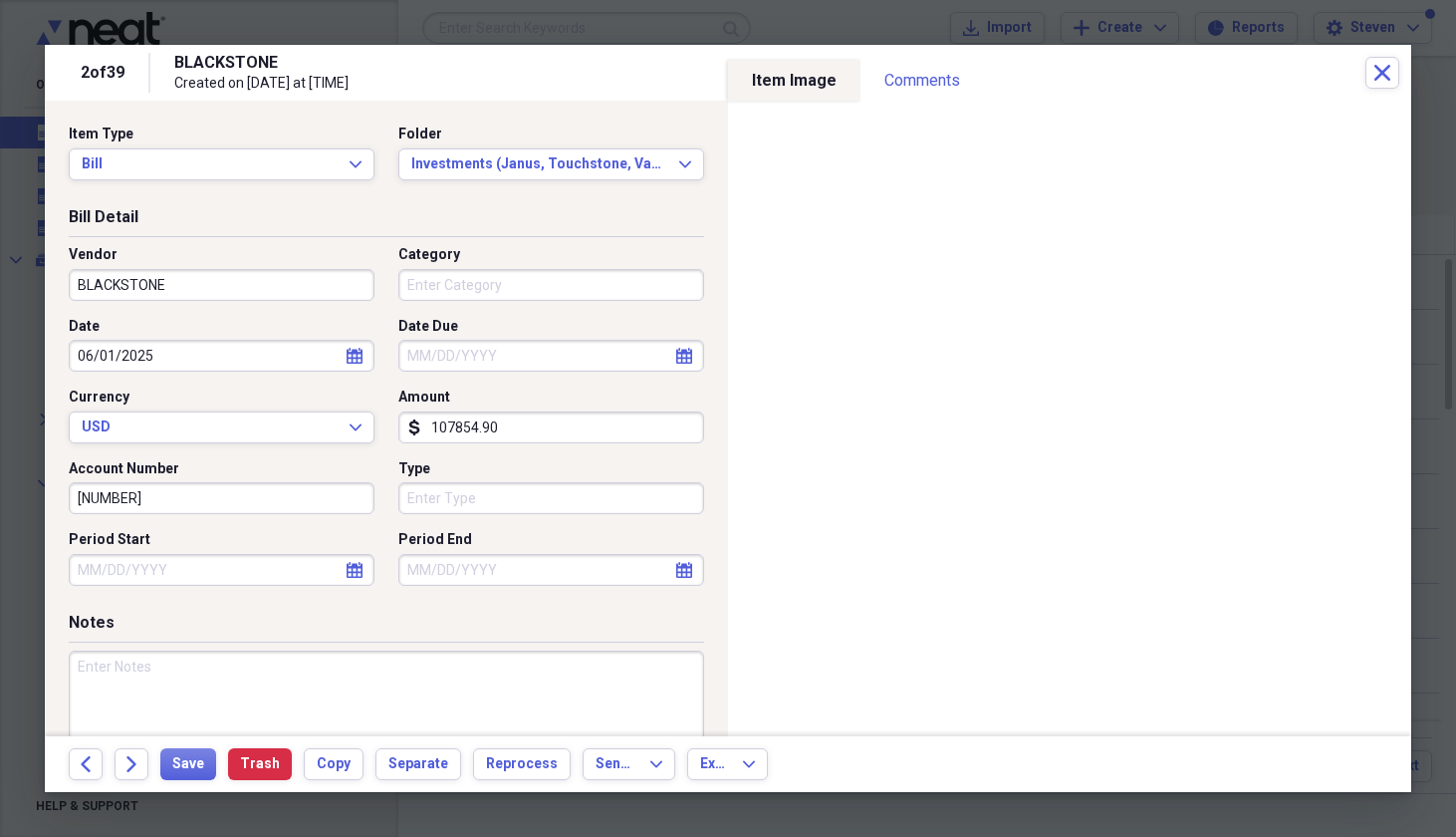 click on "Category" at bounding box center (551, 285) 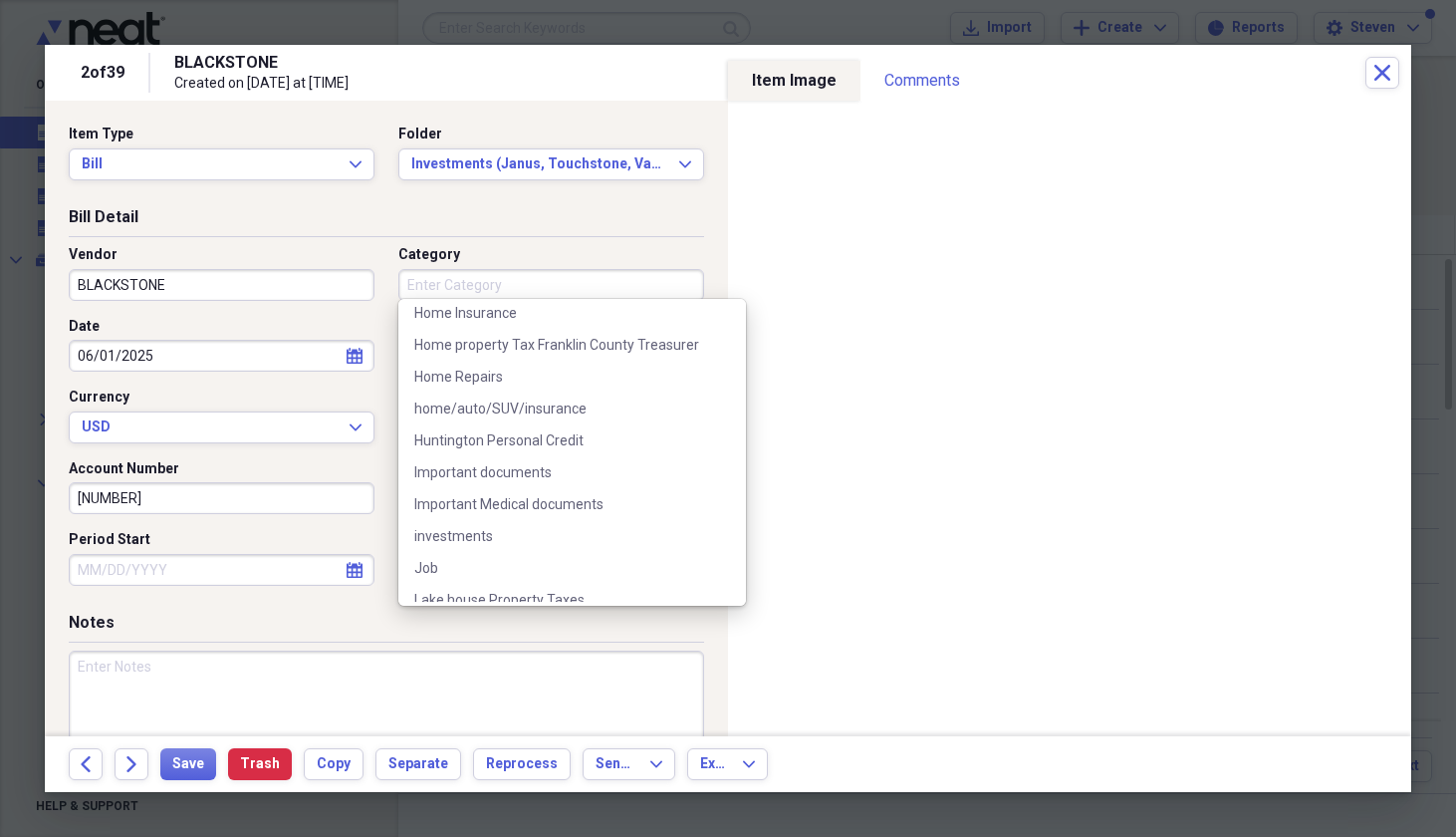 scroll, scrollTop: 1240, scrollLeft: 0, axis: vertical 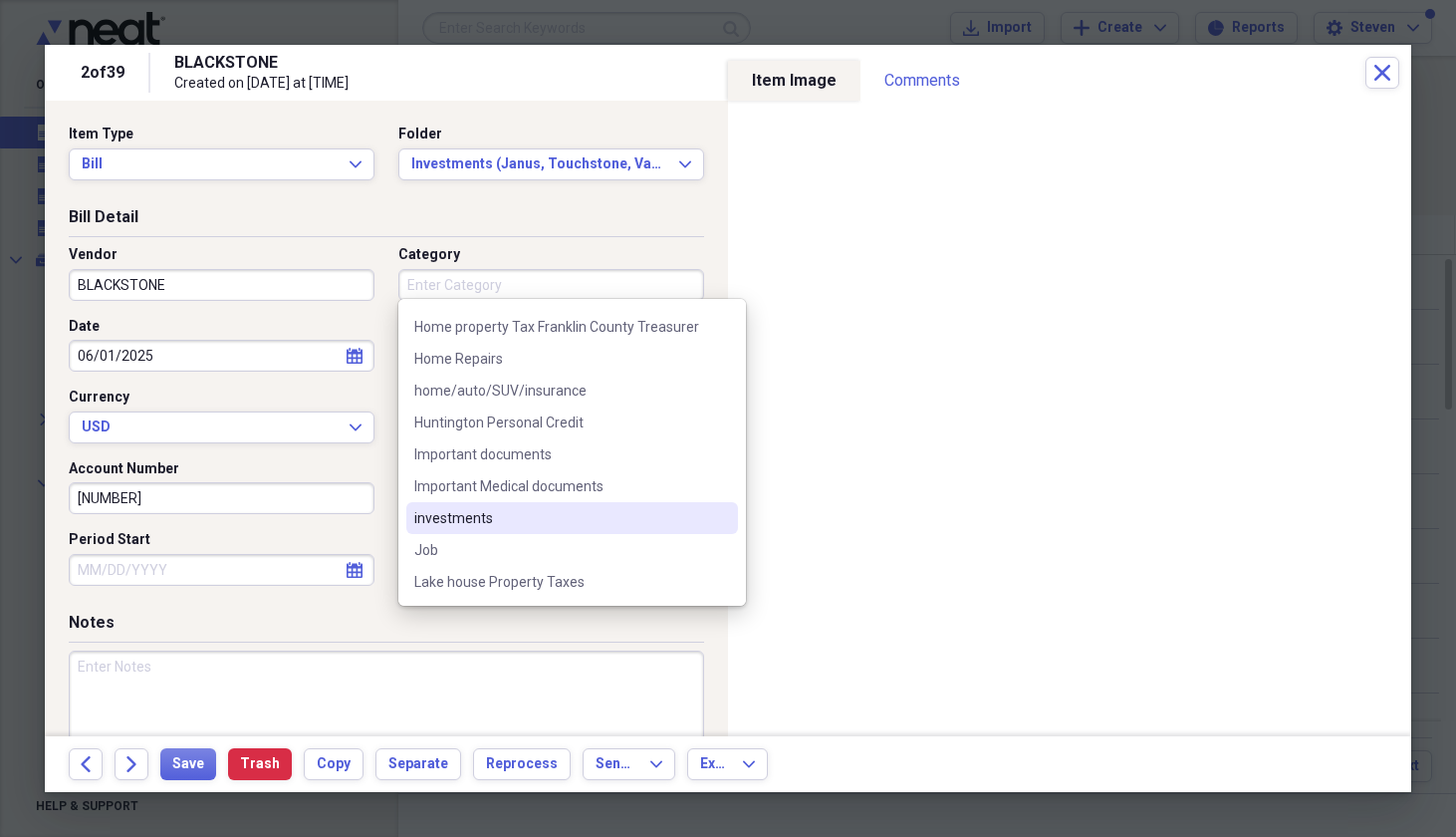 click on "investments" at bounding box center (560, 518) 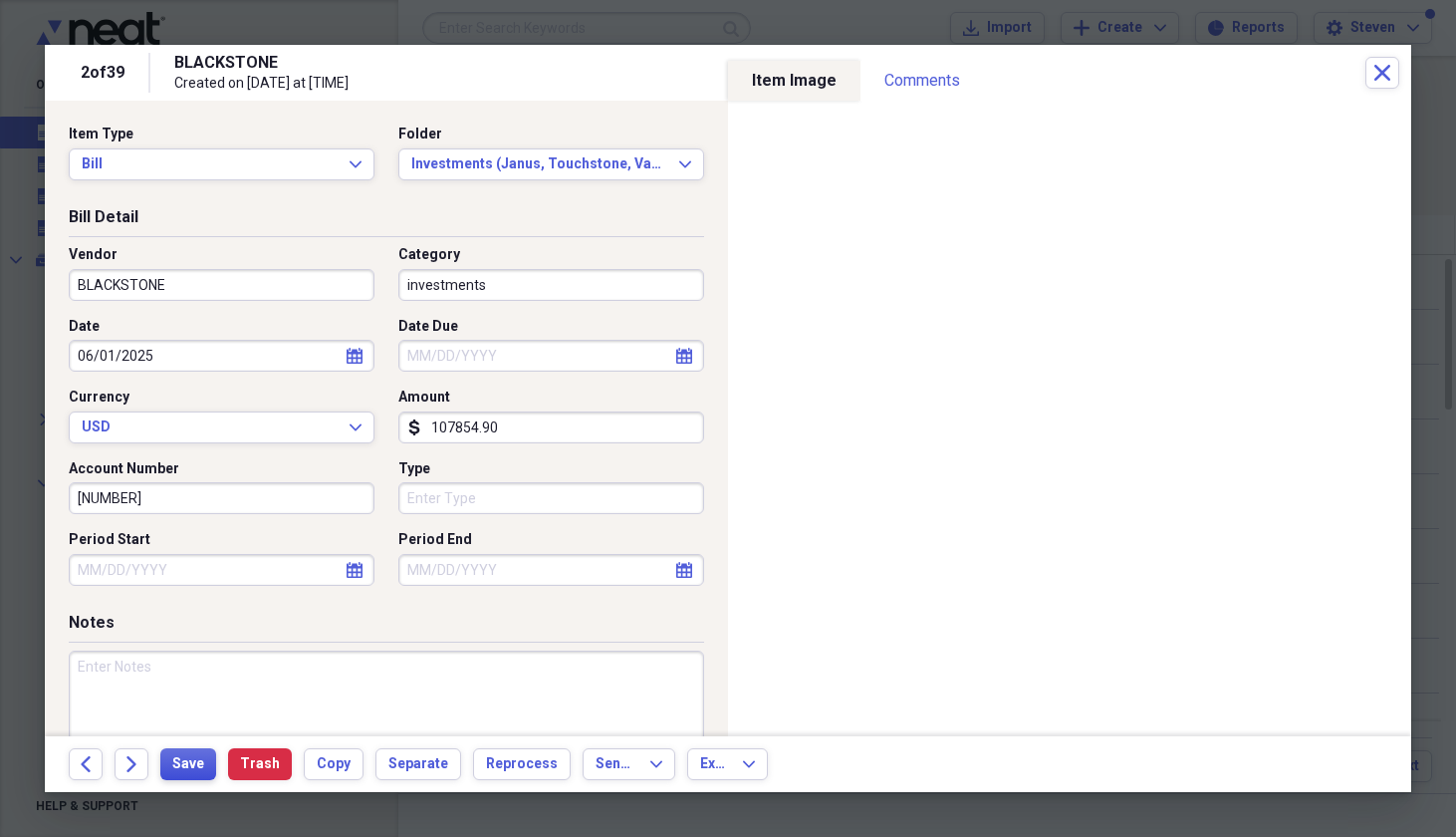 click on "Save" at bounding box center (188, 764) 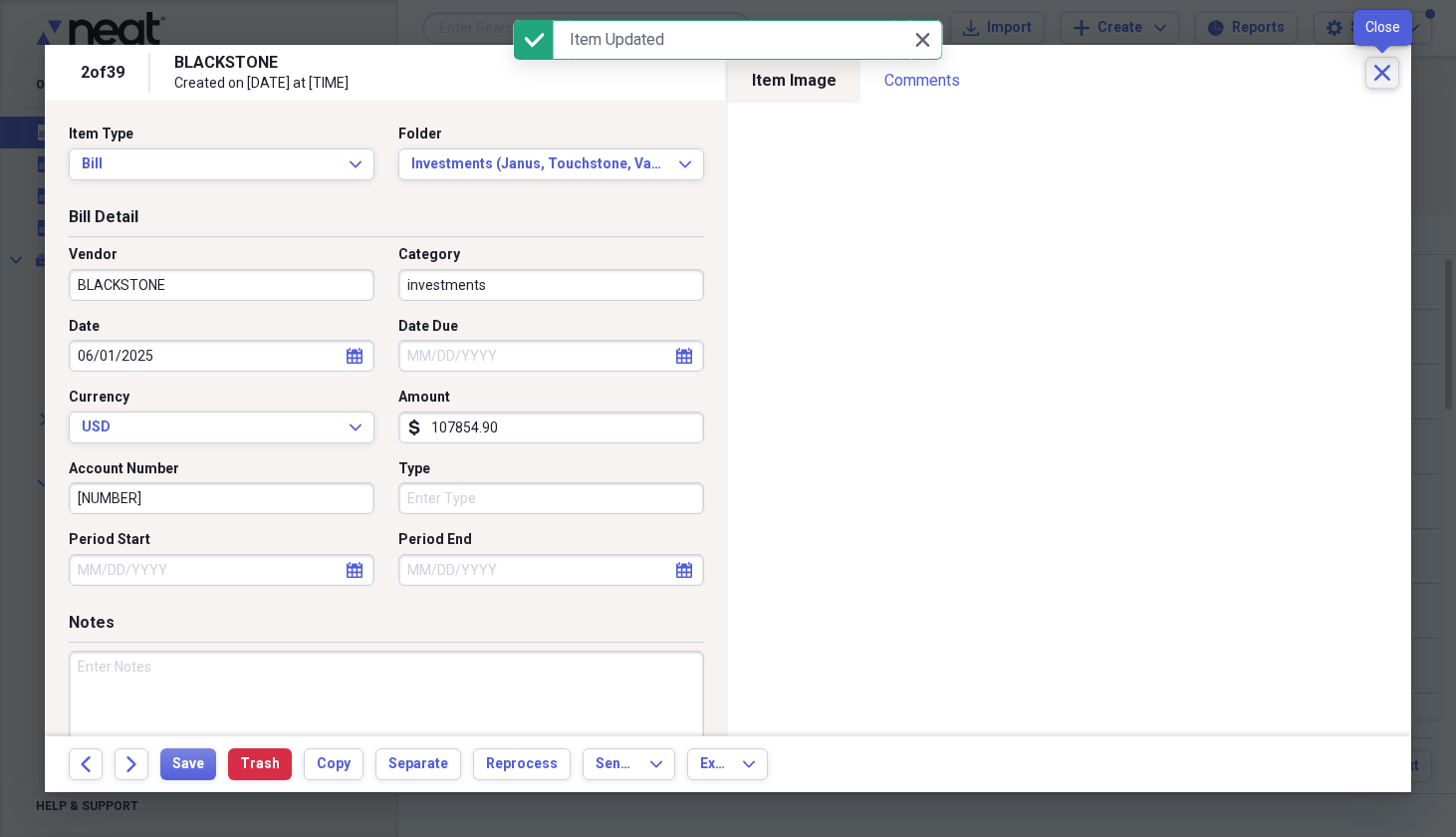 click on "Close" 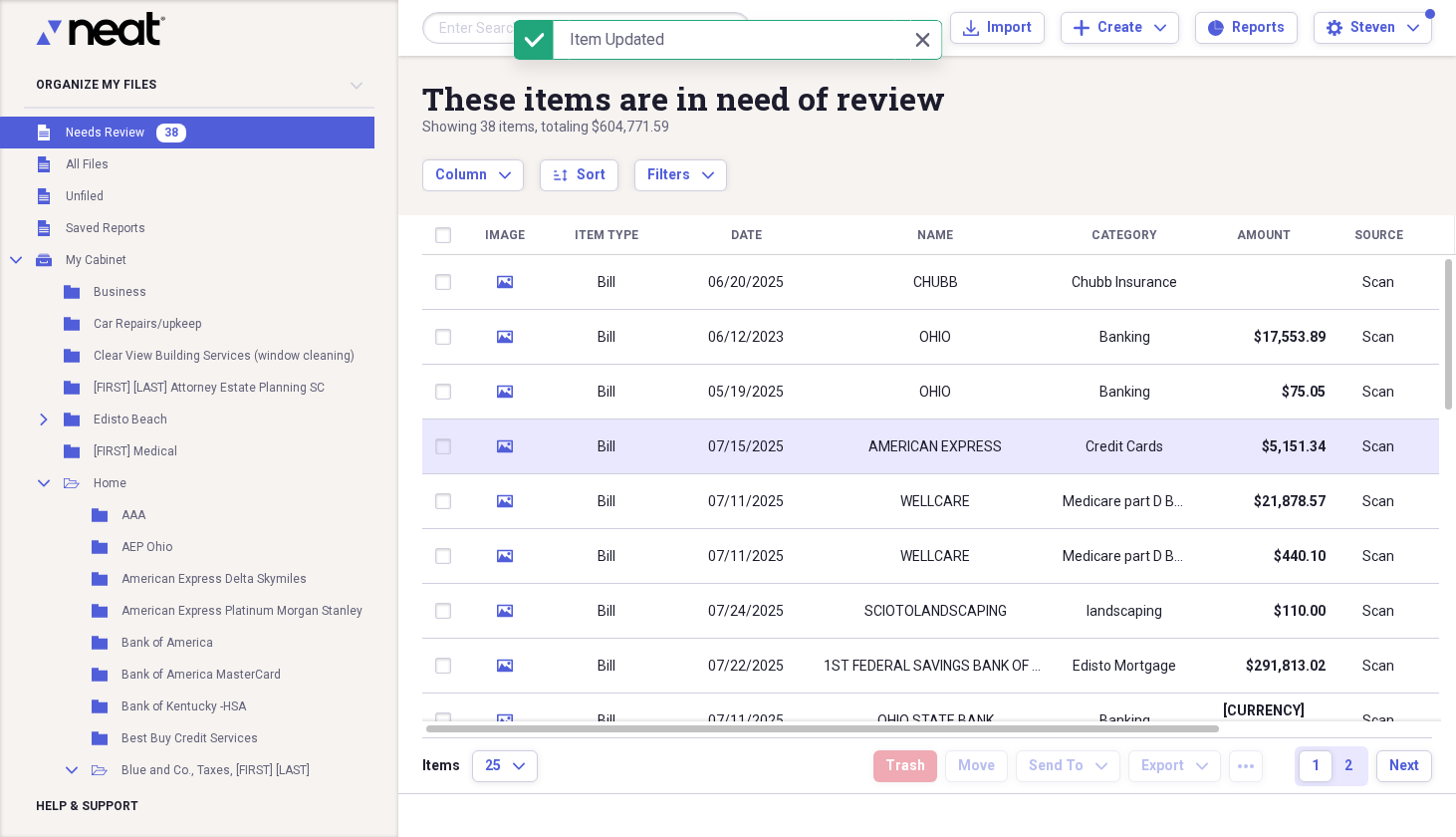 click on "AMERICAN EXPRESS" at bounding box center [935, 446] 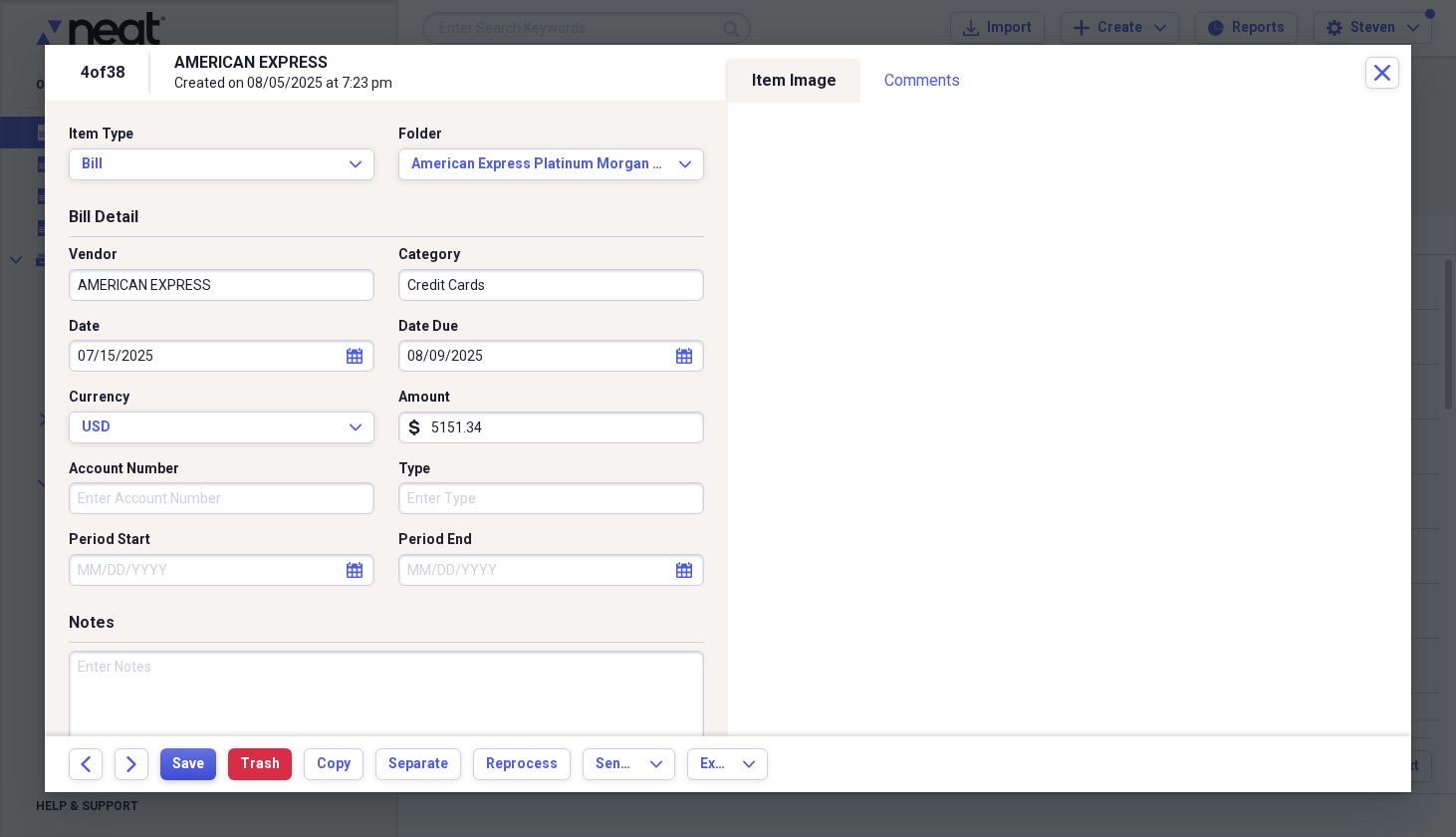 click on "Save" at bounding box center (188, 764) 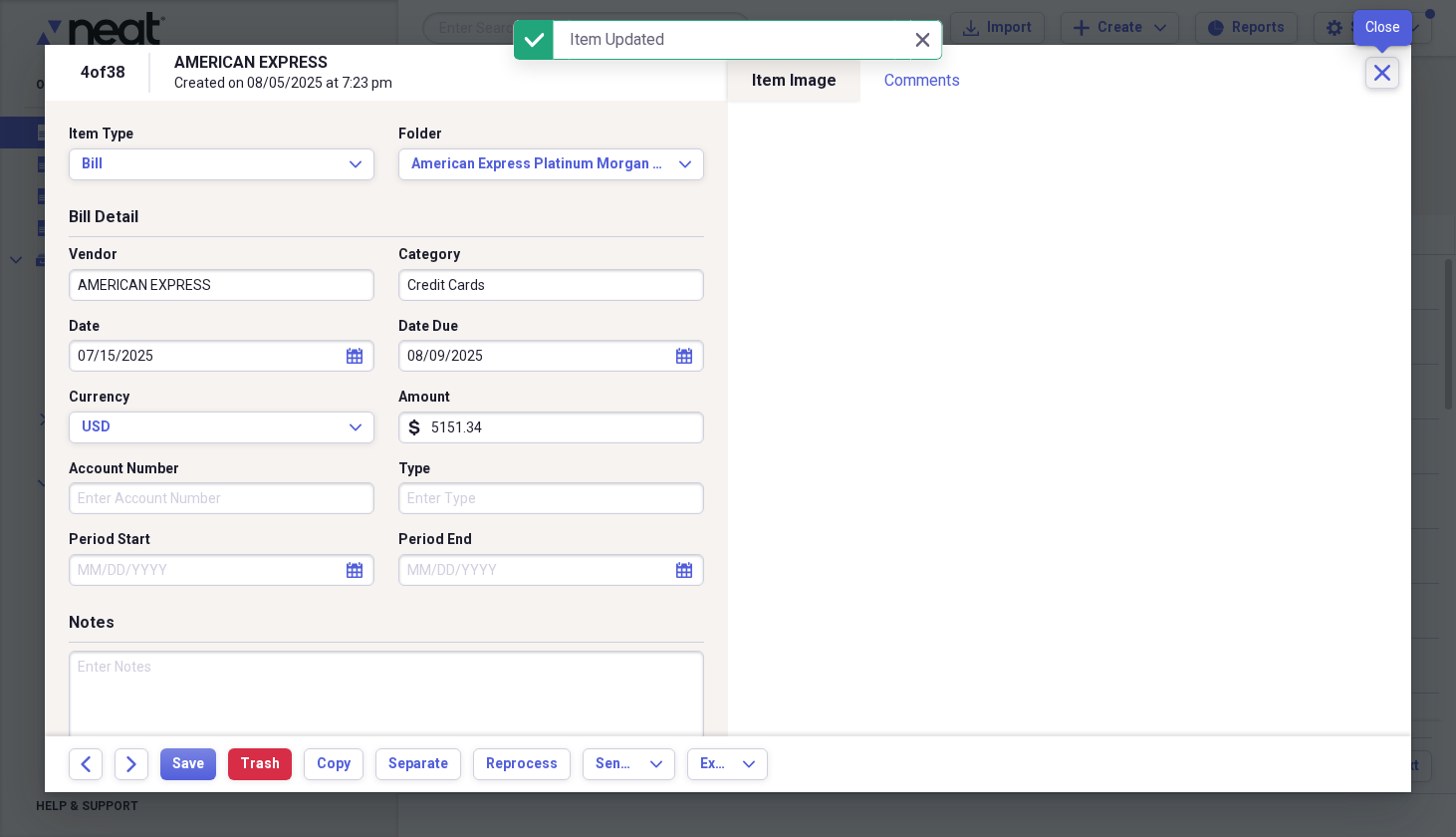 click 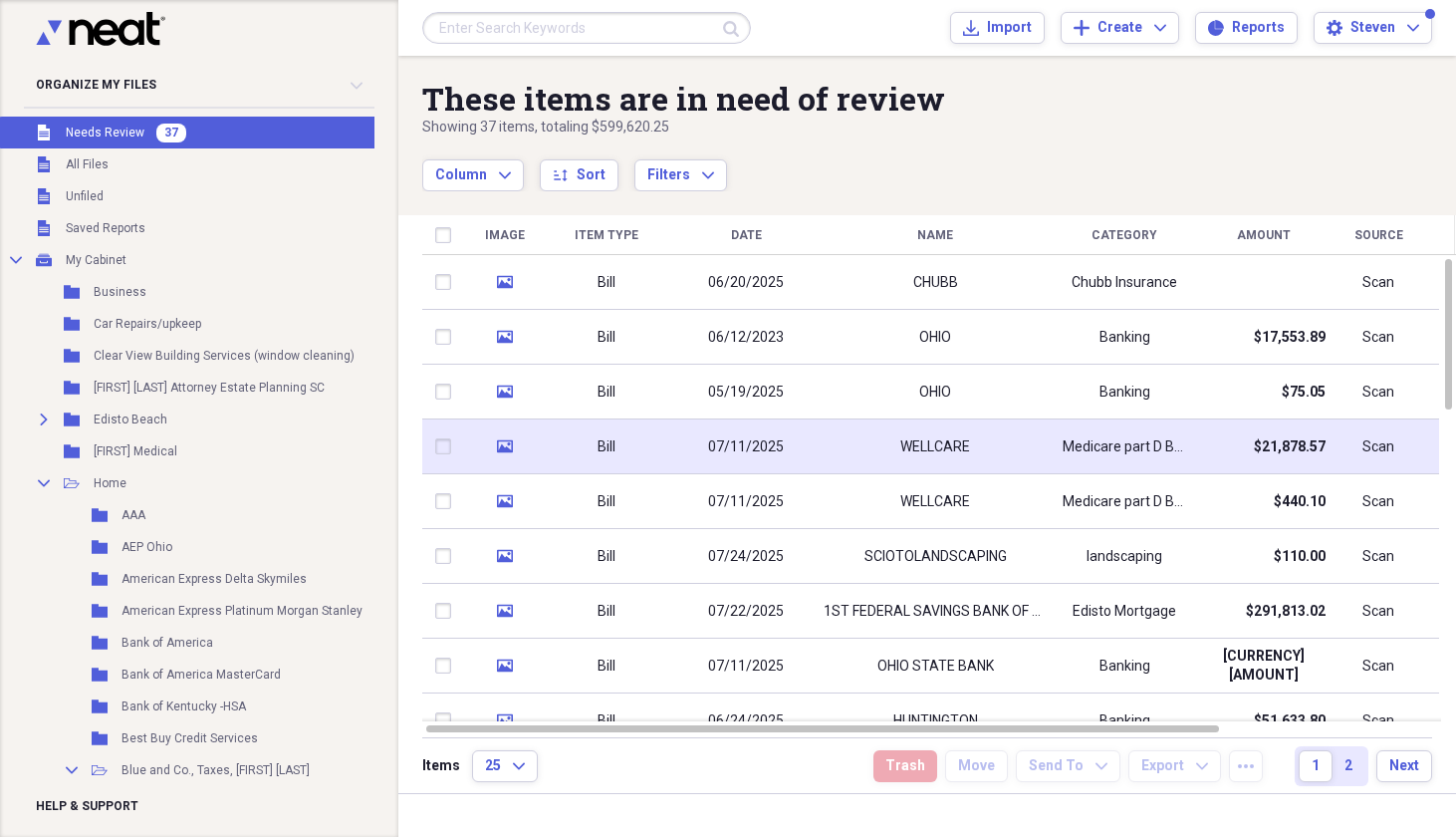 click on "WELLCARE" at bounding box center (935, 446) 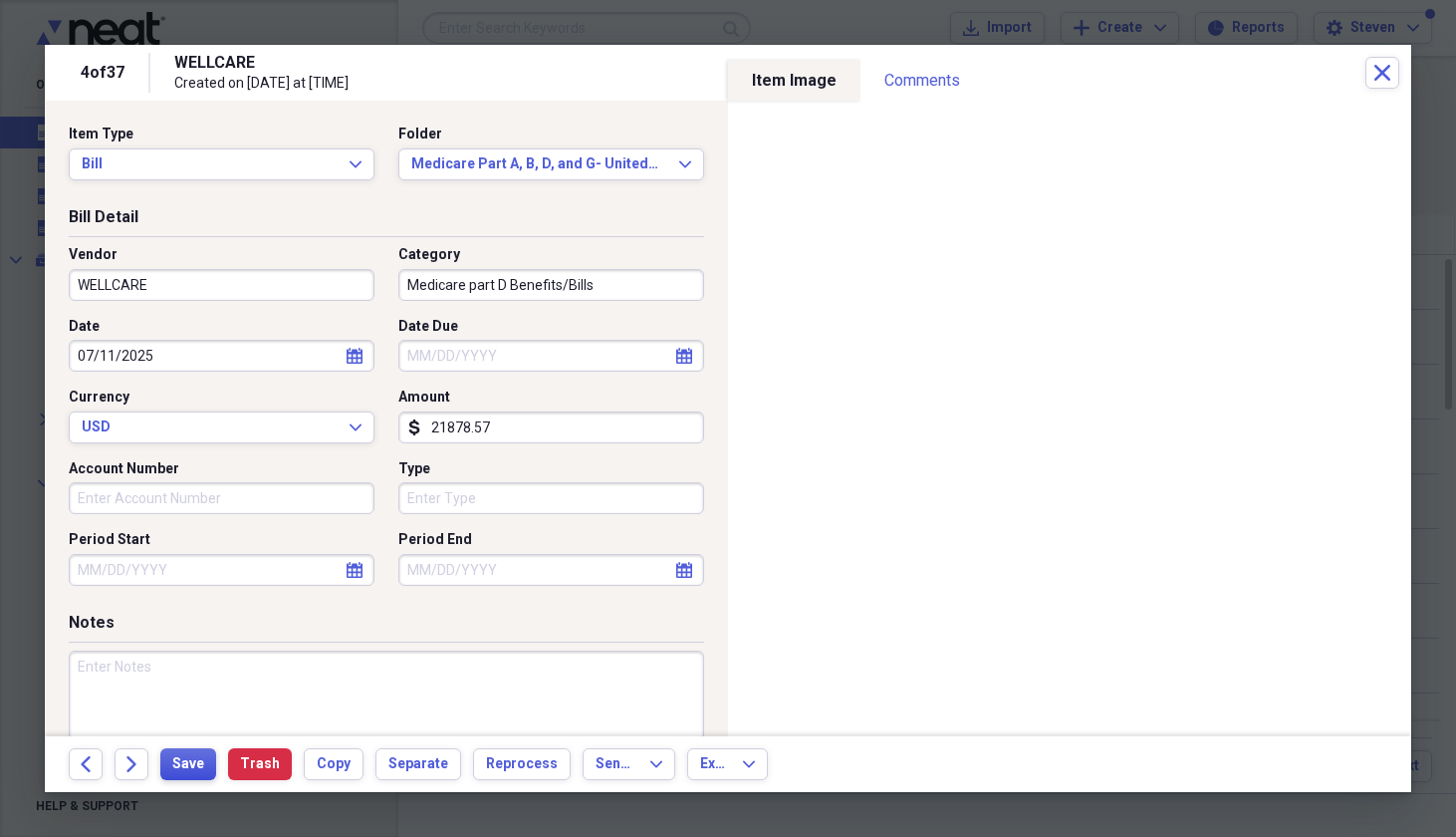 click on "Save" at bounding box center (188, 764) 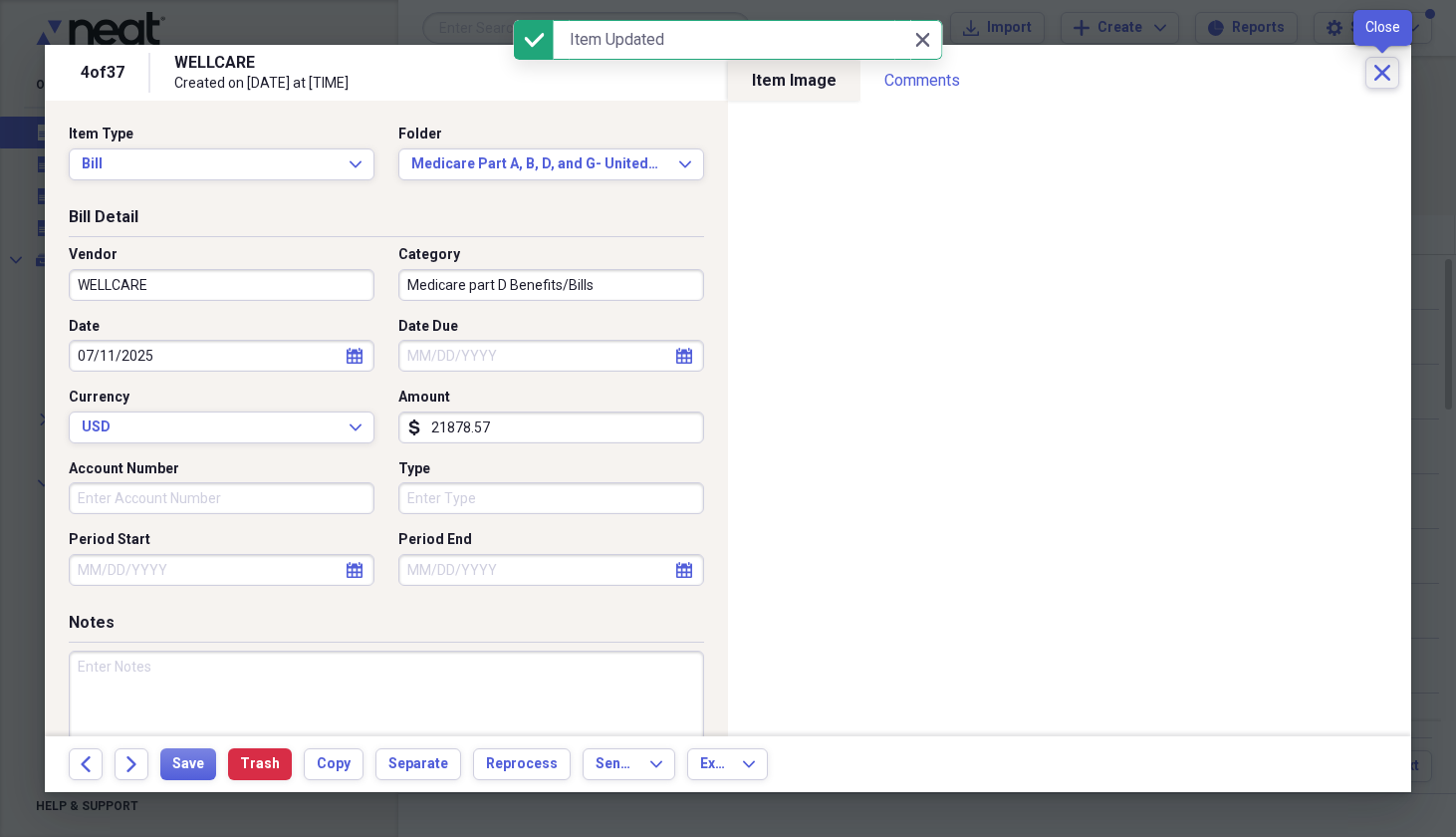 click on "Close" at bounding box center (1382, 73) 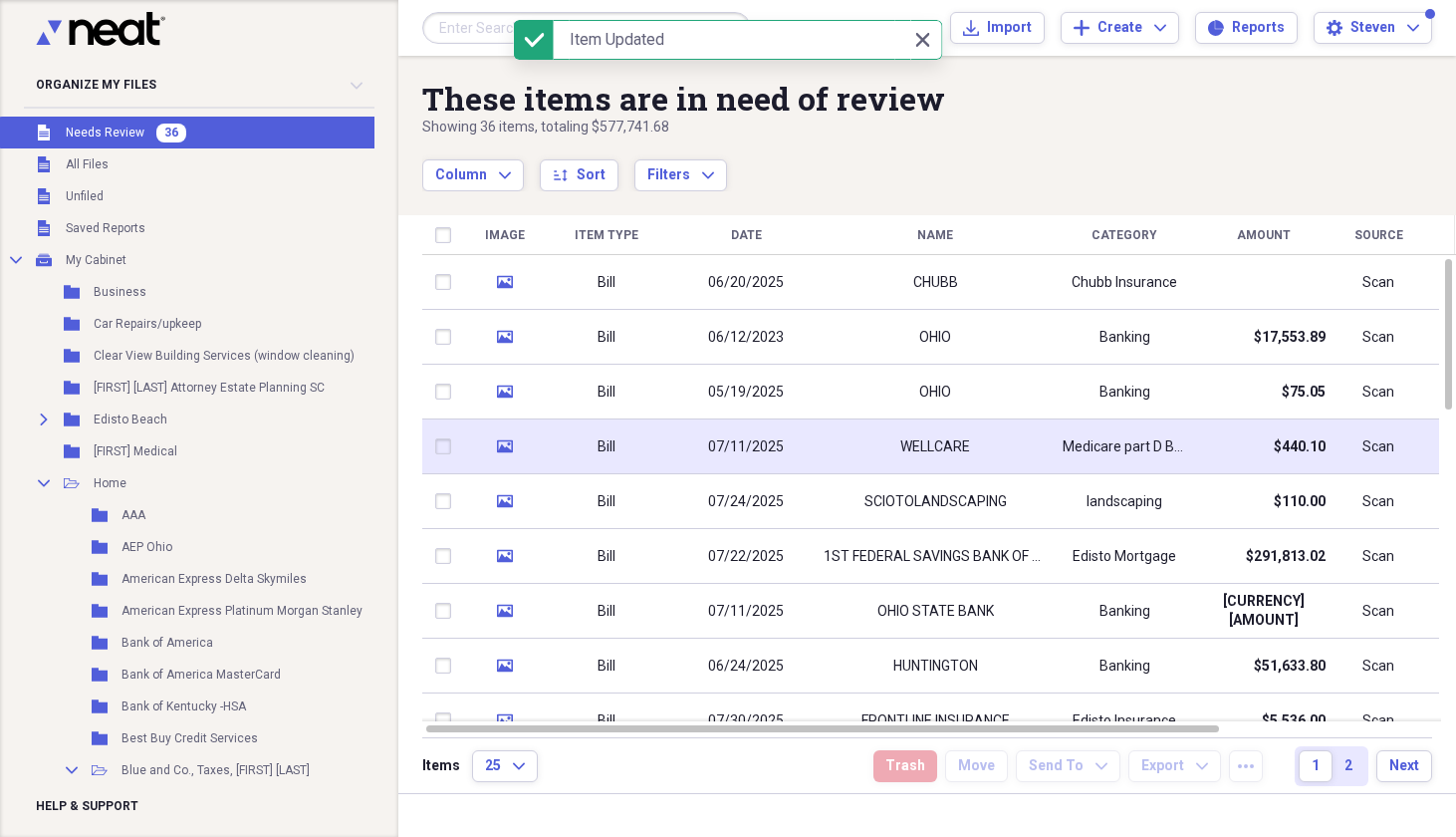 click on "WELLCARE" at bounding box center (935, 447) 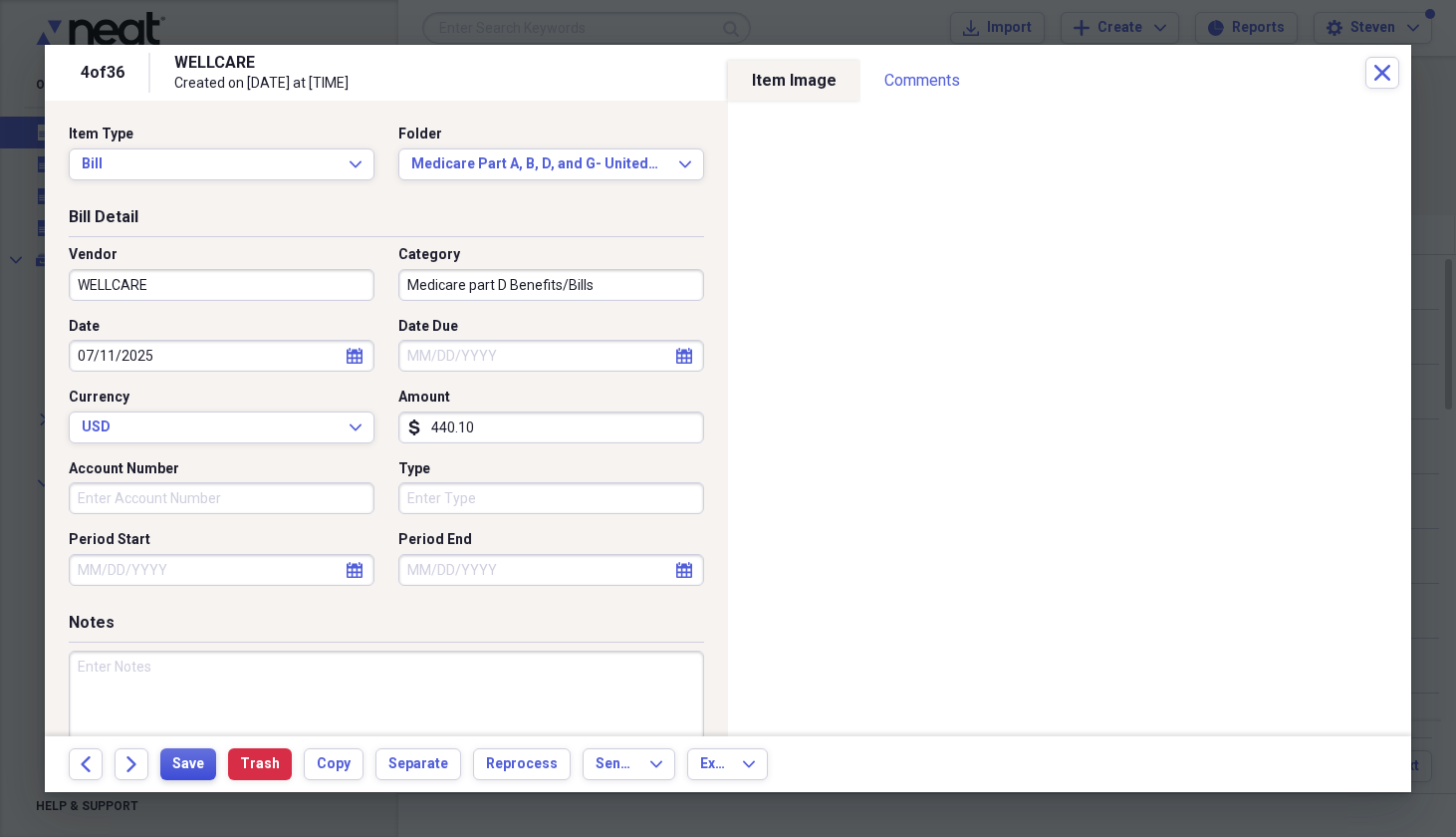 click on "Save" at bounding box center (188, 764) 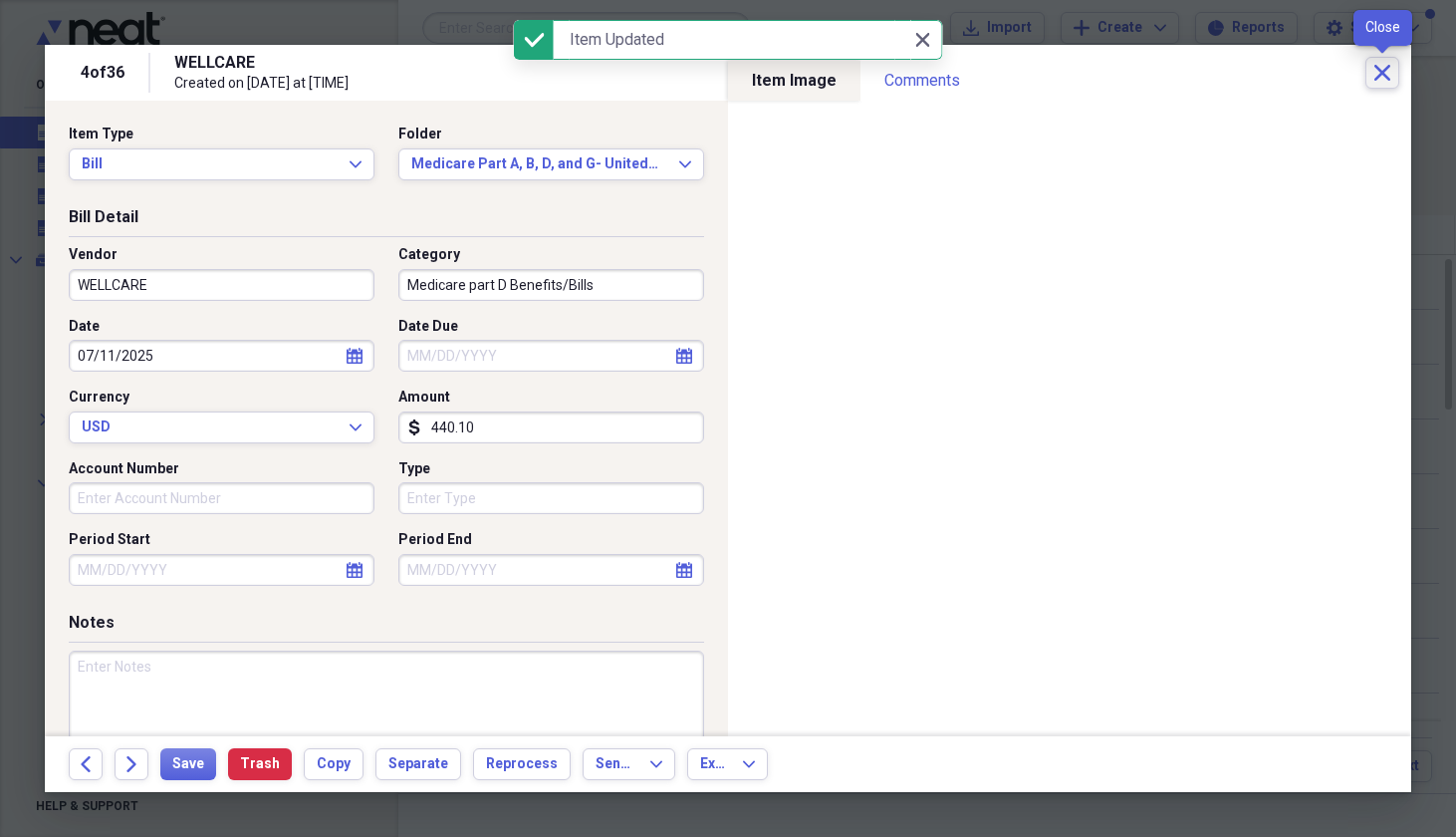 click on "Close" 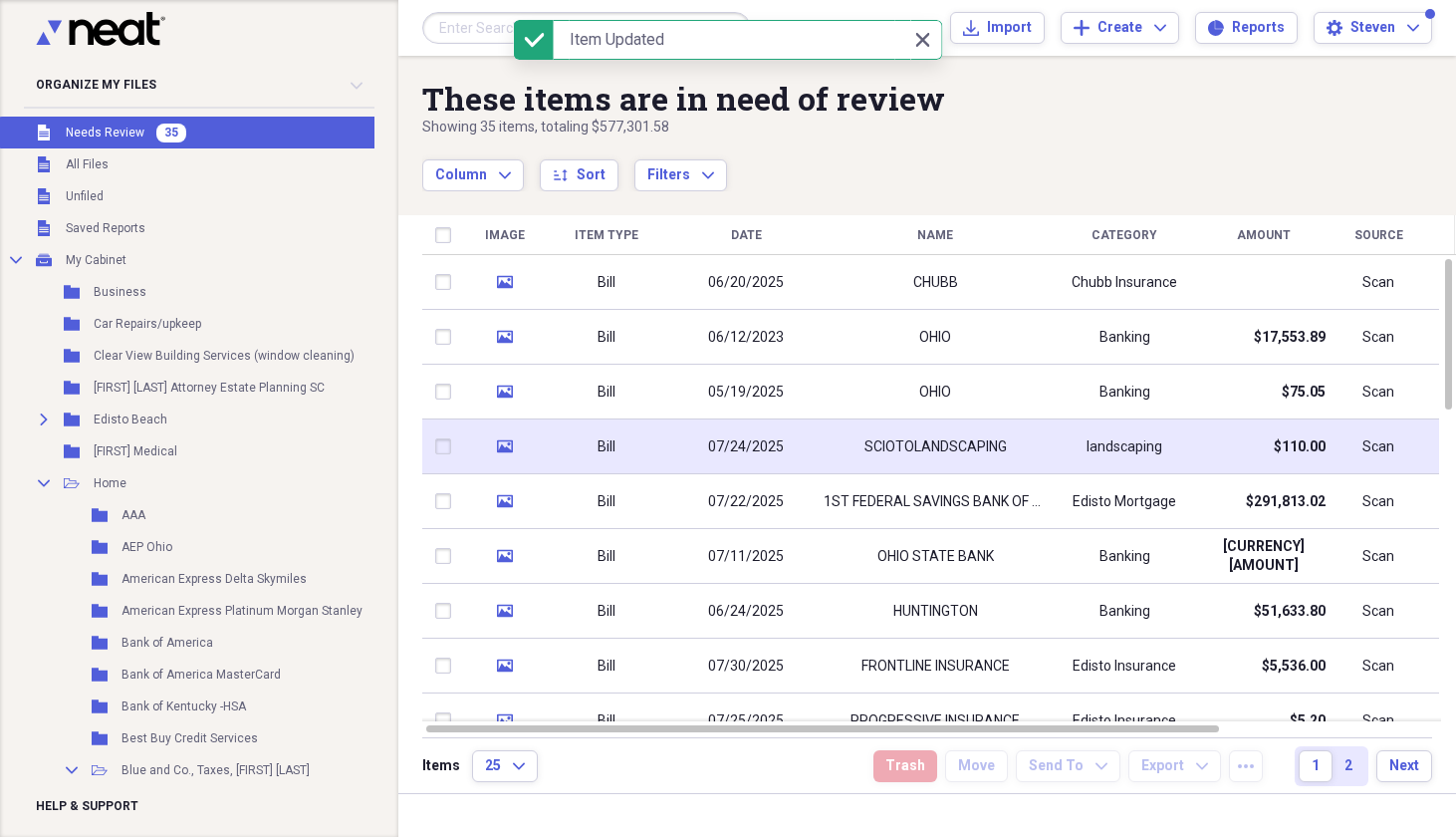 click on "SCIOTOLANDSCAPING" at bounding box center (935, 446) 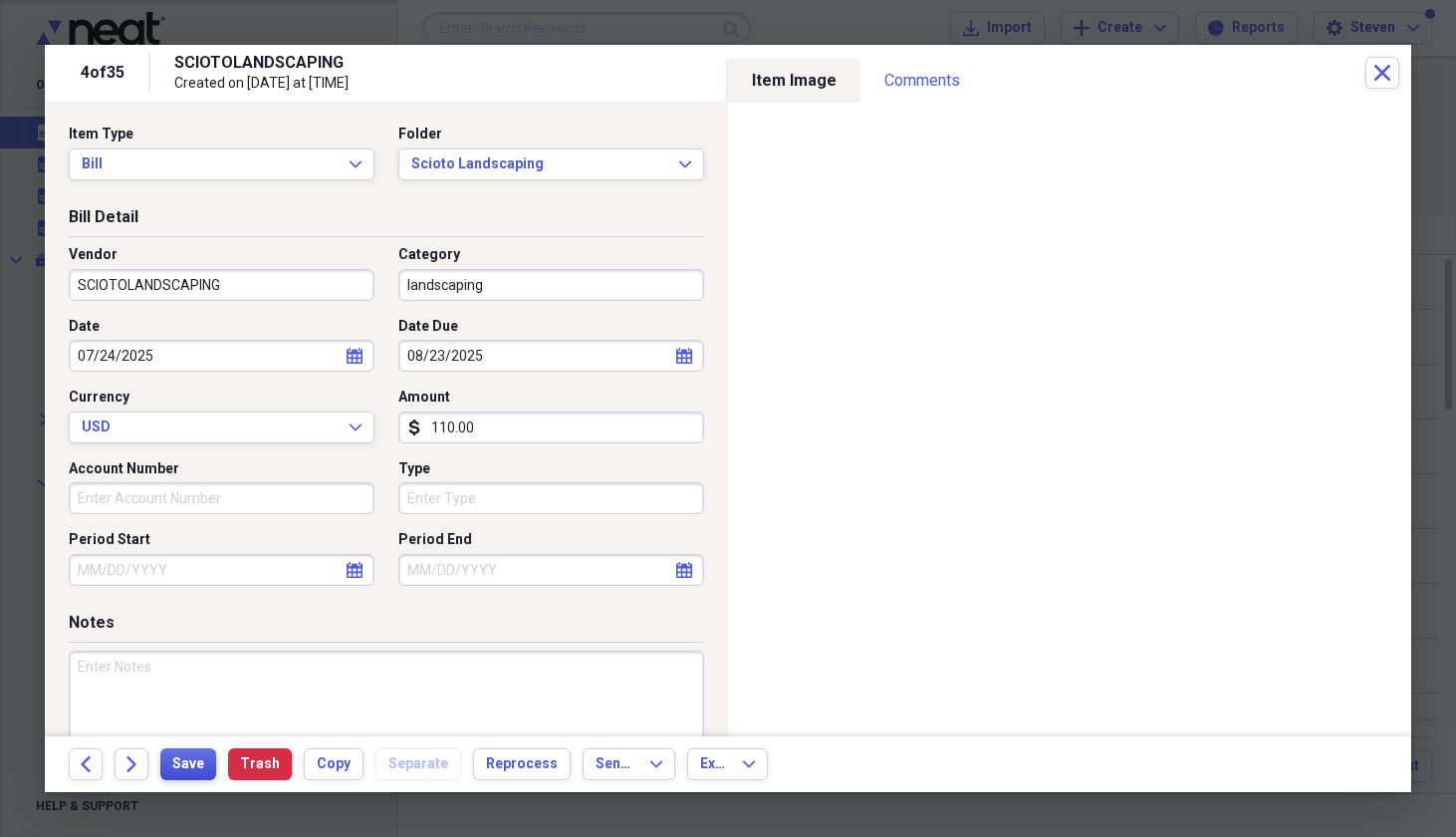 click on "Save" at bounding box center (188, 764) 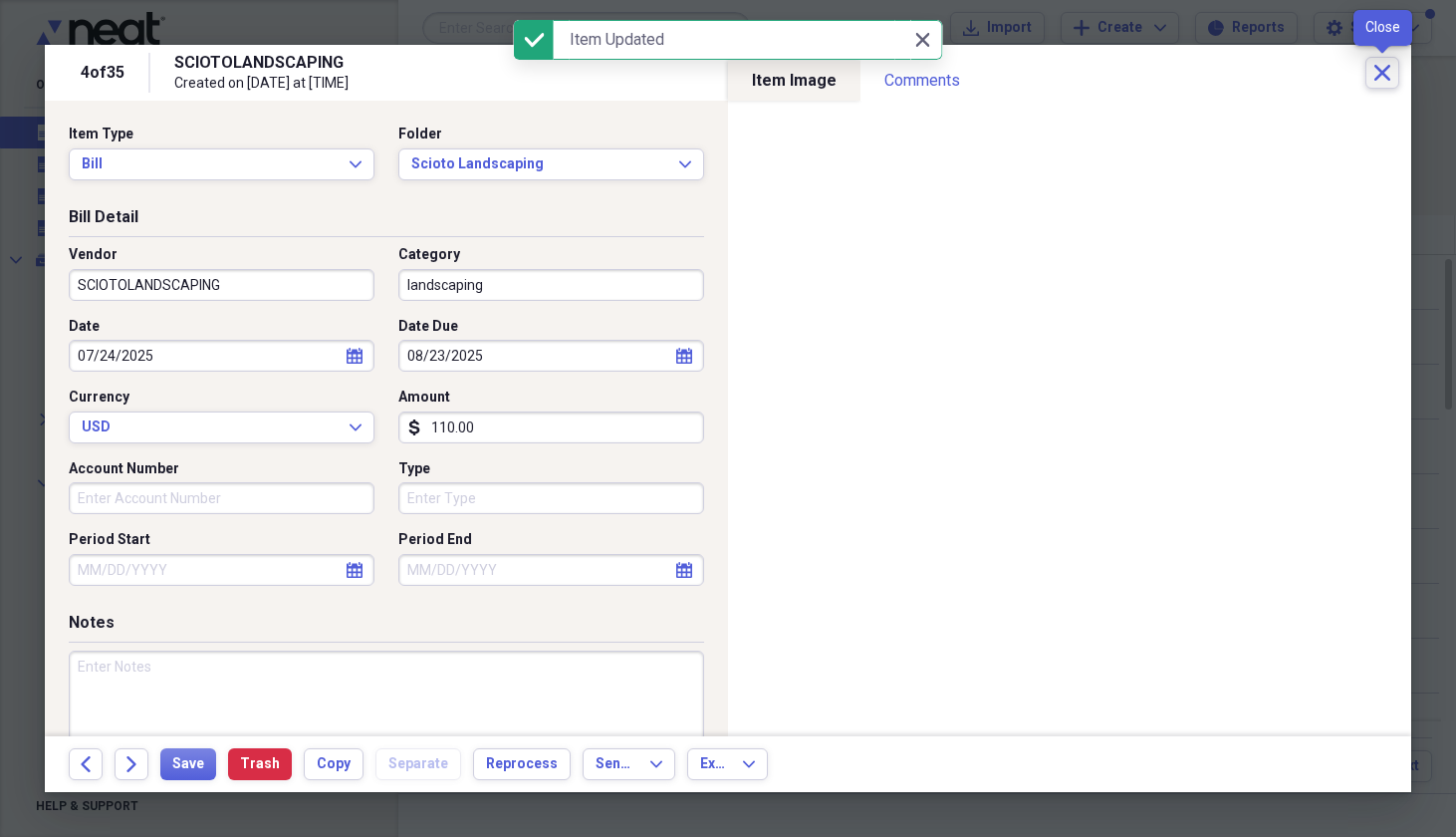 click on "Close" at bounding box center [1382, 73] 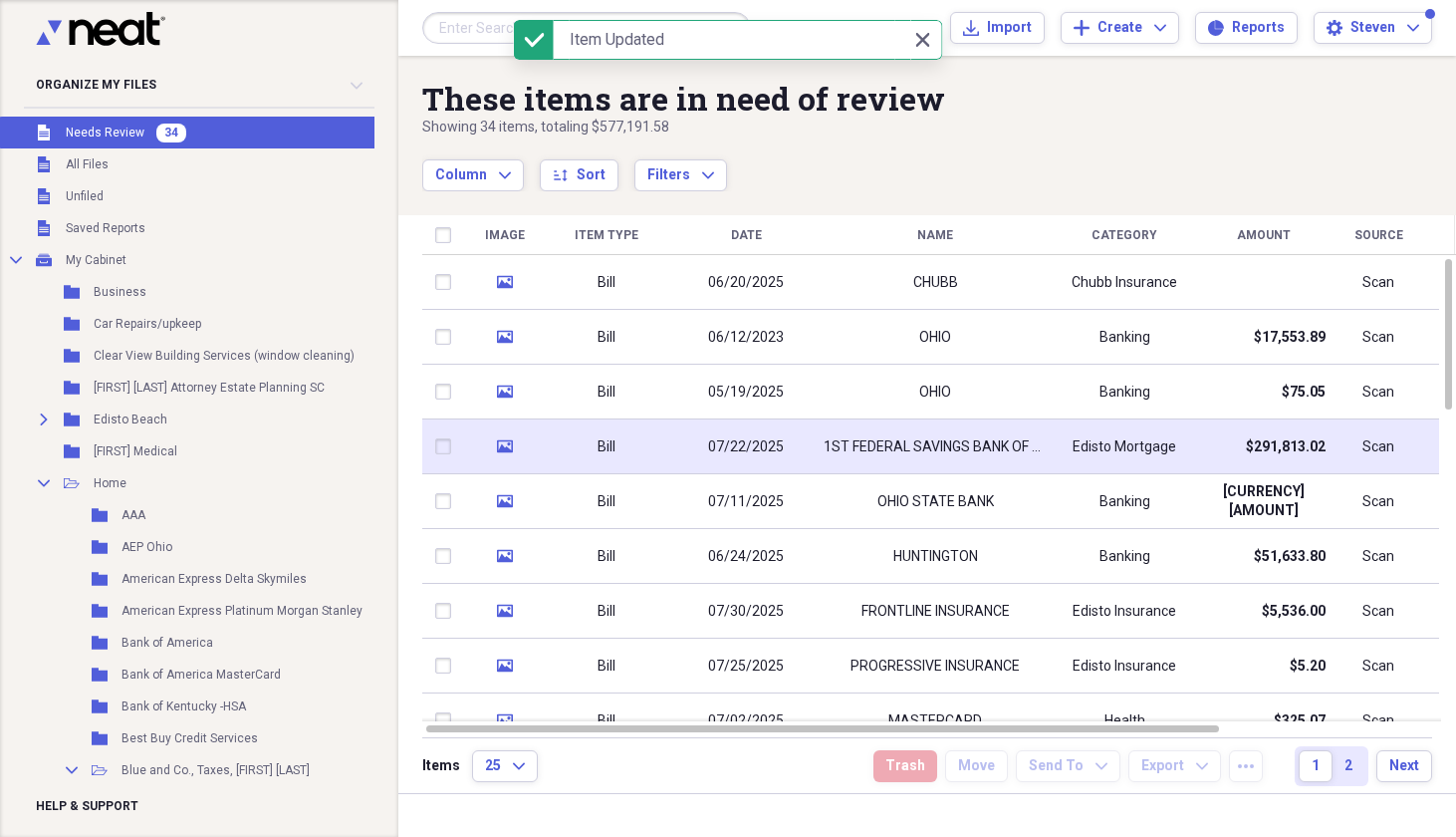 click on "1ST FEDERAL SAVINGS BANK OF SC" at bounding box center [935, 447] 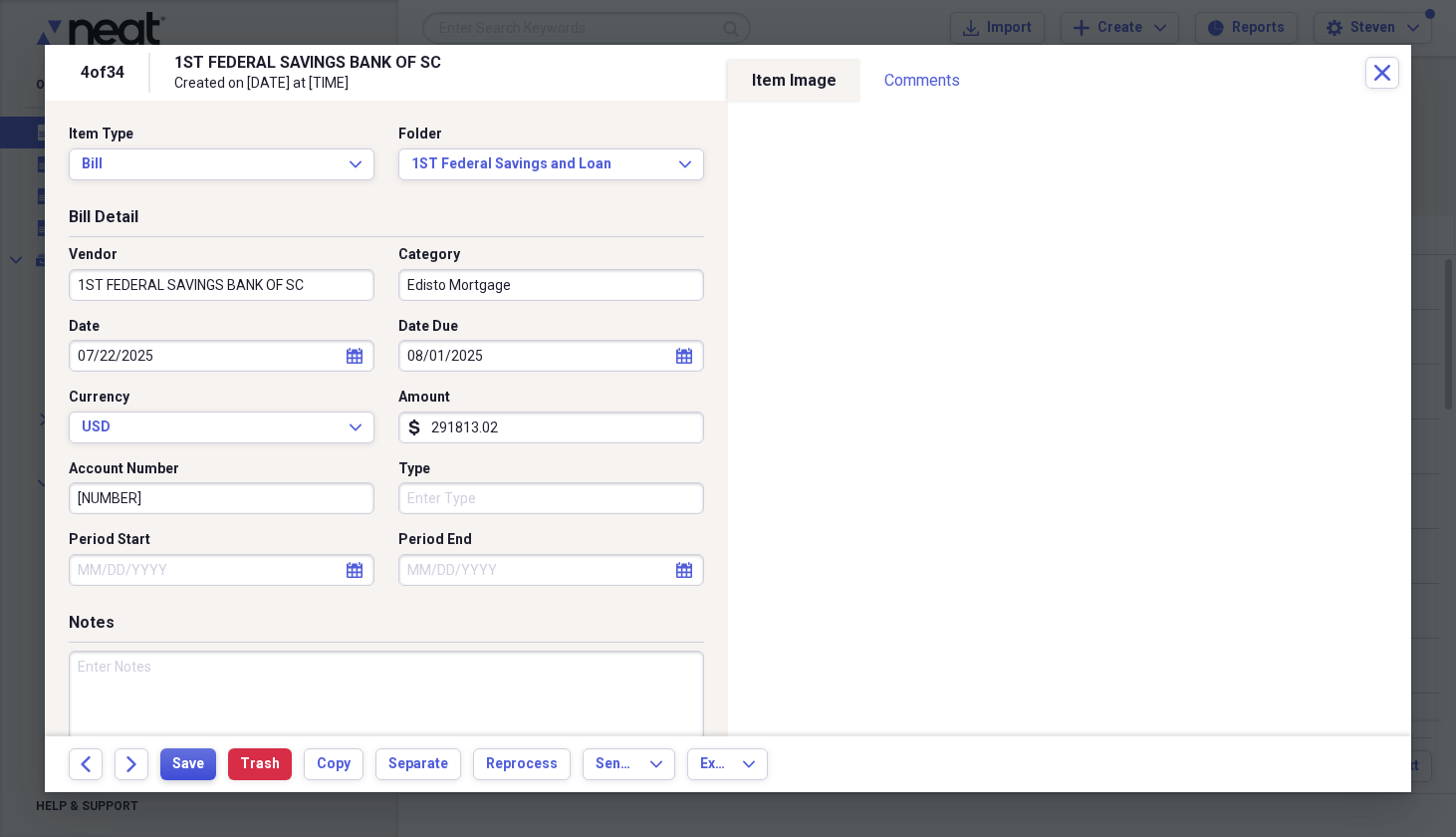 click on "Save" at bounding box center [188, 764] 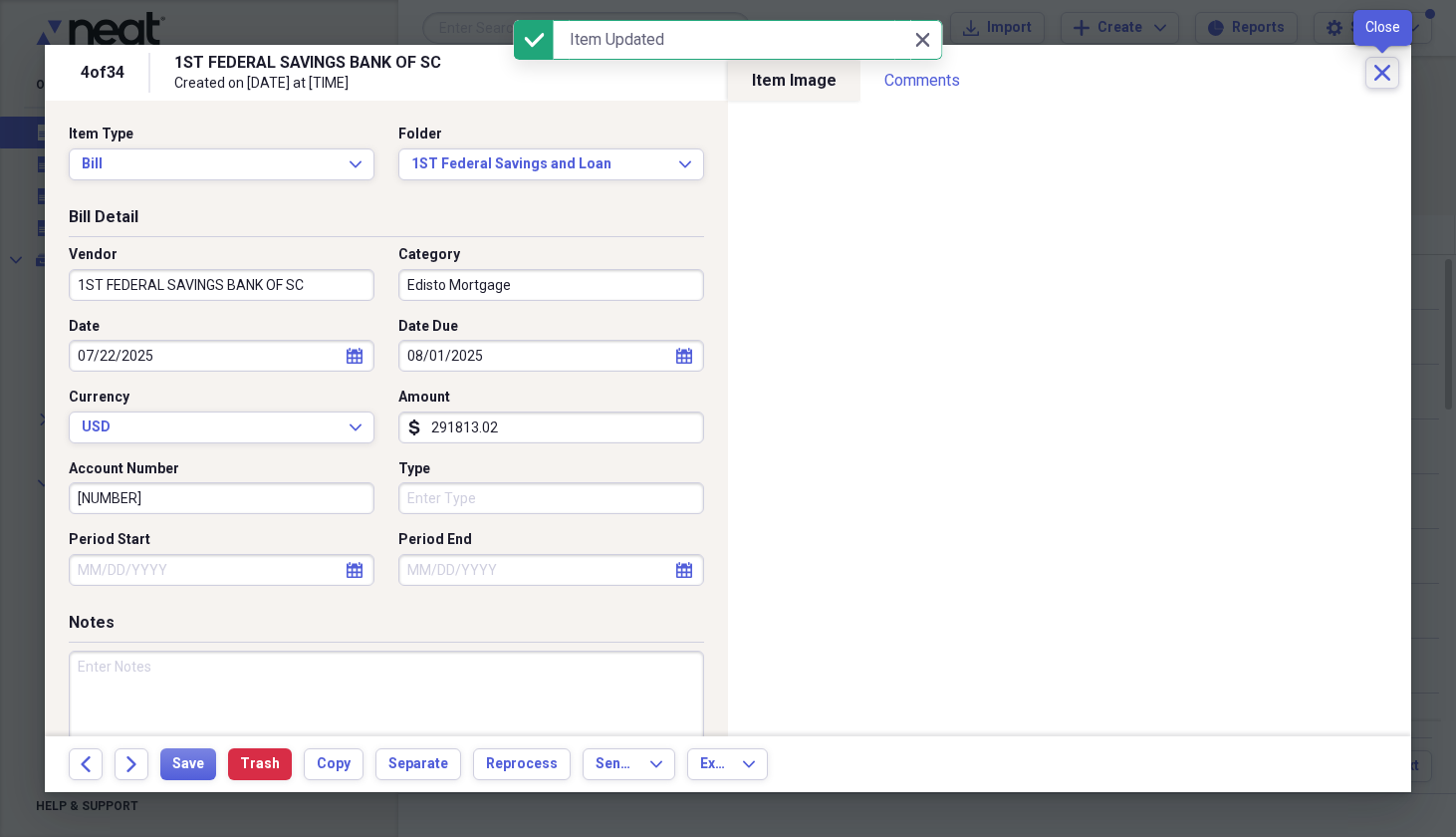 click on "Close" 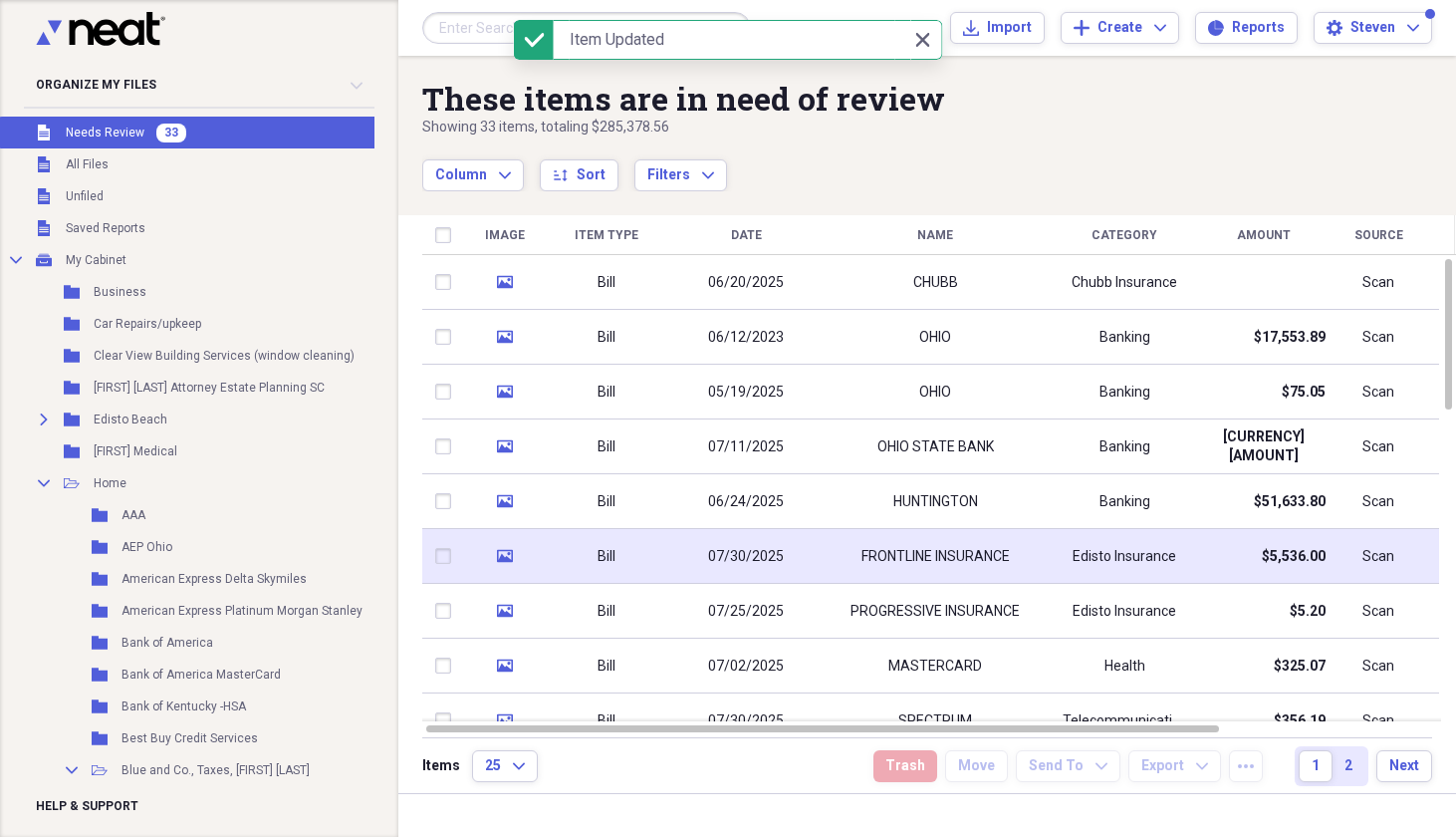 click on "FRONTLINE INSURANCE" at bounding box center (935, 557) 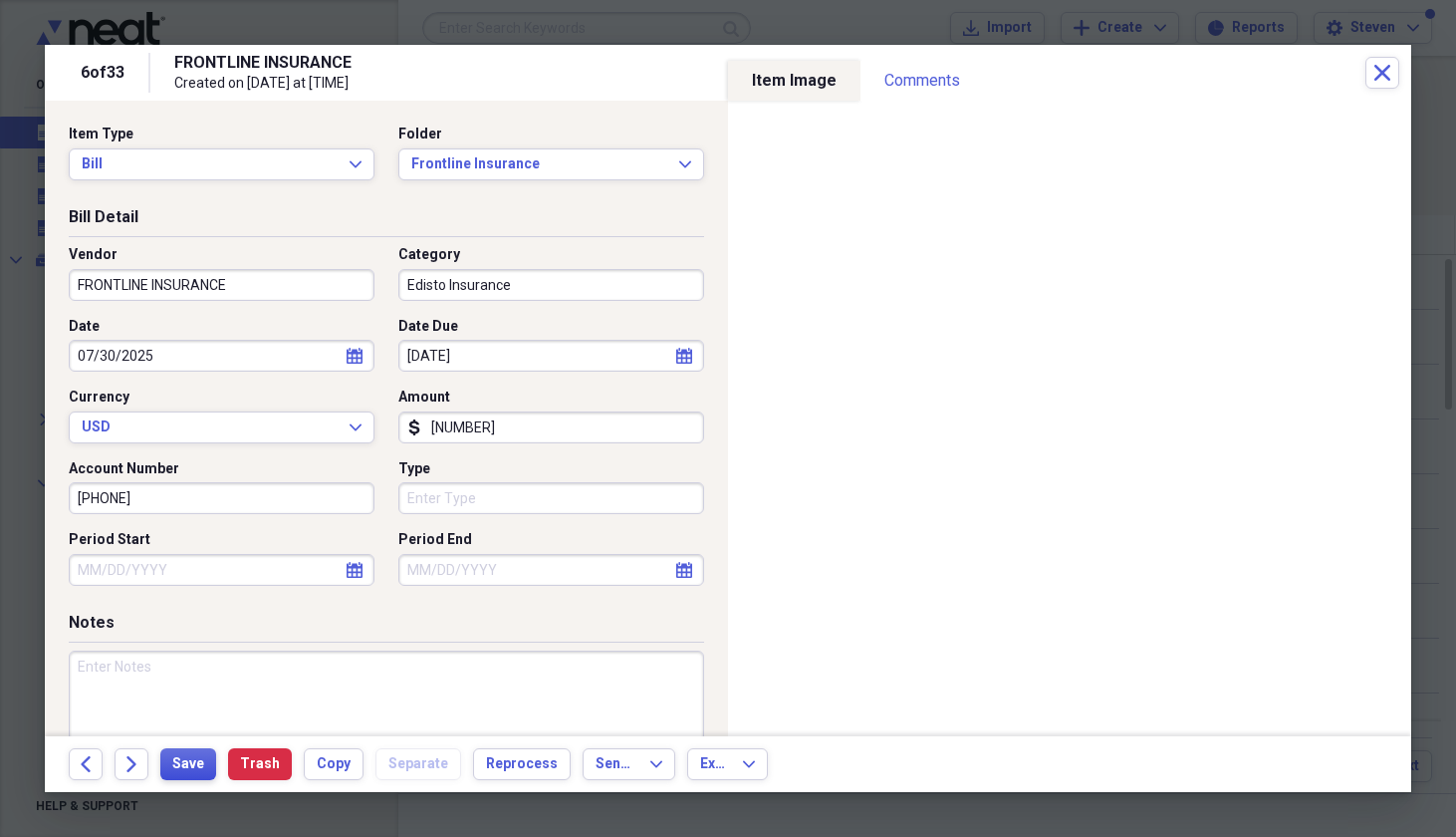 click on "Save" at bounding box center [188, 764] 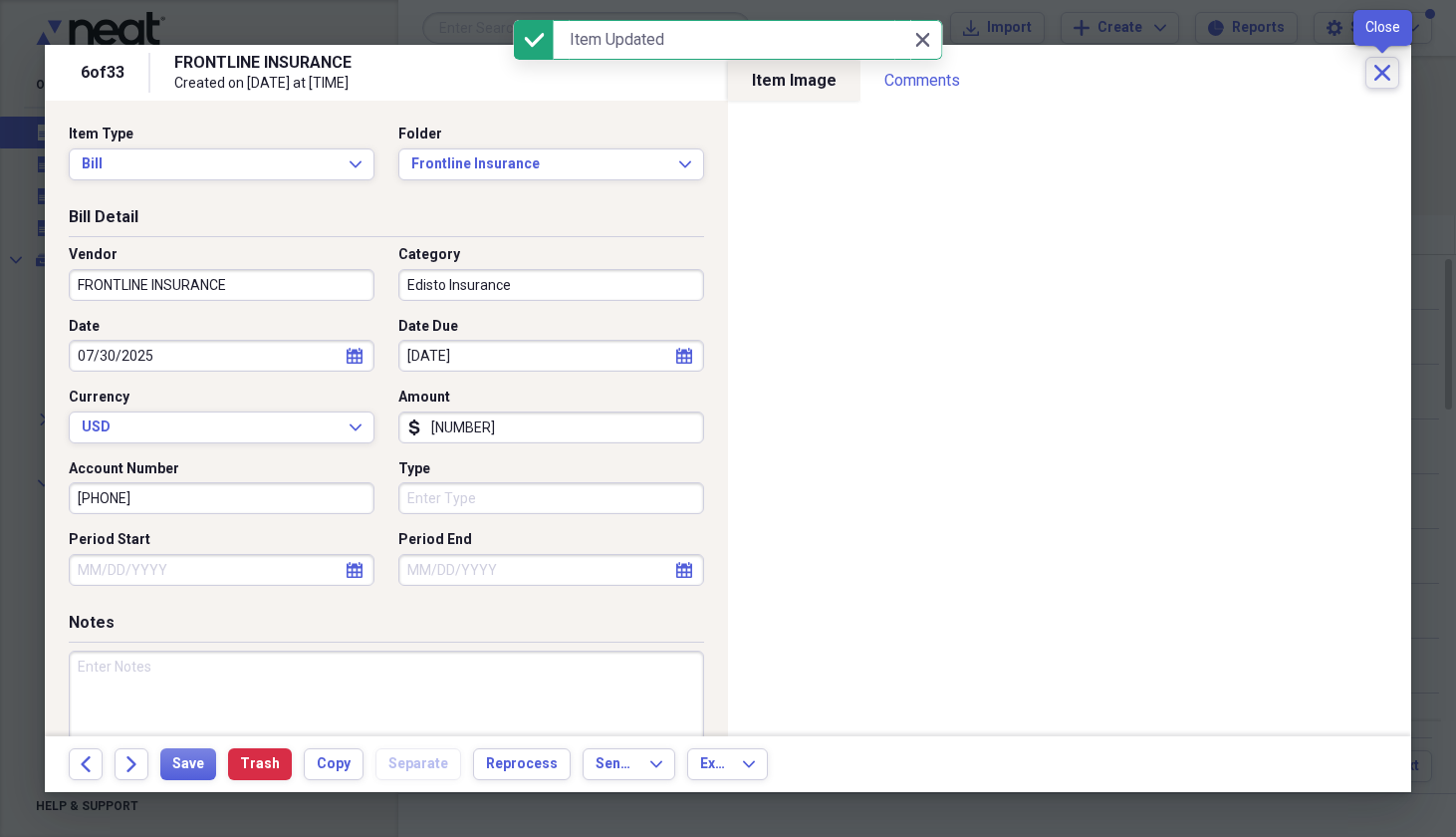 click on "Close" at bounding box center (1382, 73) 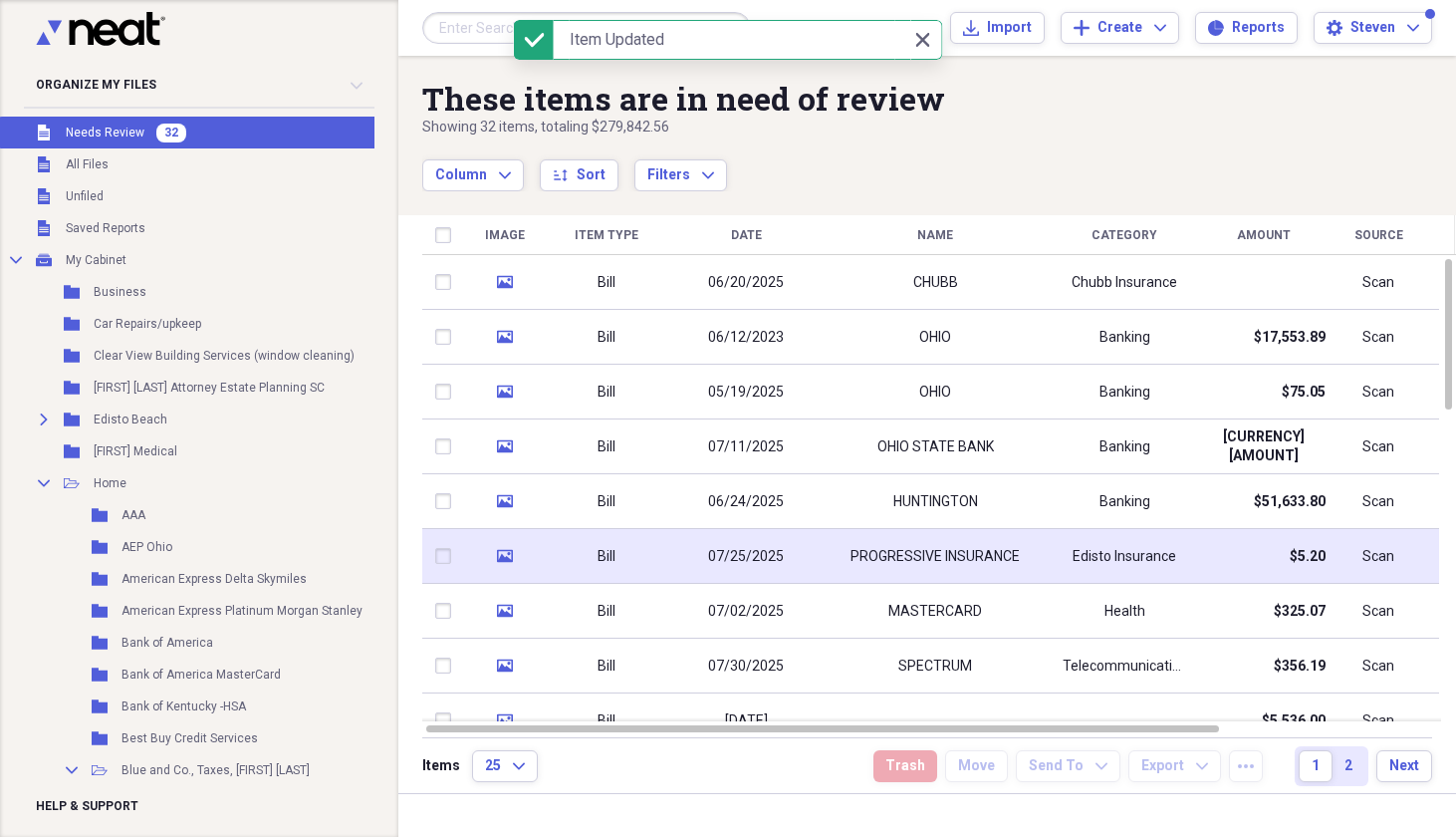 click on "PROGRESSIVE INSURANCE" at bounding box center [935, 556] 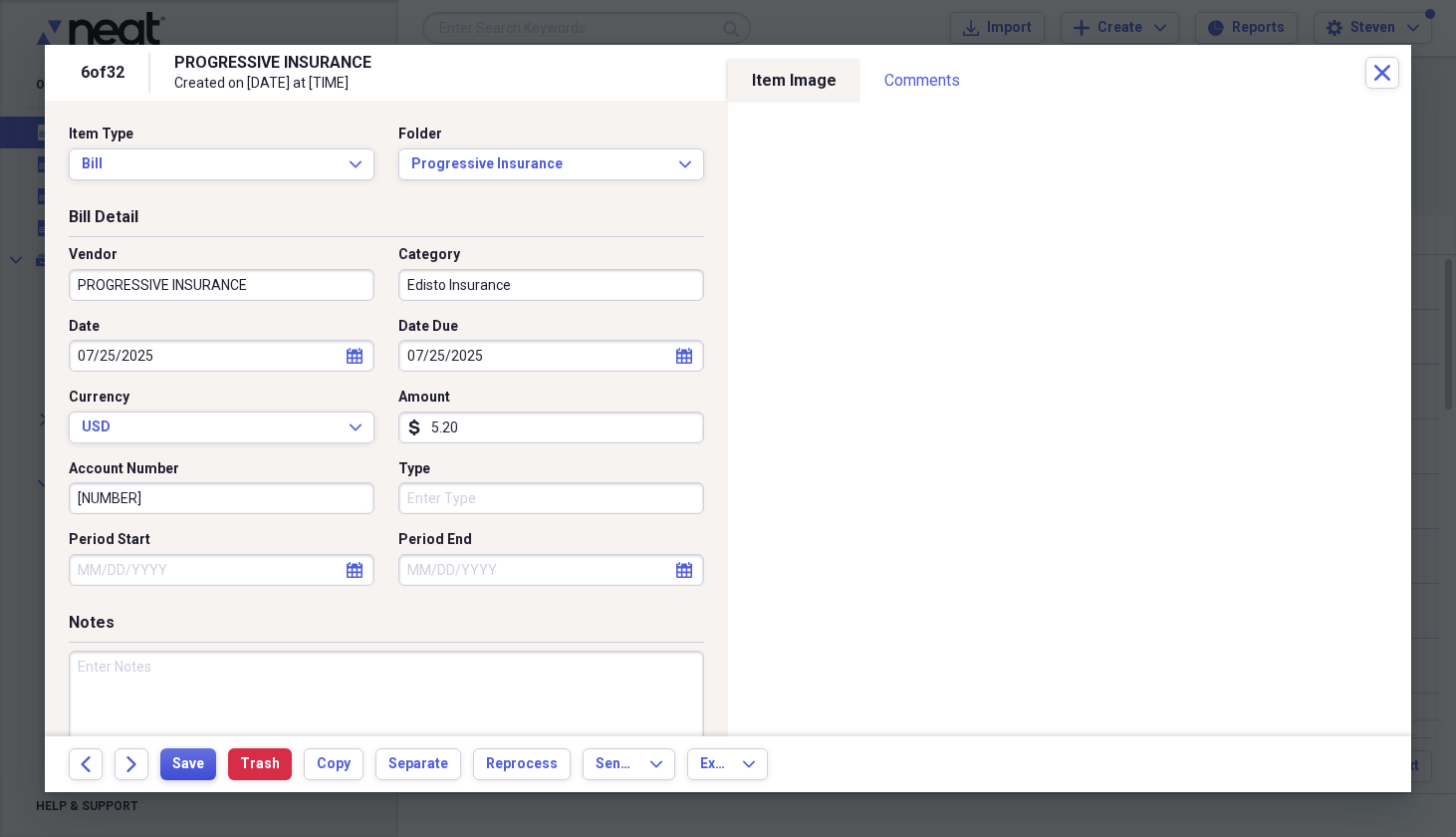 click on "Save" at bounding box center (188, 764) 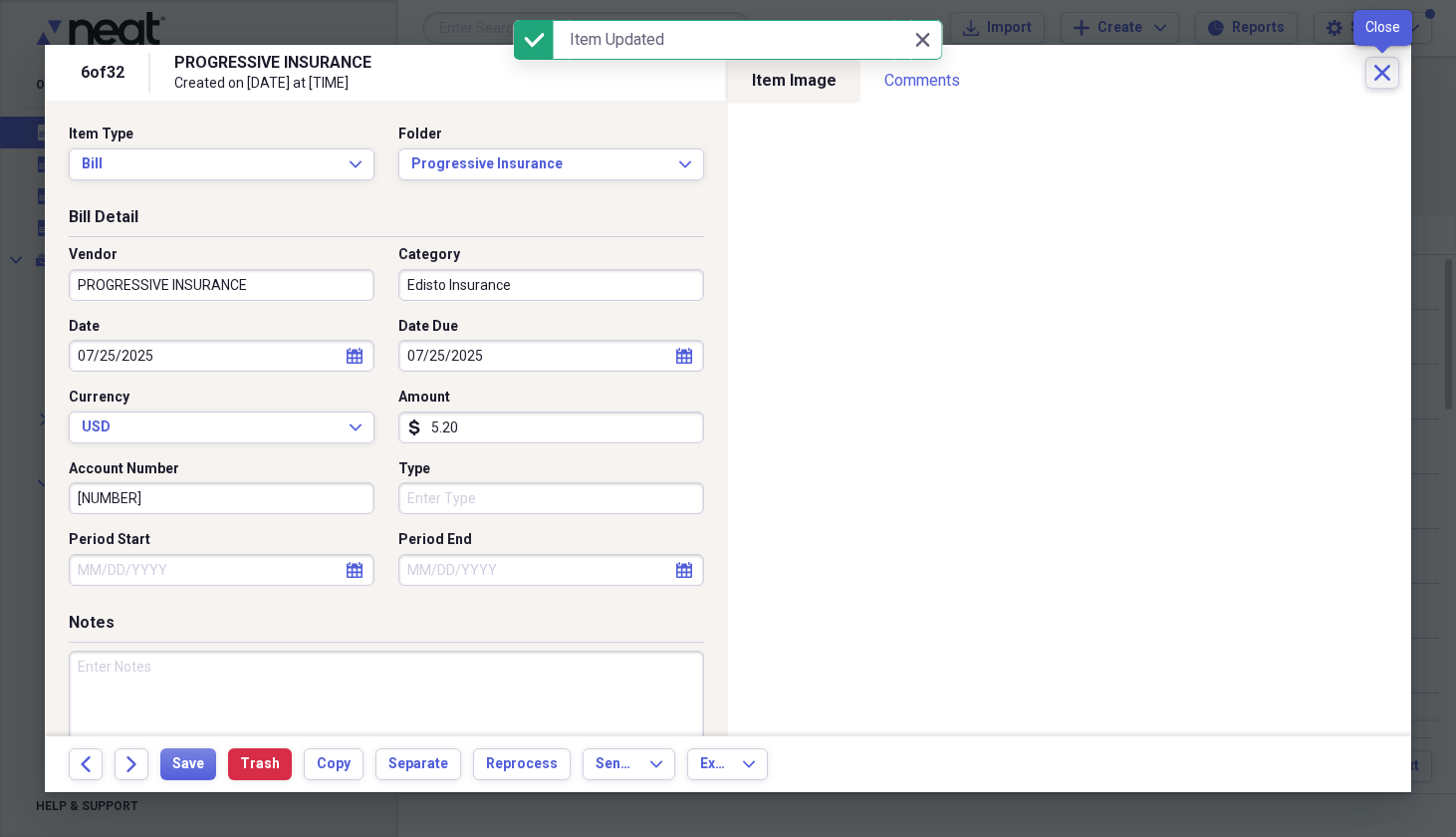 click on "Close" 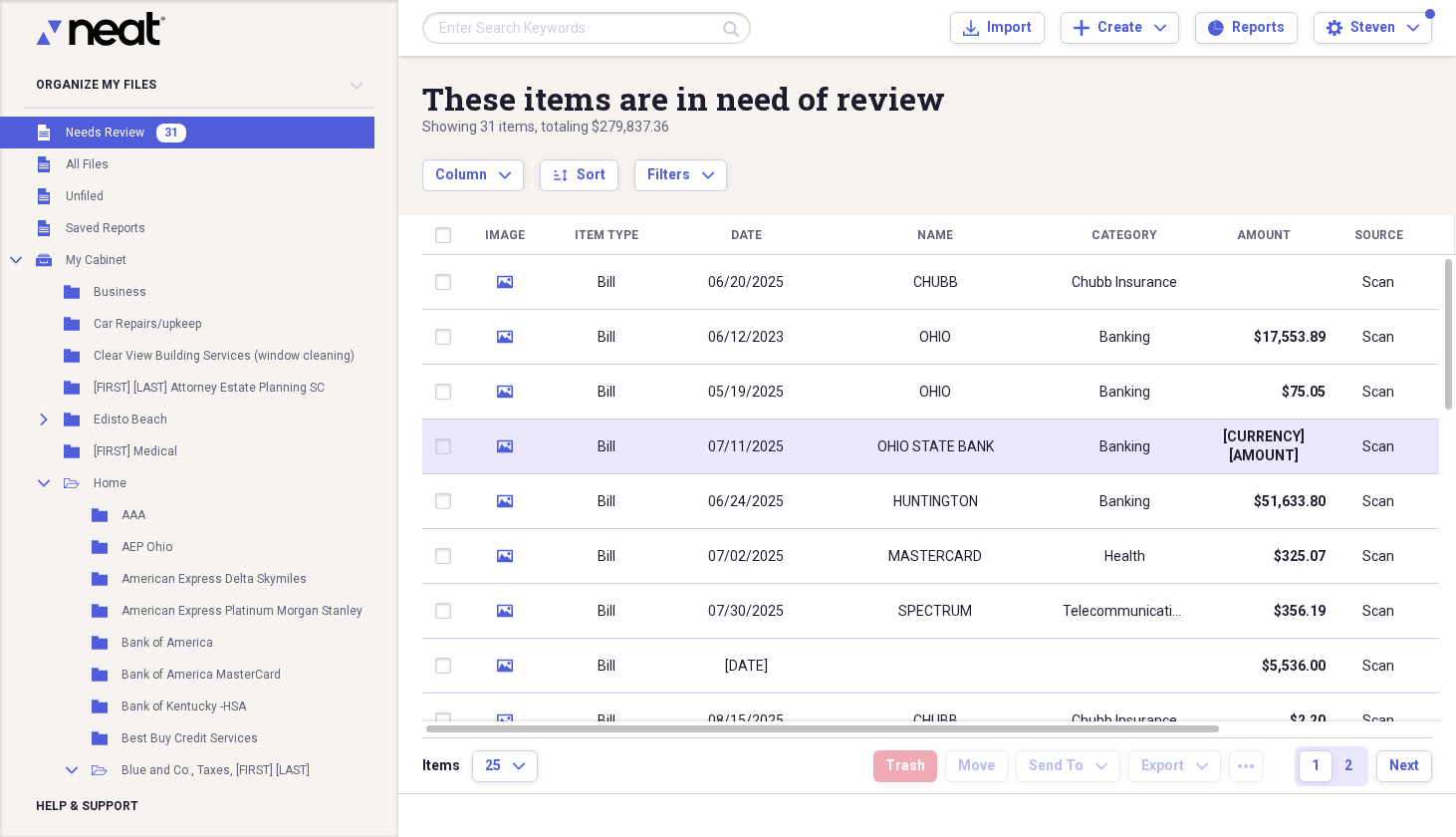 click on "OHIO STATE BANK" at bounding box center [935, 446] 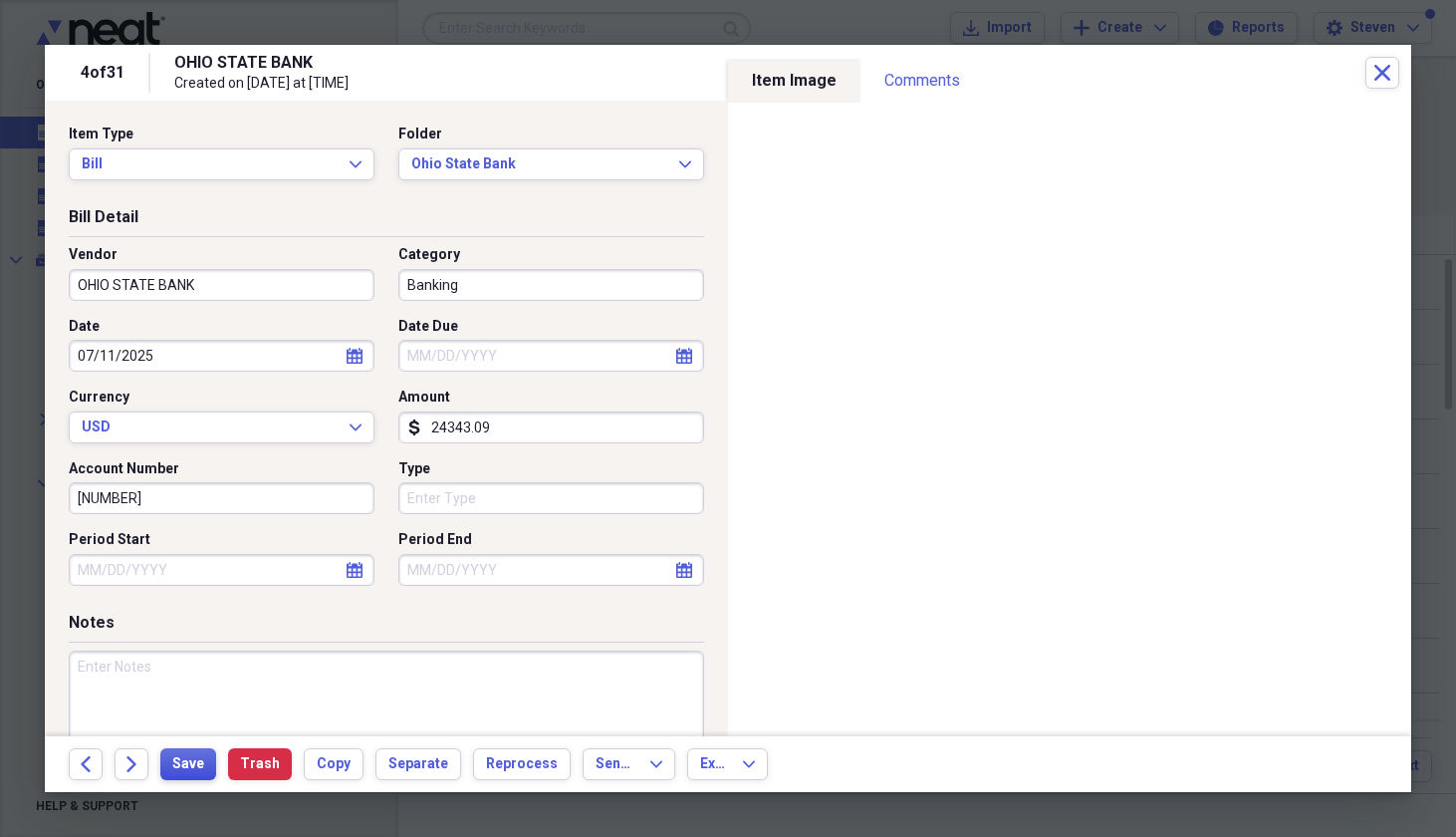 click on "Save" at bounding box center [188, 764] 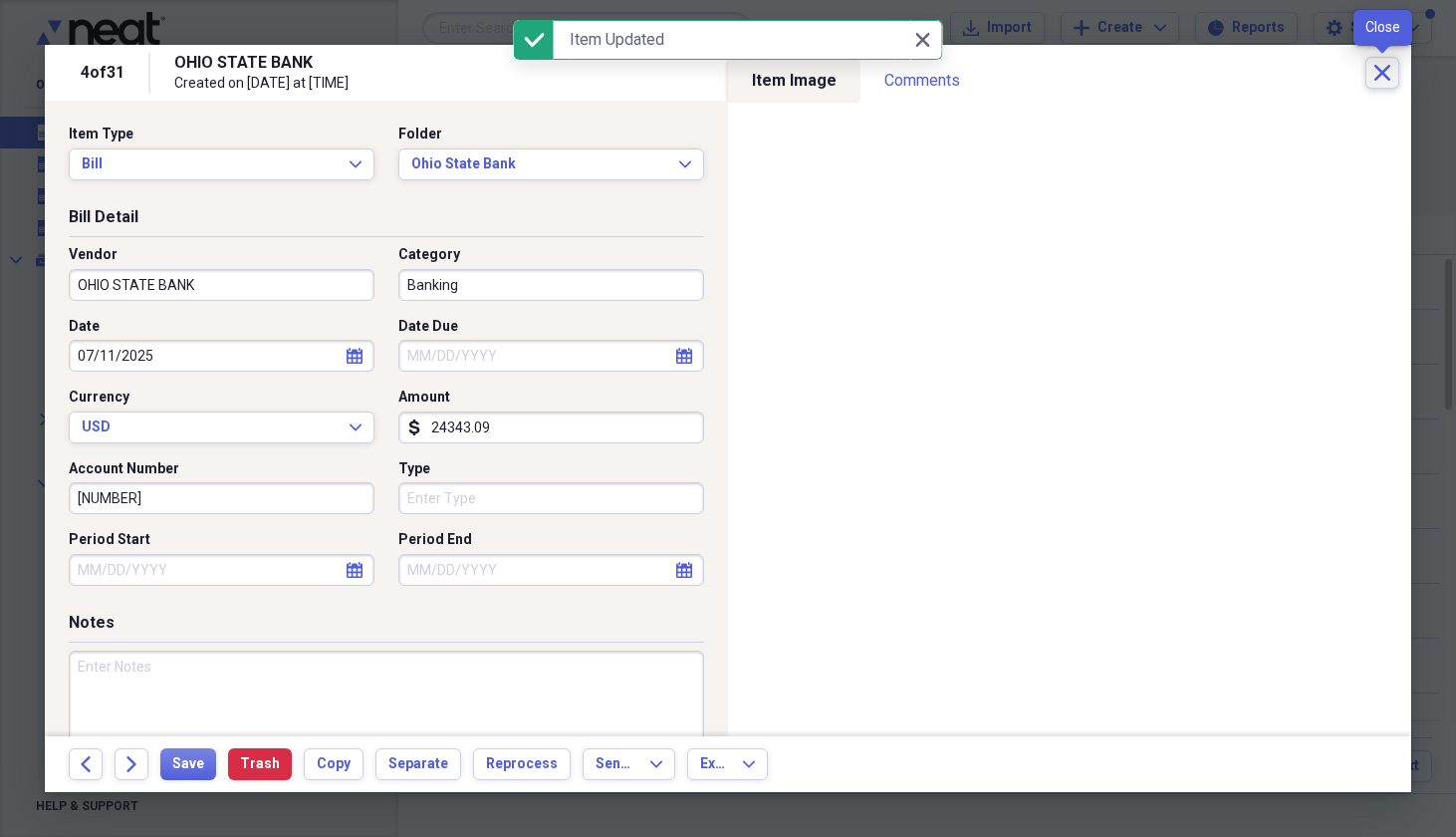 click on "Close" 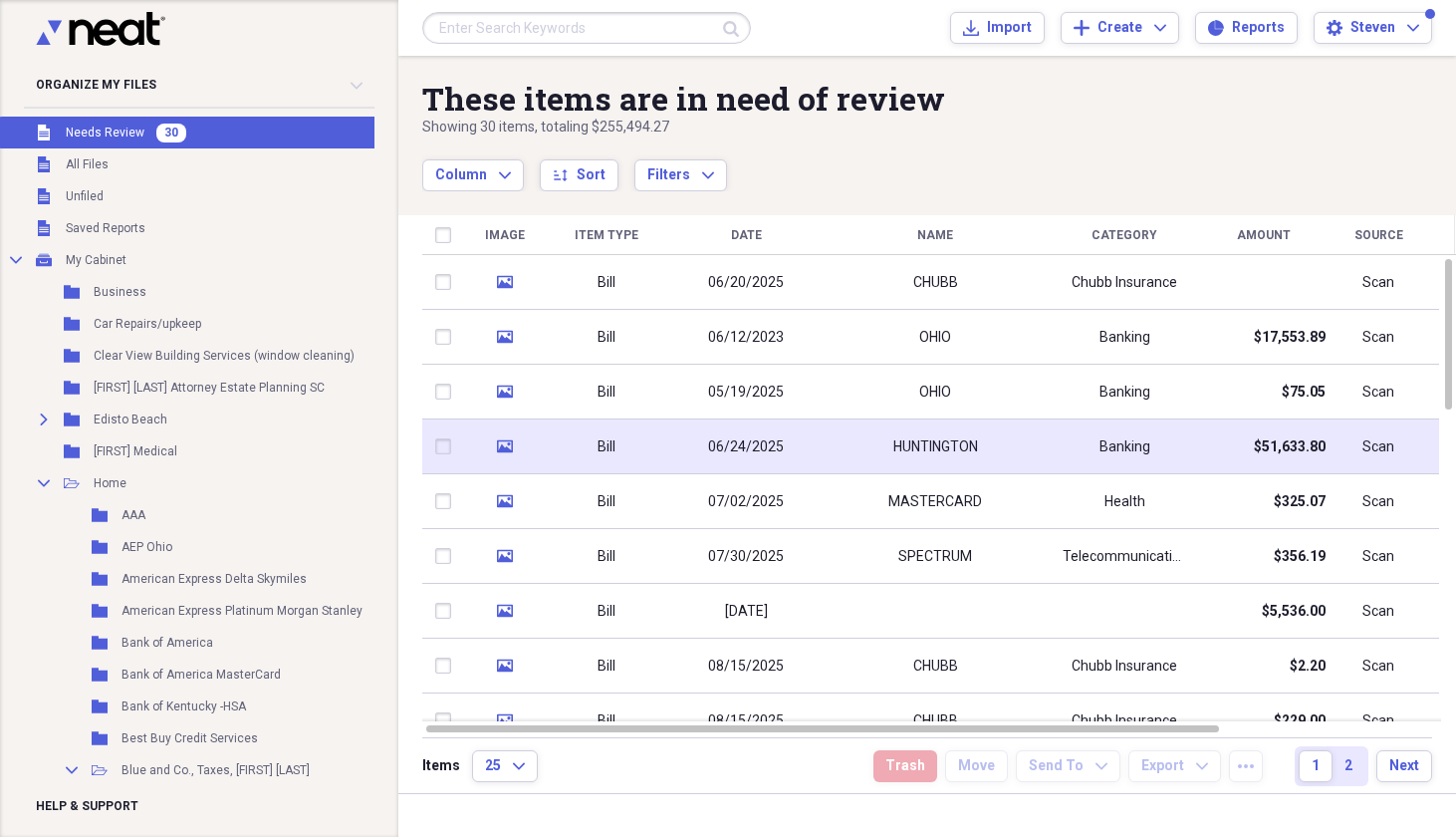 click on "HUNTINGTON" at bounding box center [935, 447] 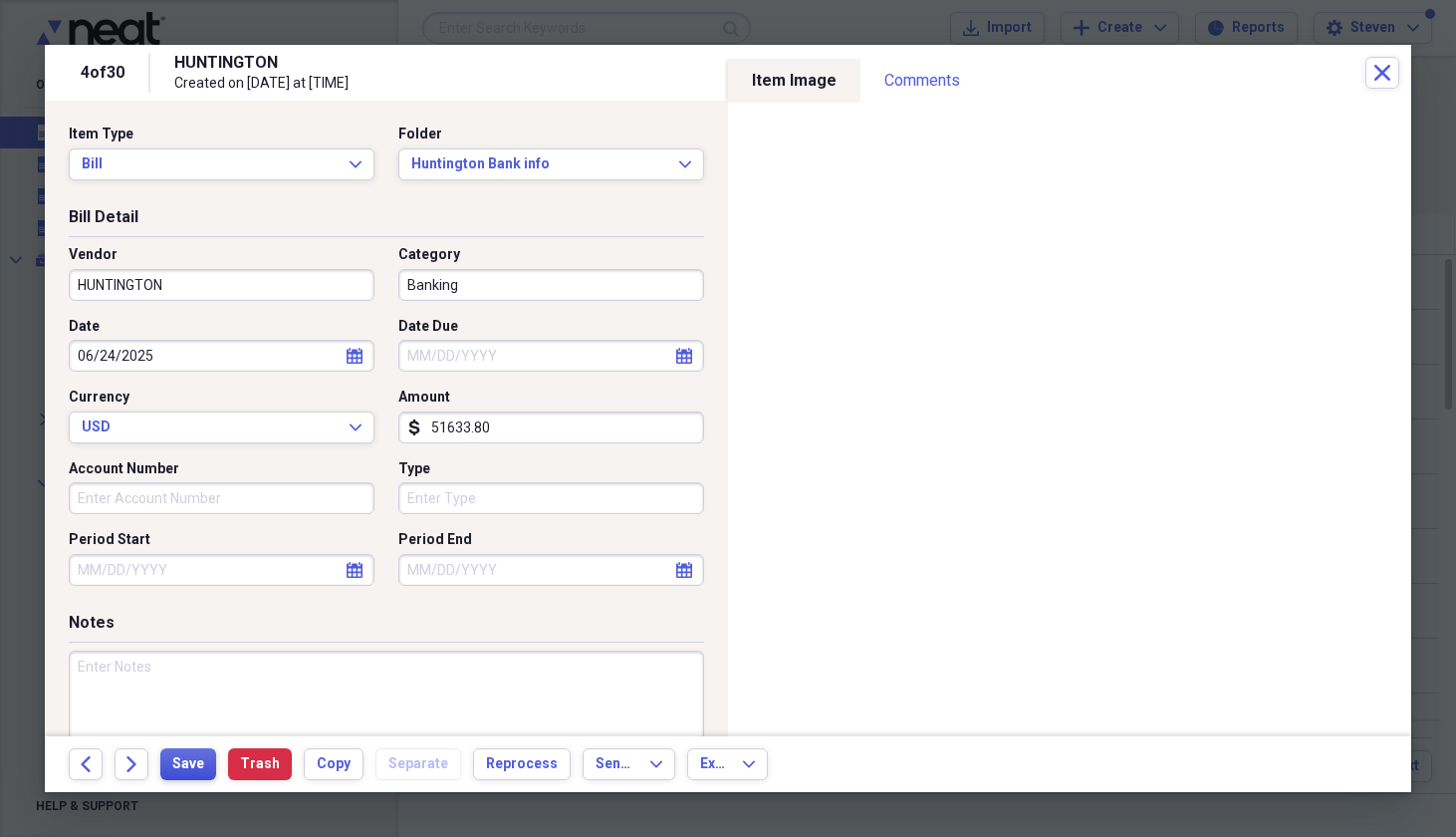 click on "Save" at bounding box center (188, 764) 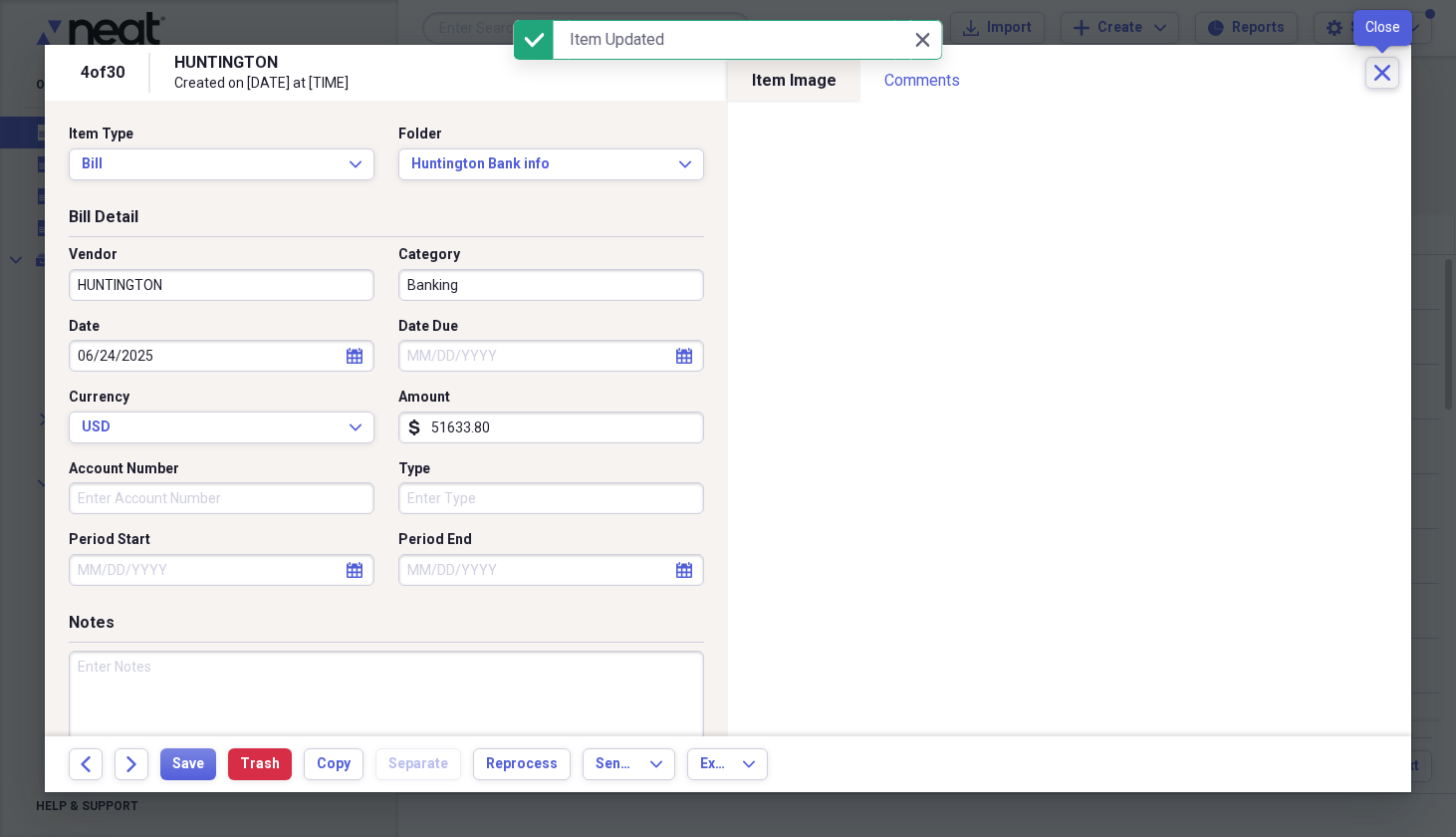 click on "Close" 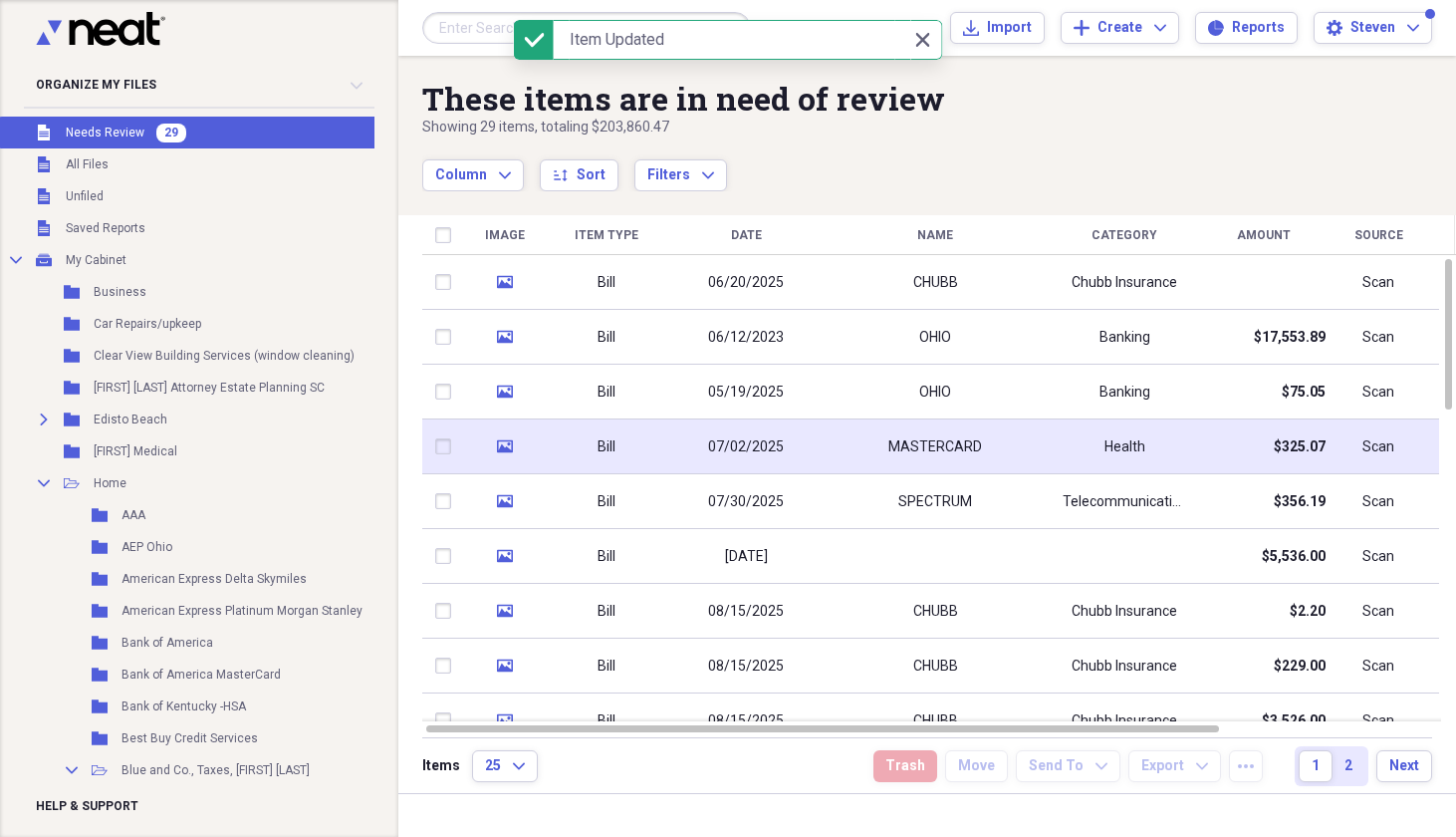 click on "MASTERCARD" at bounding box center (935, 447) 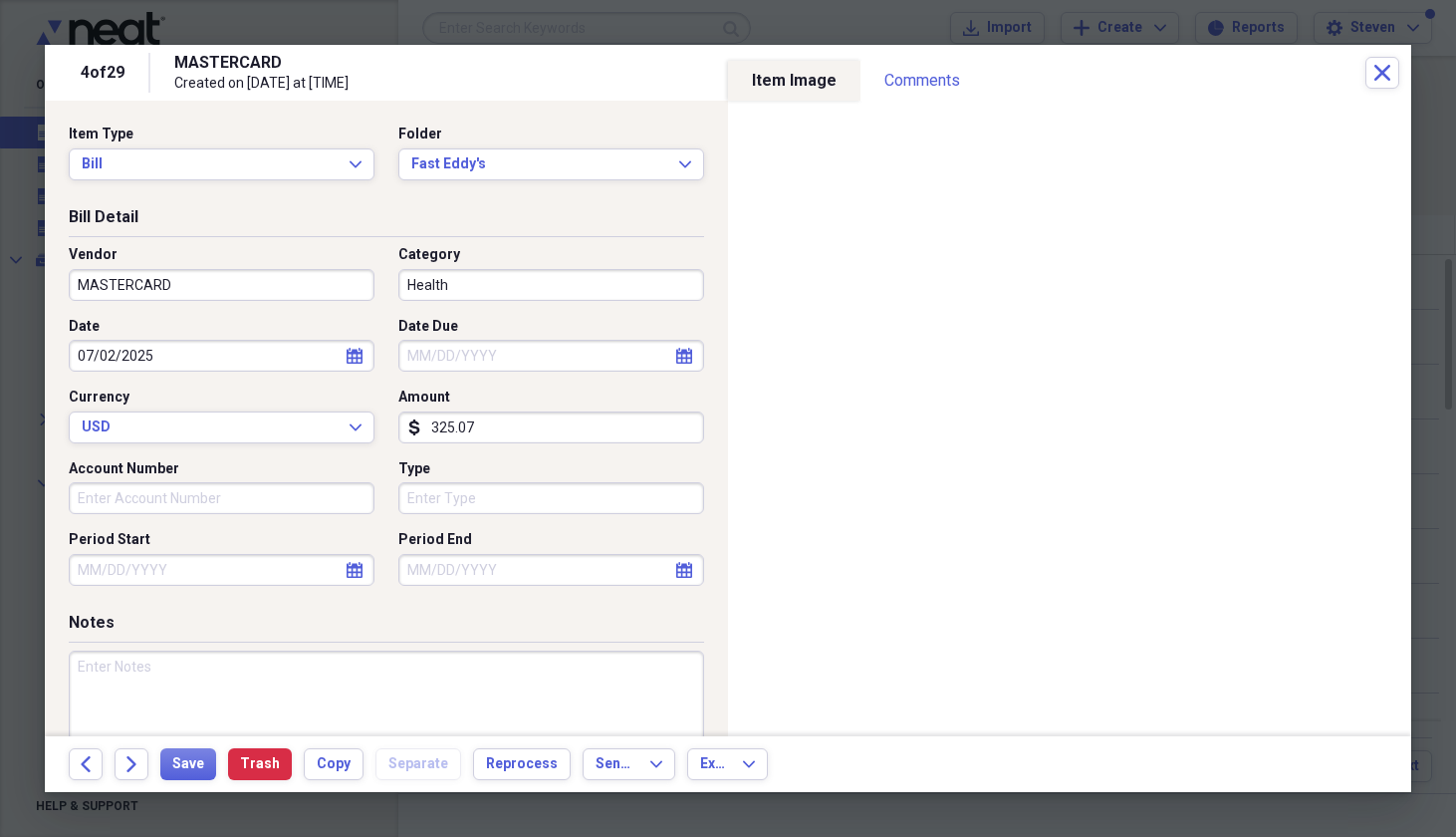 click on "MASTERCARD" at bounding box center (221, 285) 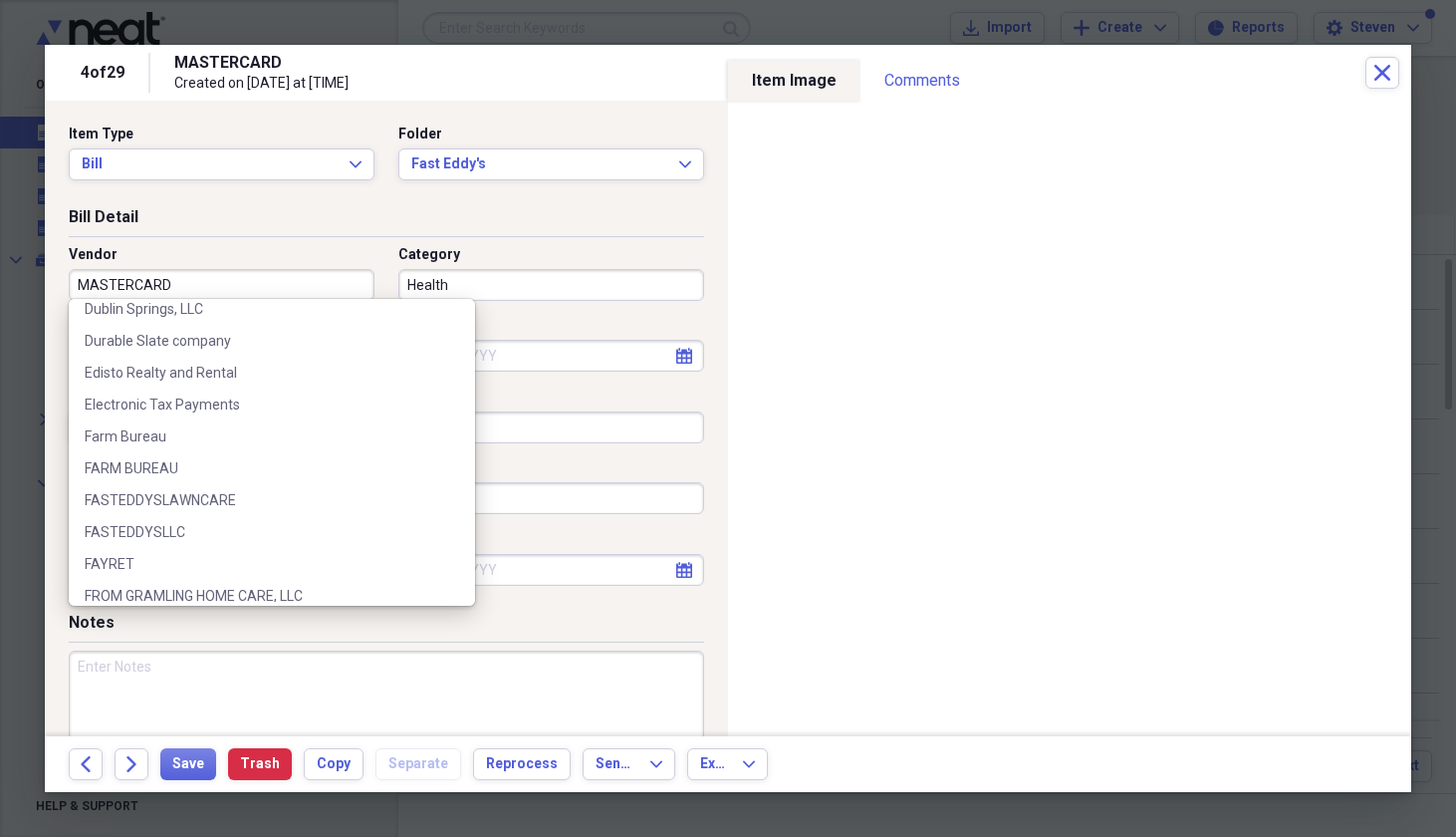 scroll, scrollTop: 2374, scrollLeft: 0, axis: vertical 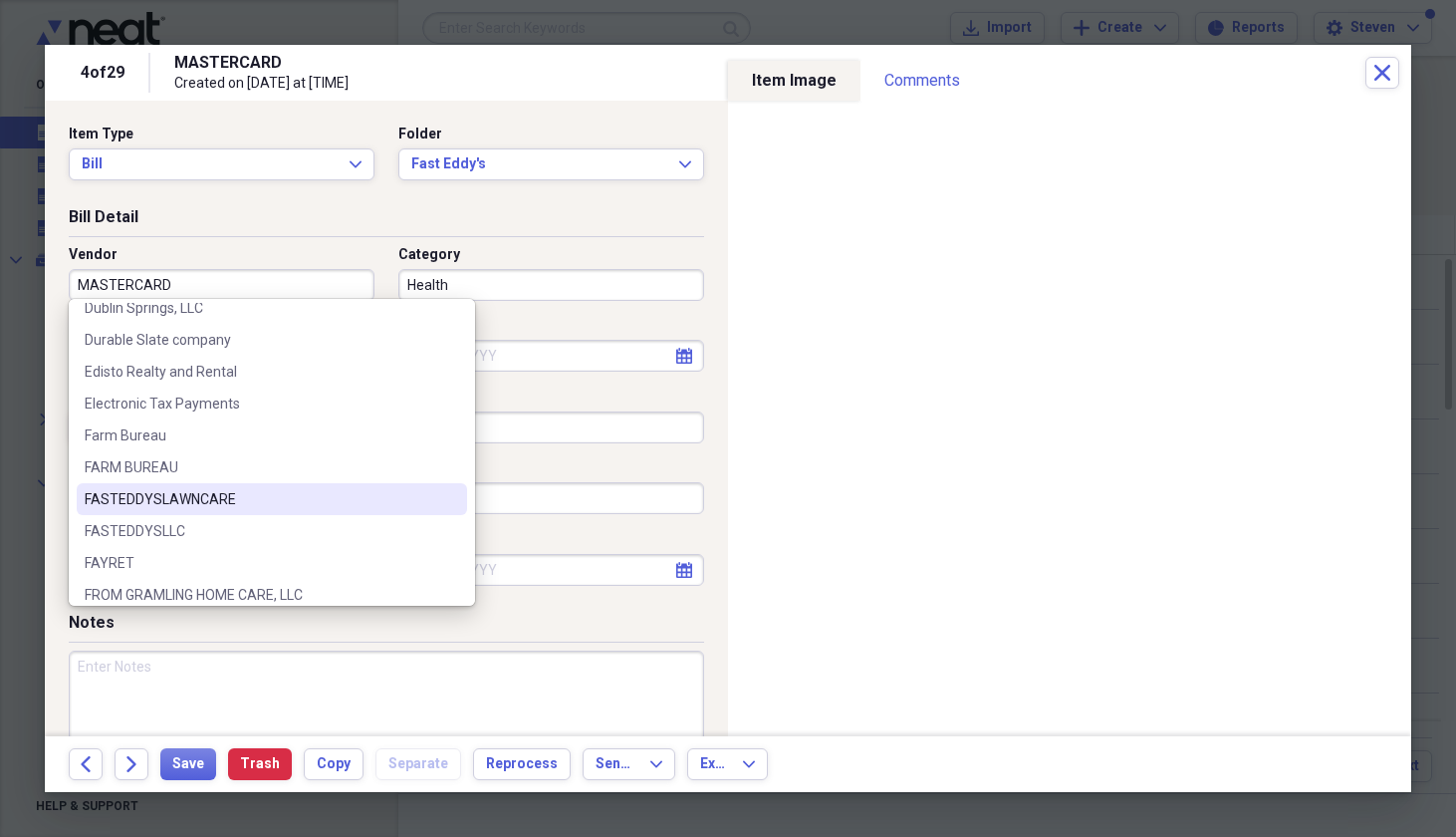 click on "FASTEDDYSLAWNCARE" at bounding box center (260, 499) 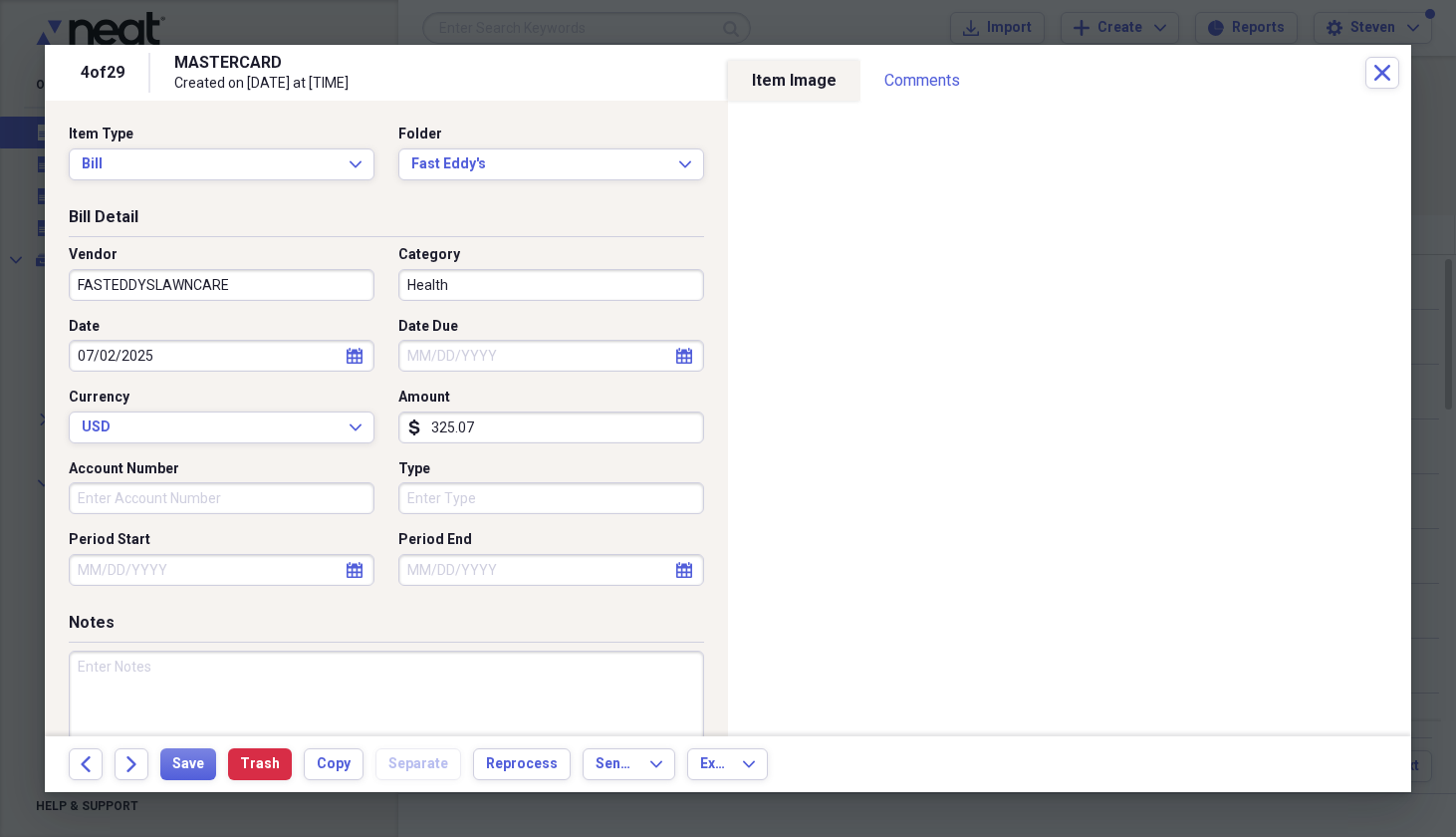 type on "Lakehouse utilities" 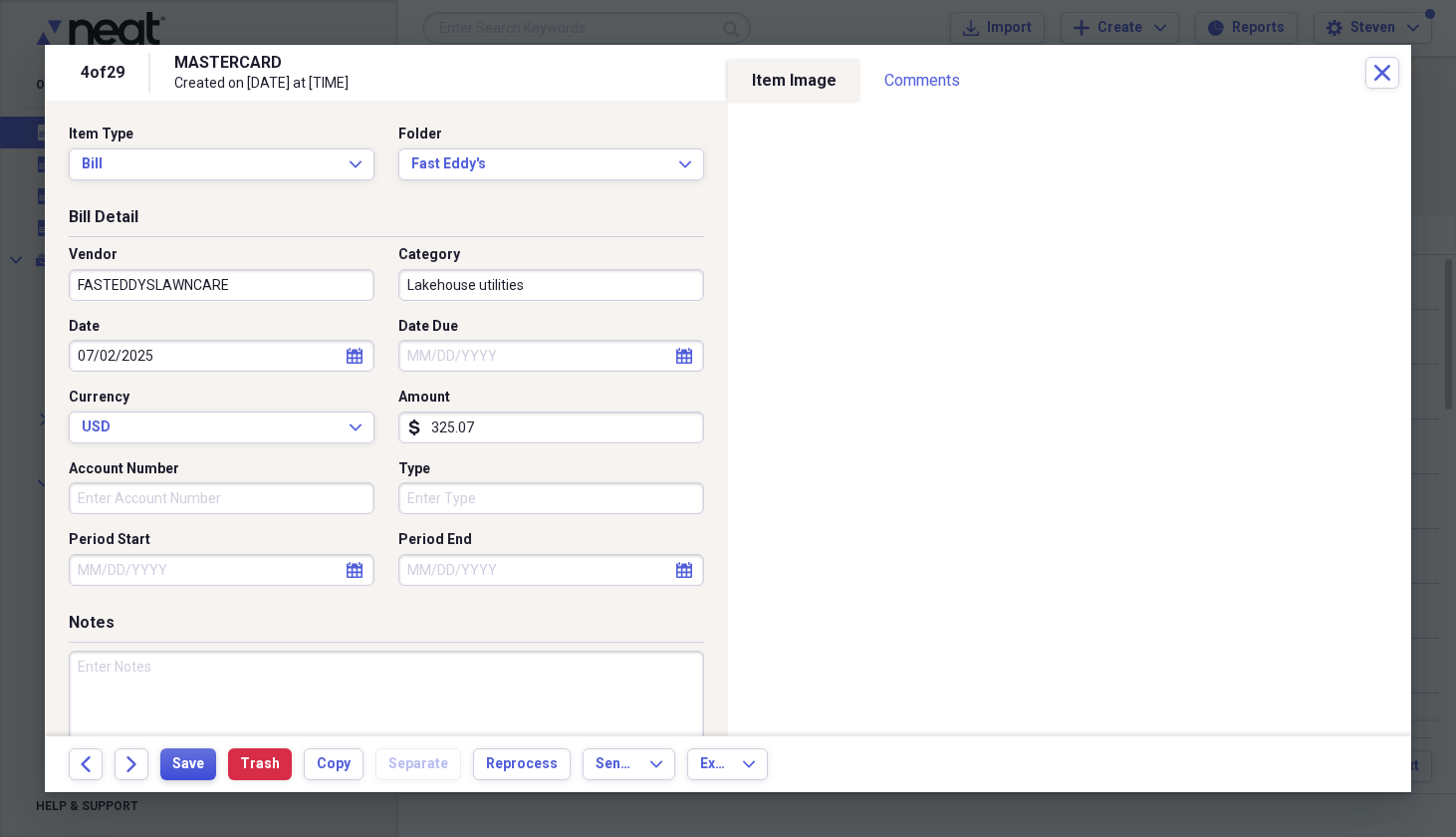 click on "Save" at bounding box center [188, 764] 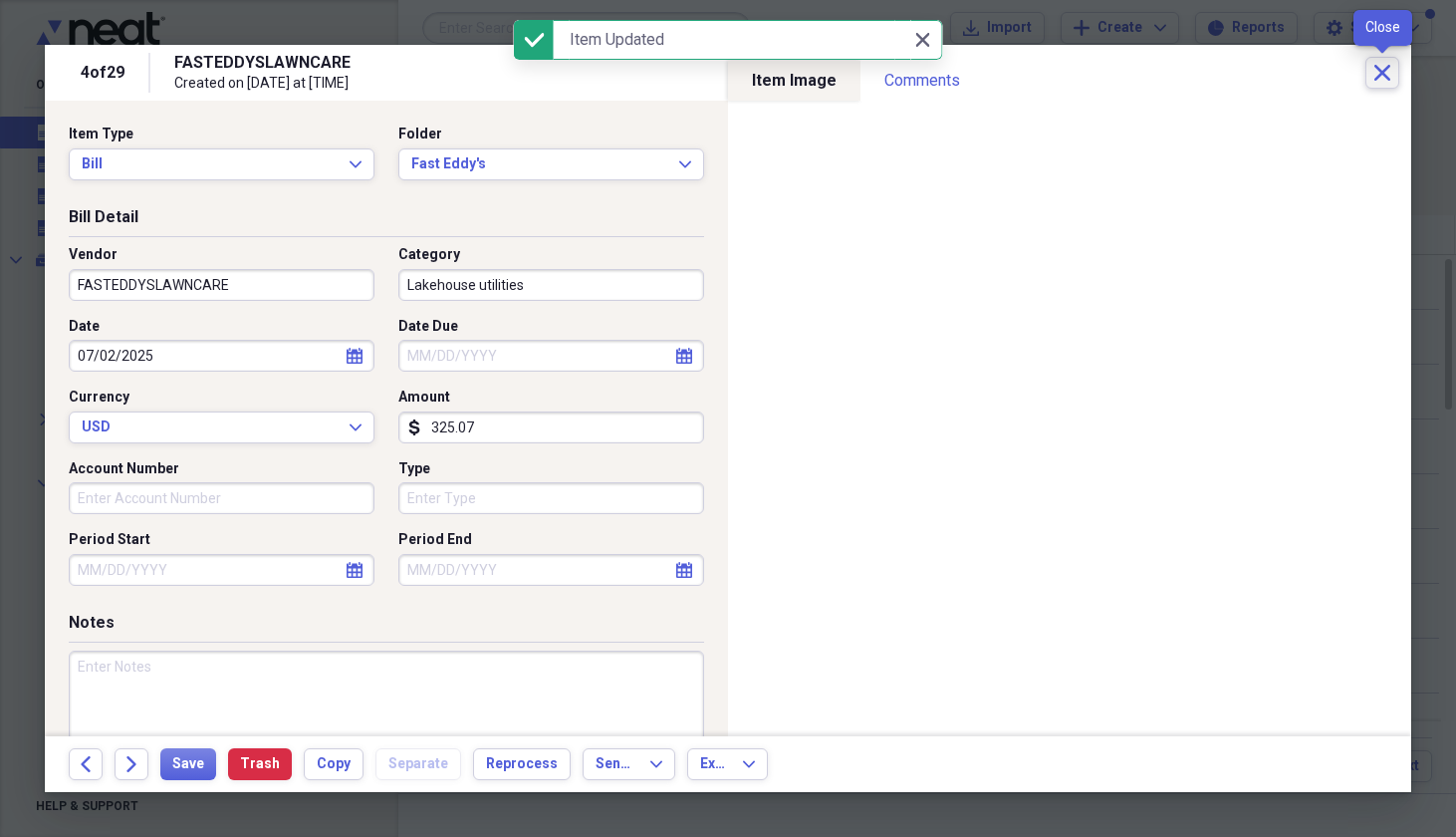 click on "Close" 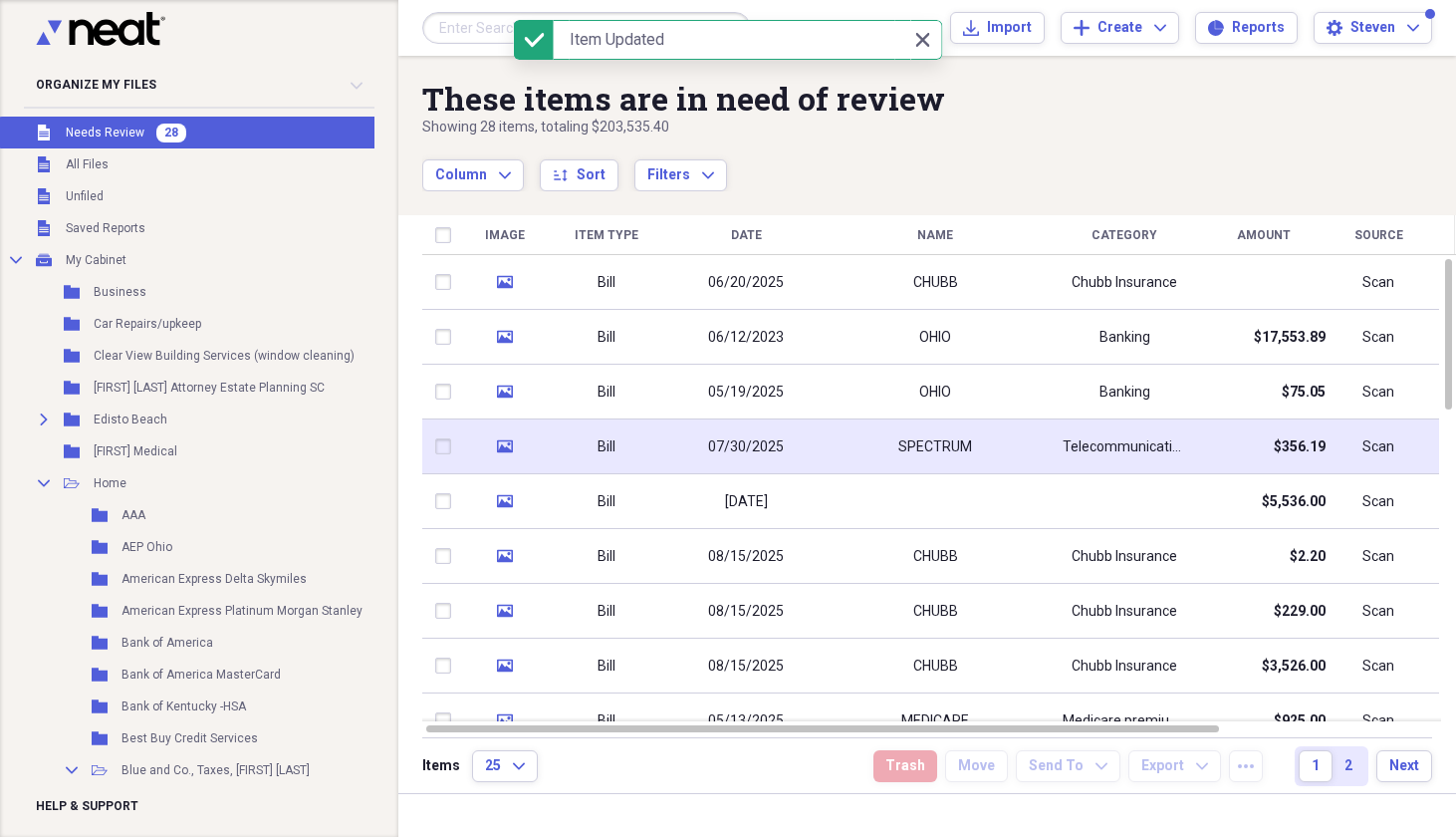 click on "SPECTRUM" at bounding box center [935, 447] 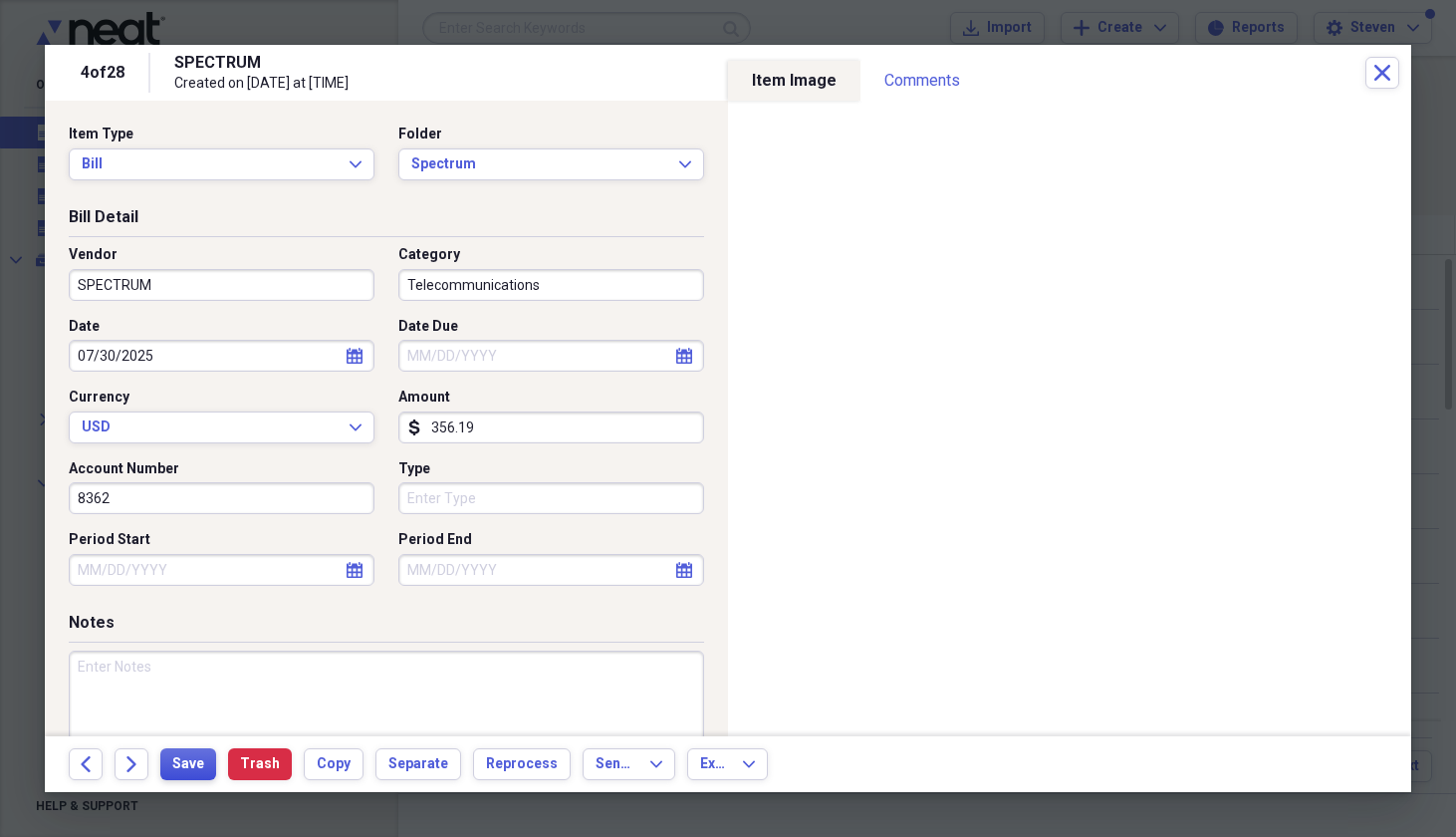 click on "Save" at bounding box center [188, 764] 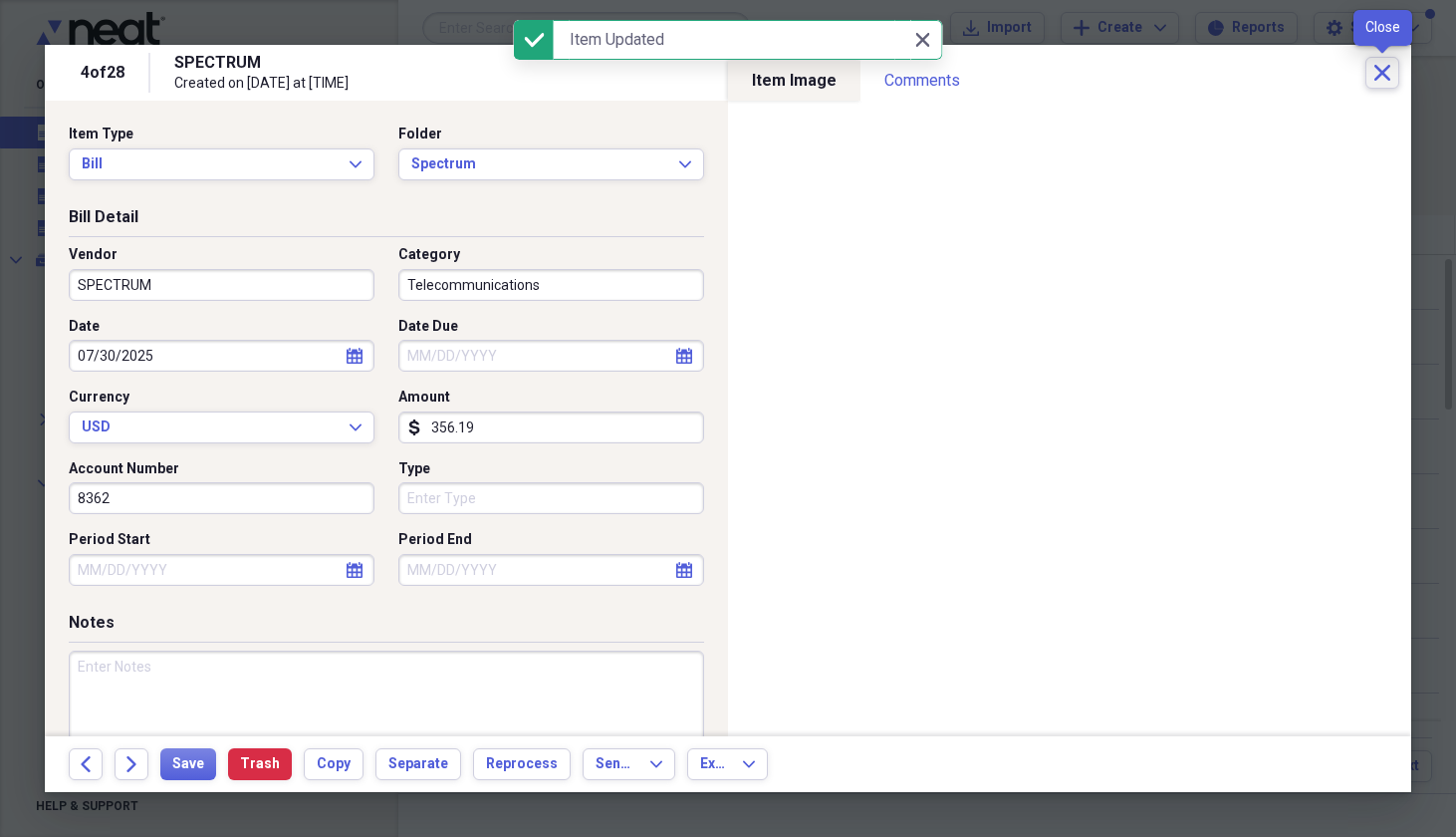 click on "Close" 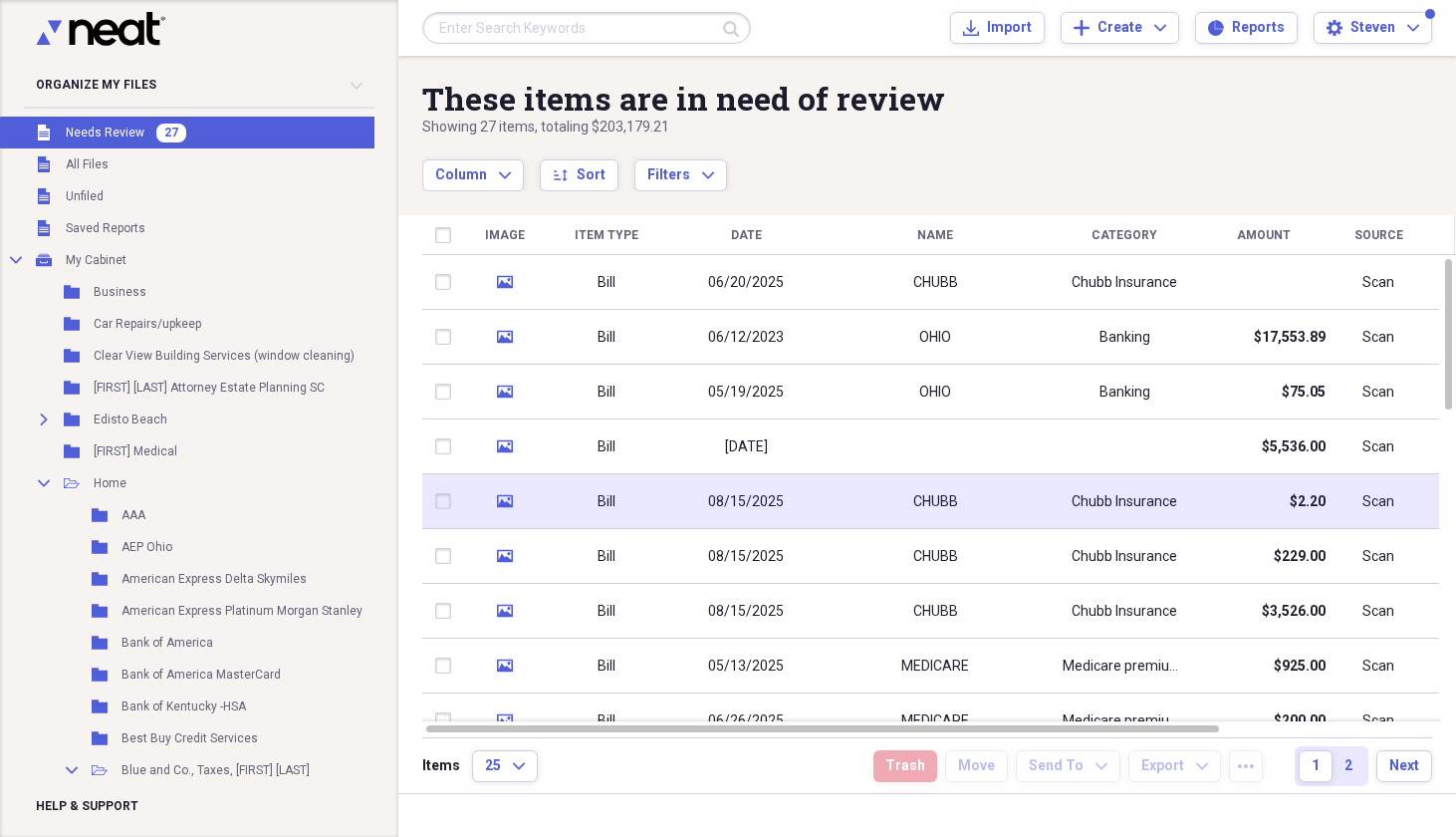 click on "CHUBB" at bounding box center [935, 501] 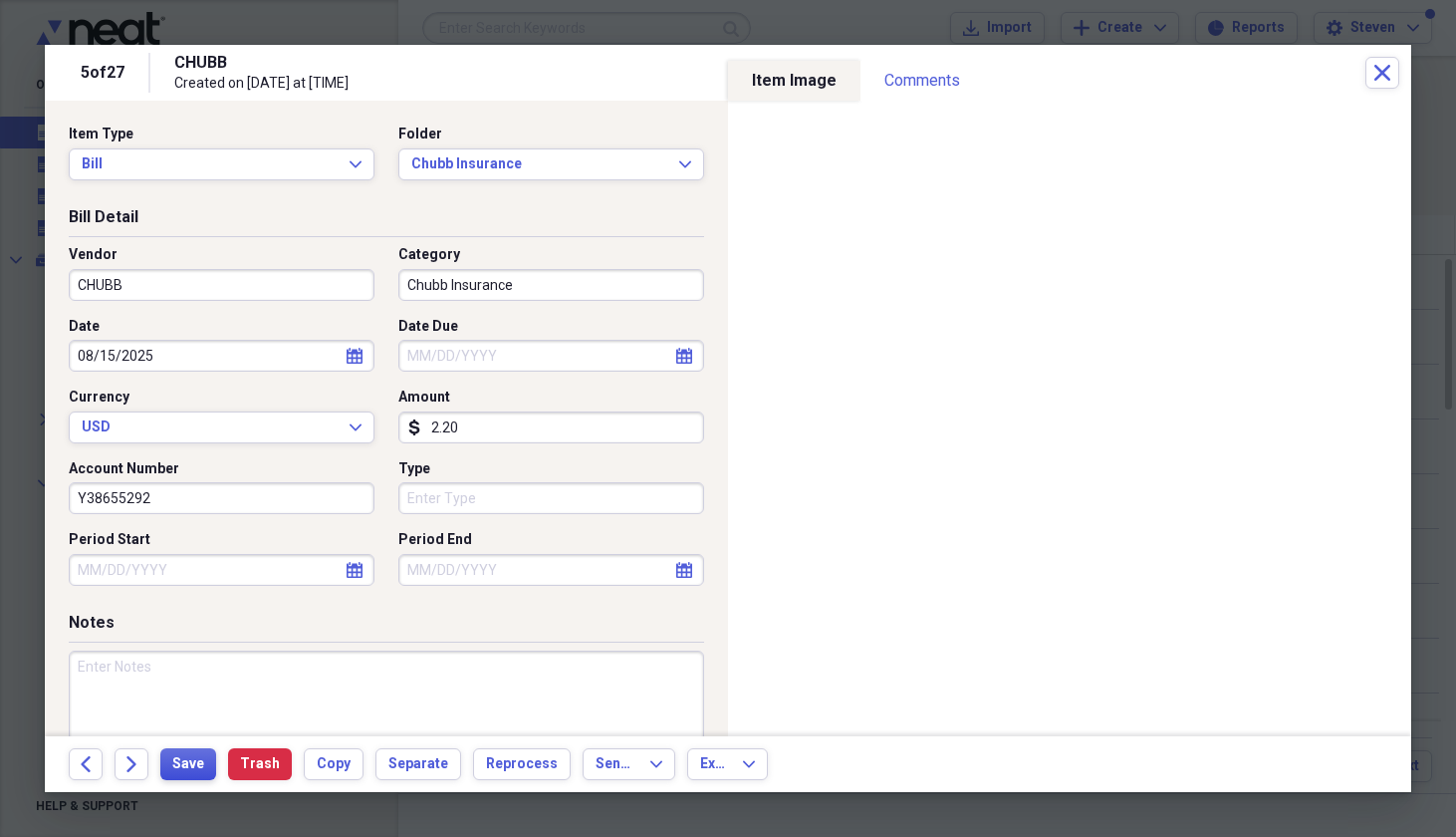 click on "Save" at bounding box center (188, 764) 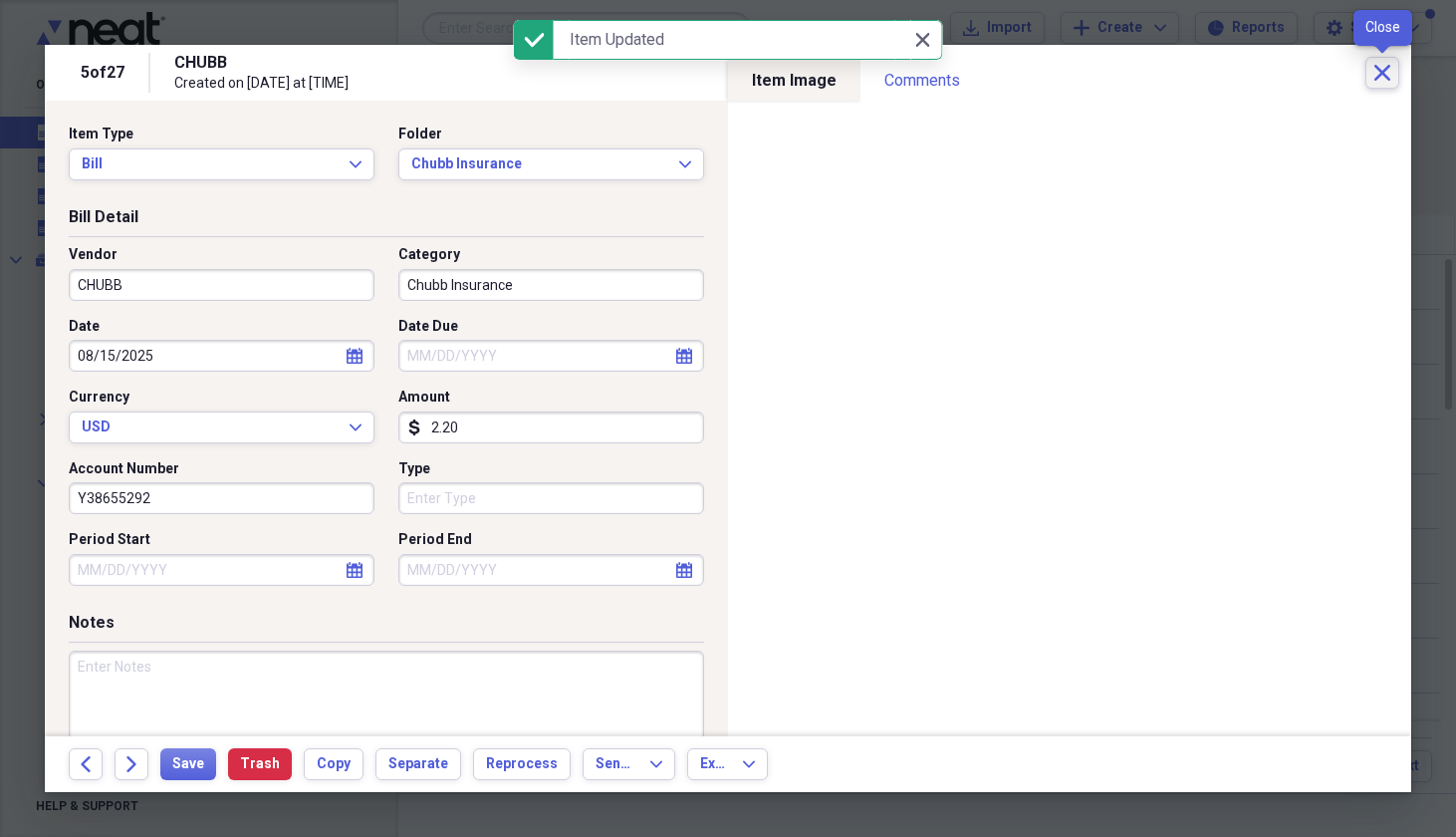 click 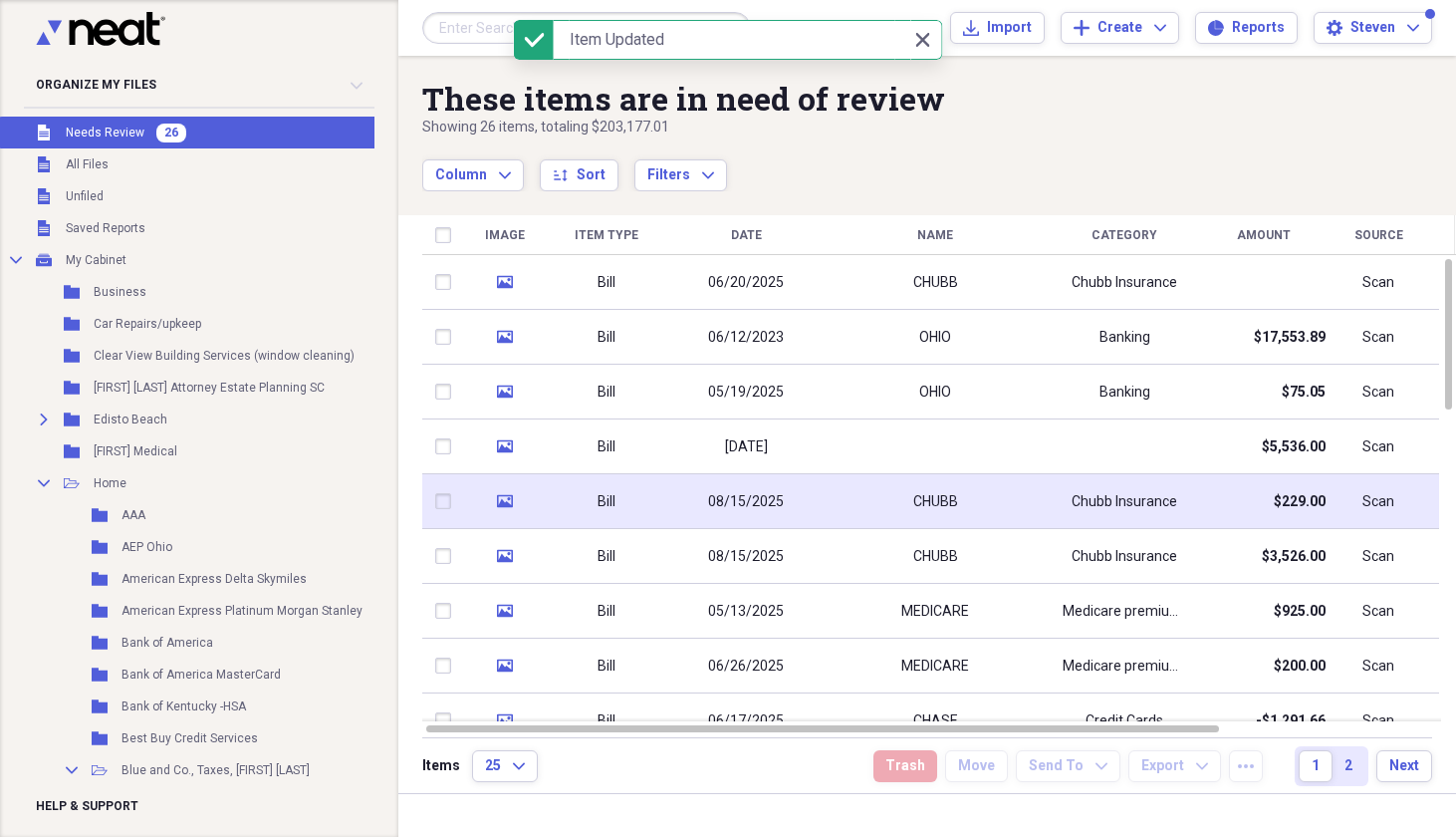 click on "CHUBB" at bounding box center (935, 501) 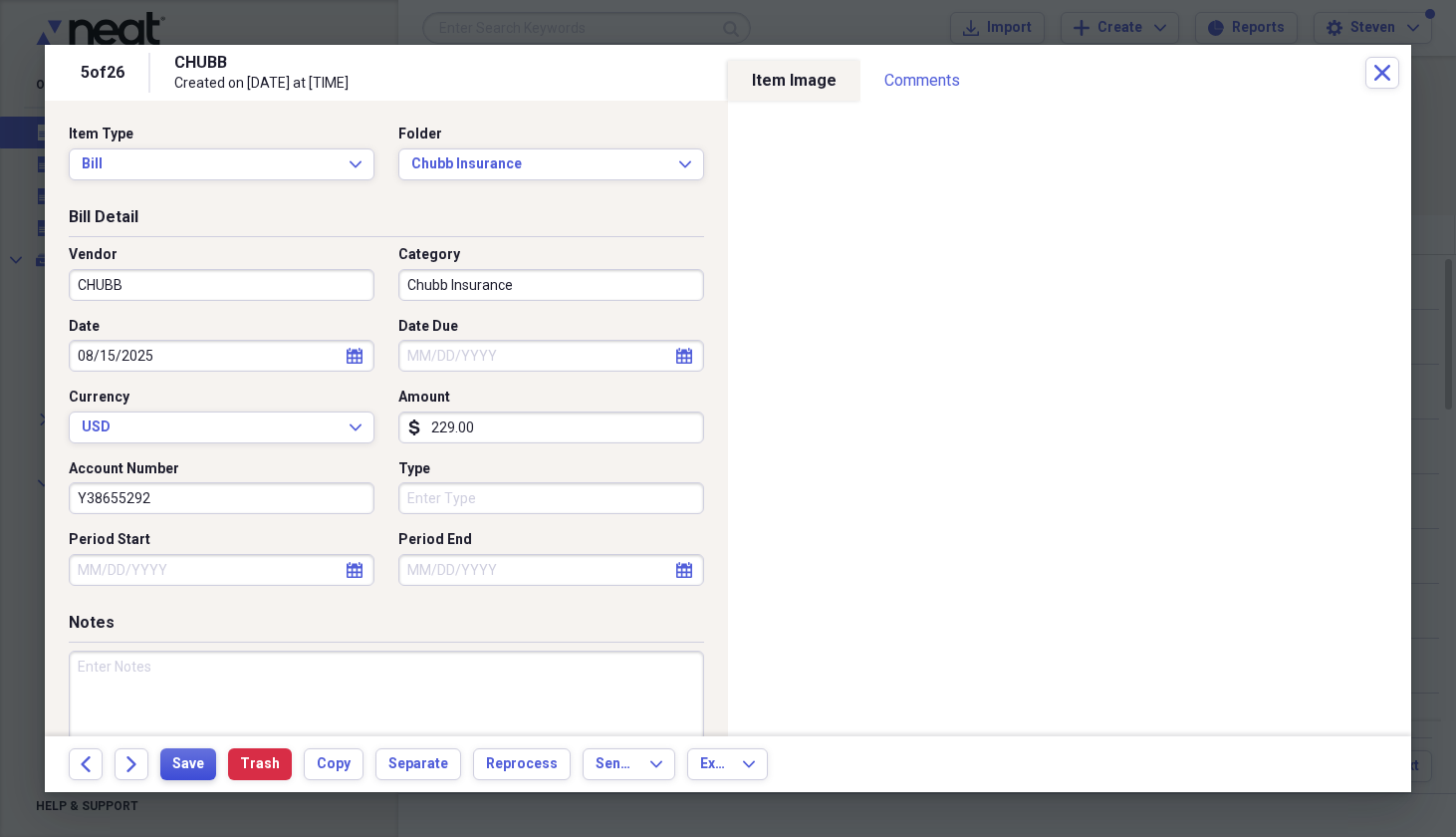 click on "Save" at bounding box center [188, 764] 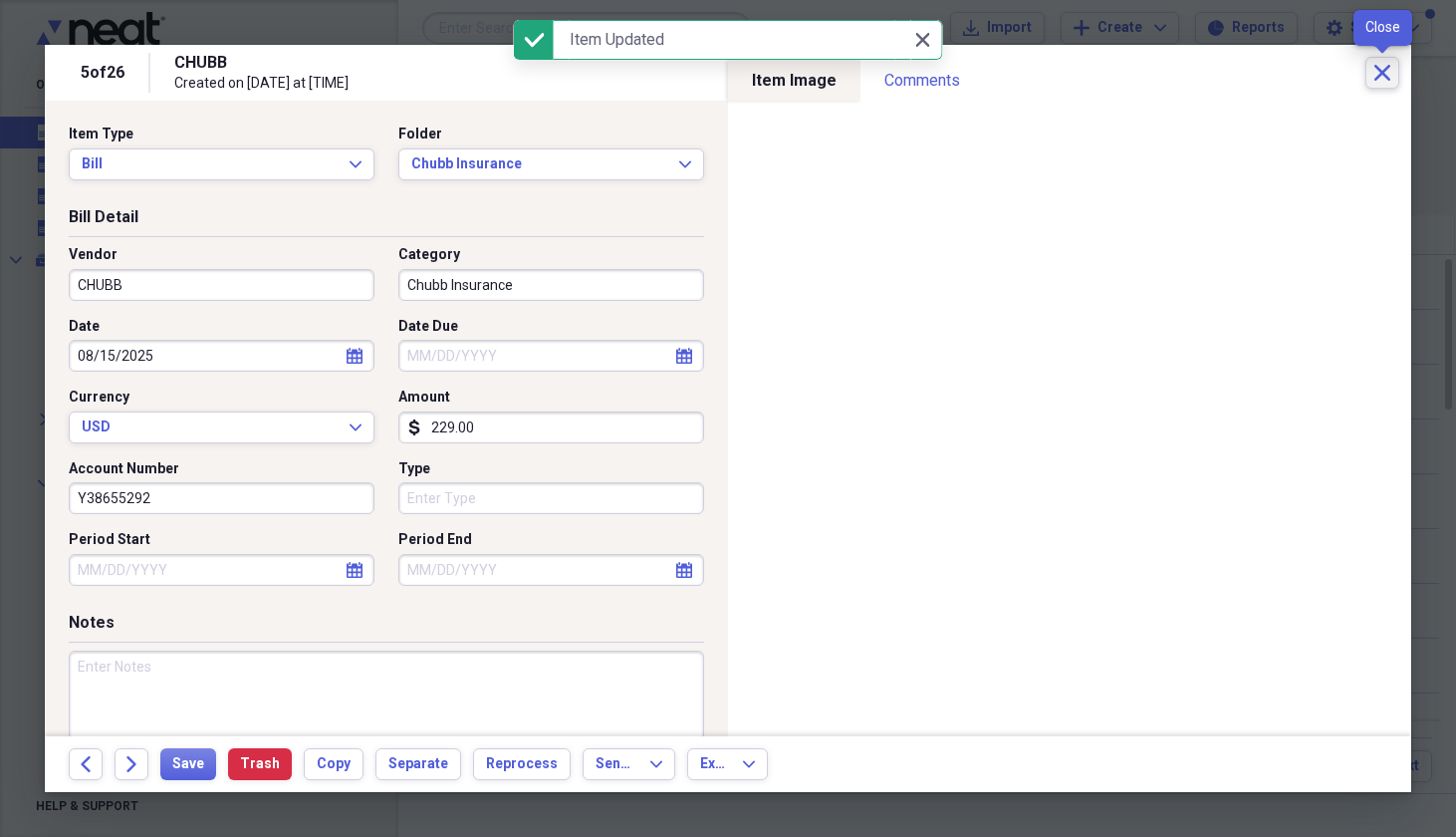 click on "Close" 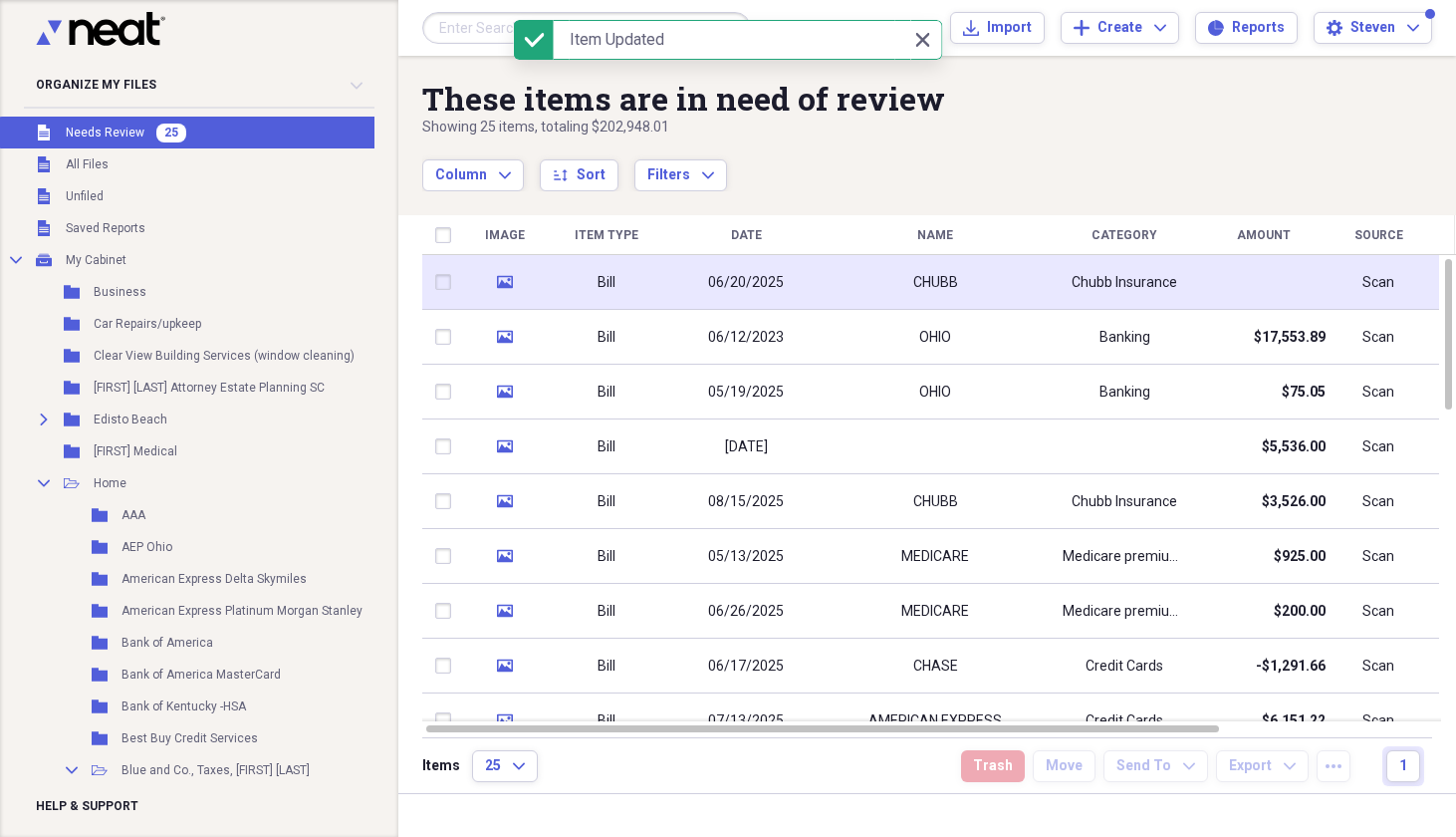 click on "CHUBB" at bounding box center [935, 283] 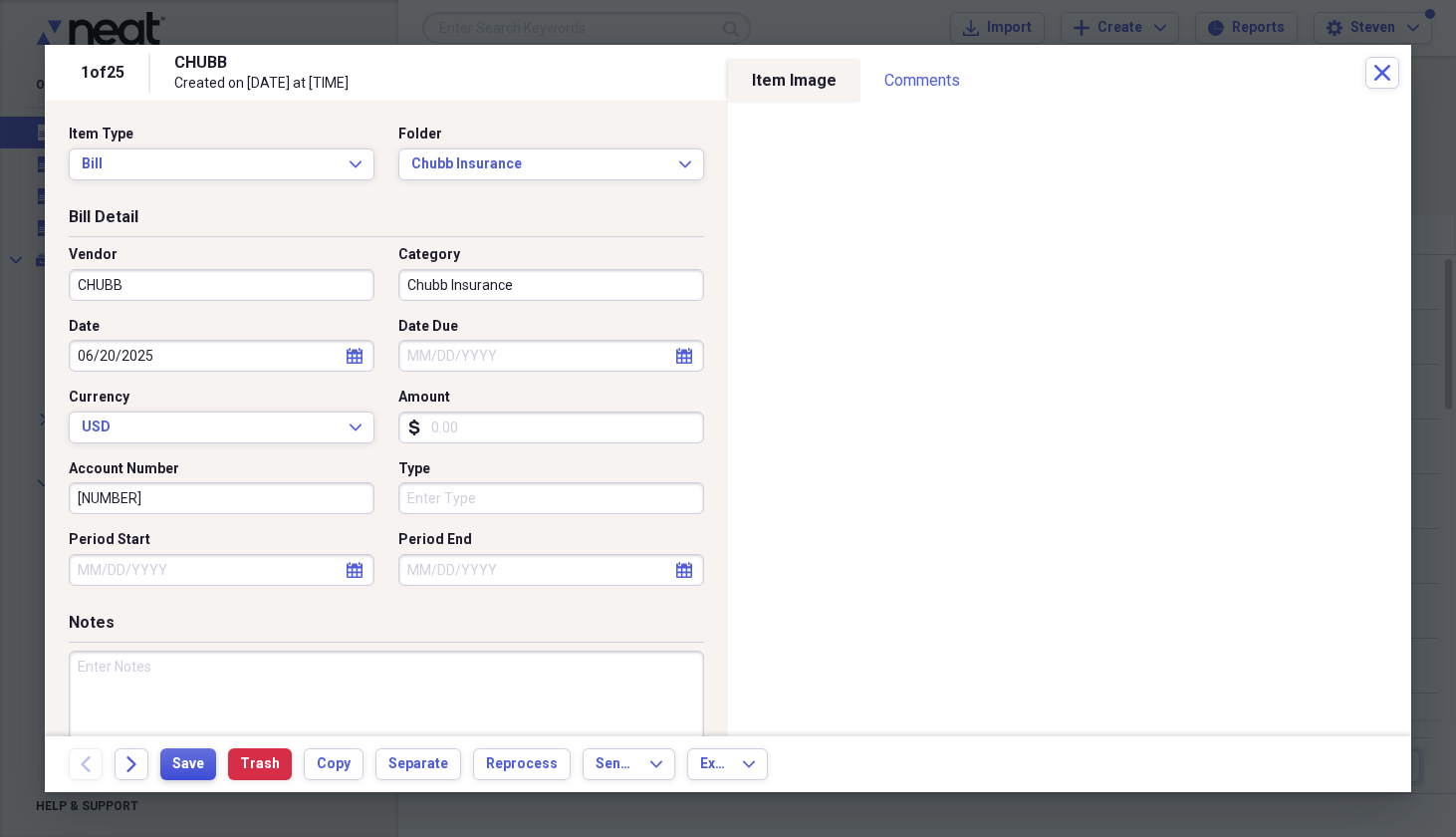click on "Save" at bounding box center (188, 764) 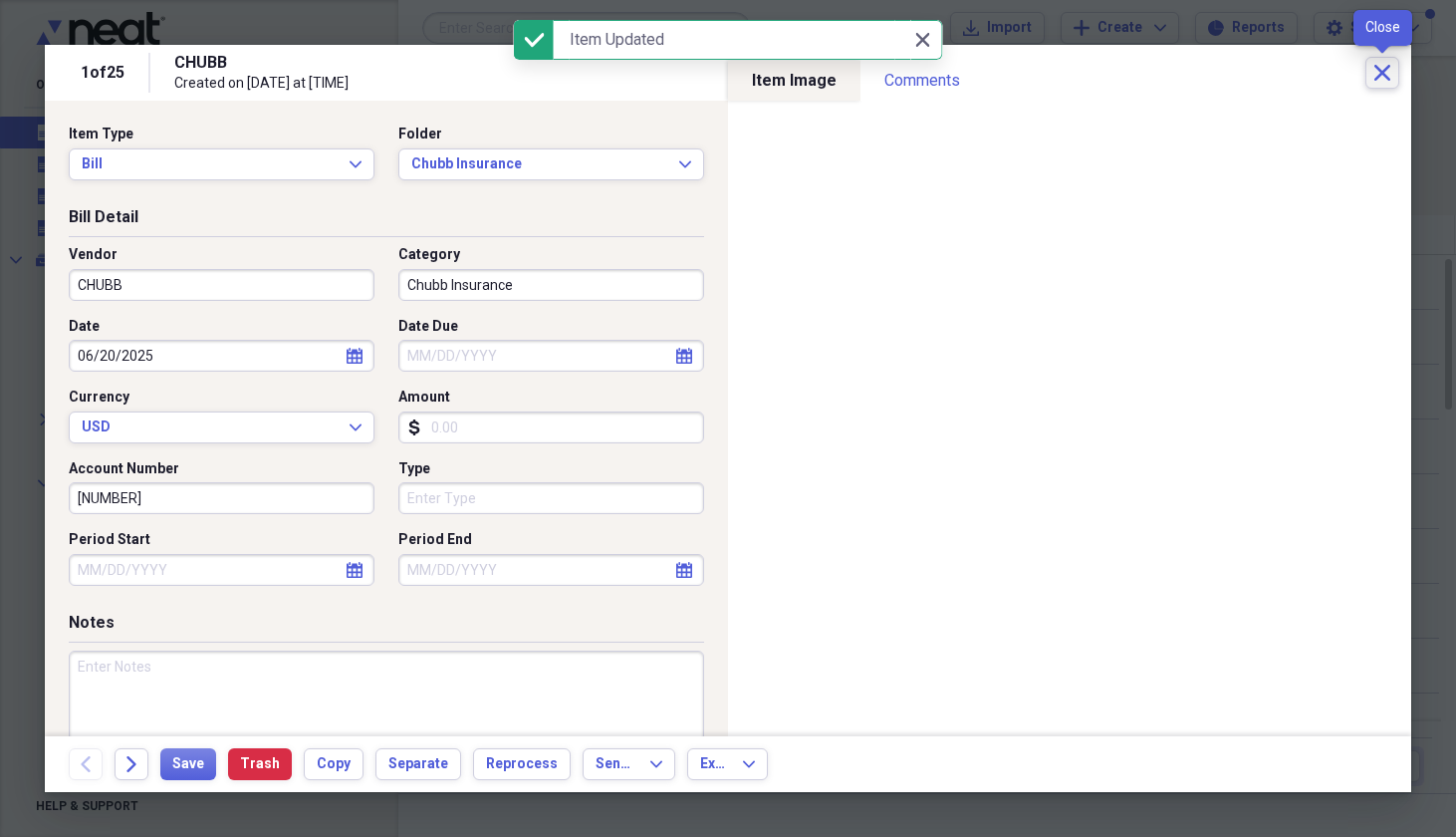 click on "Close" 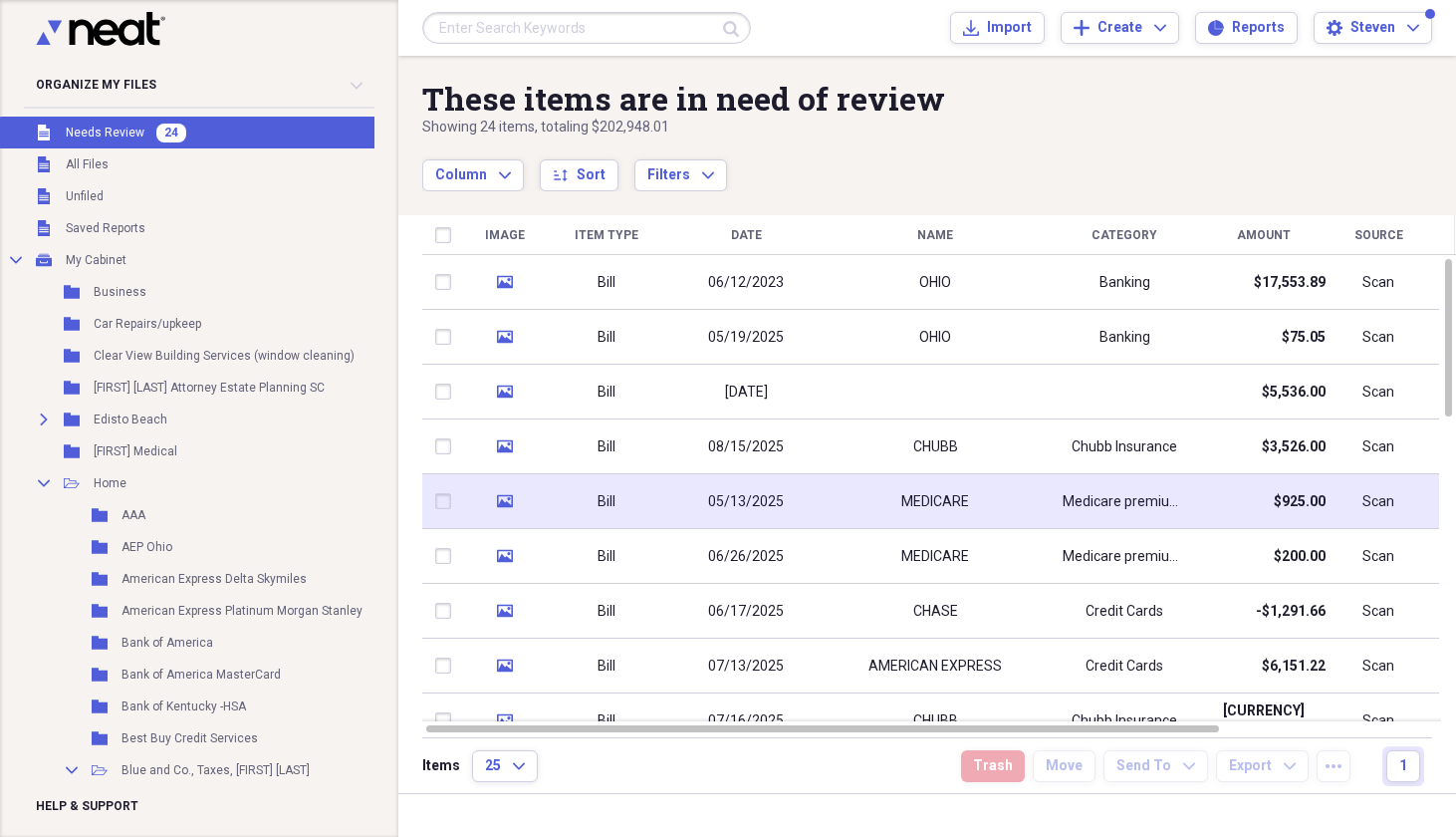 click on "MEDICARE" at bounding box center [935, 501] 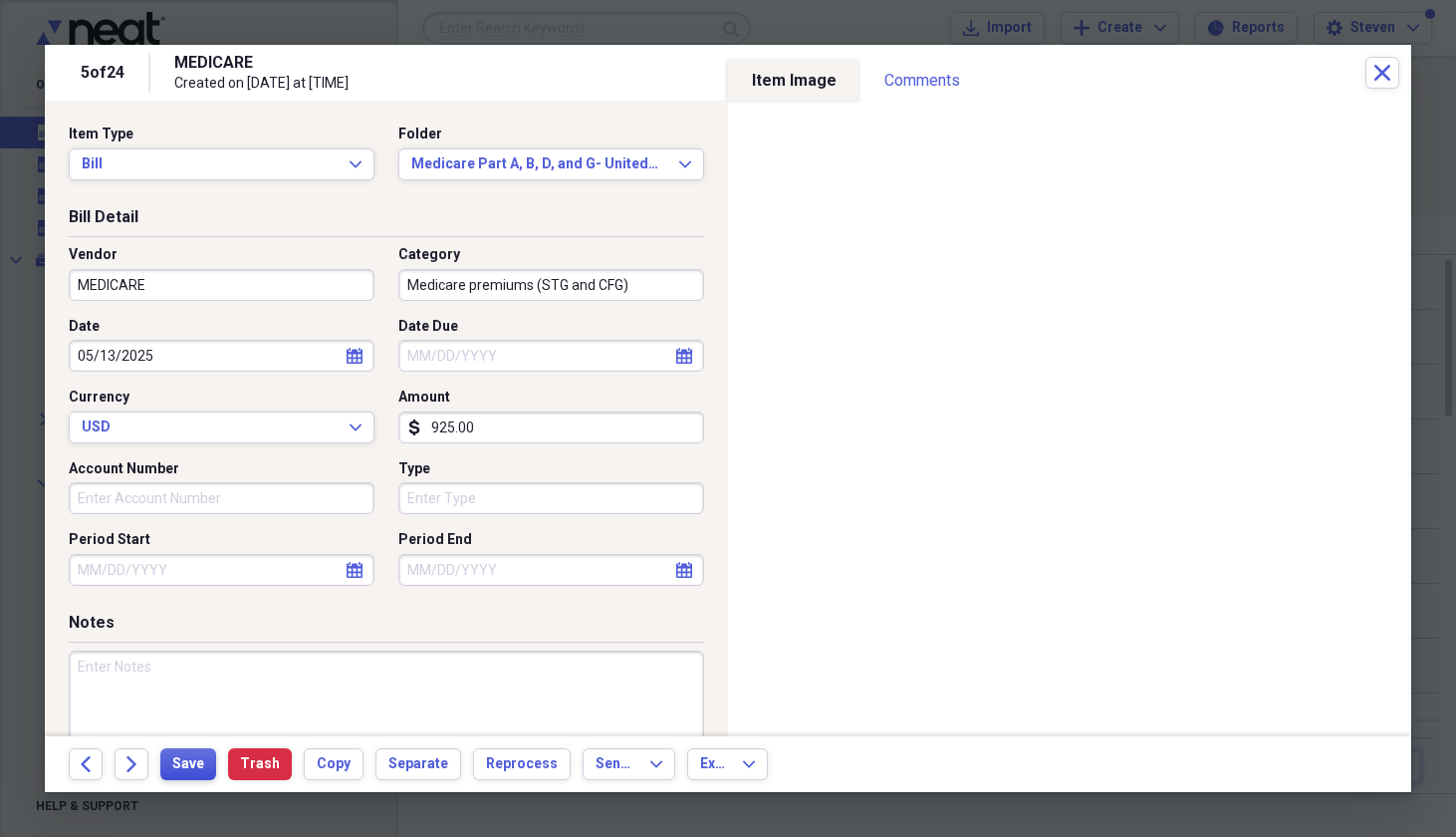 click on "Save" at bounding box center (188, 764) 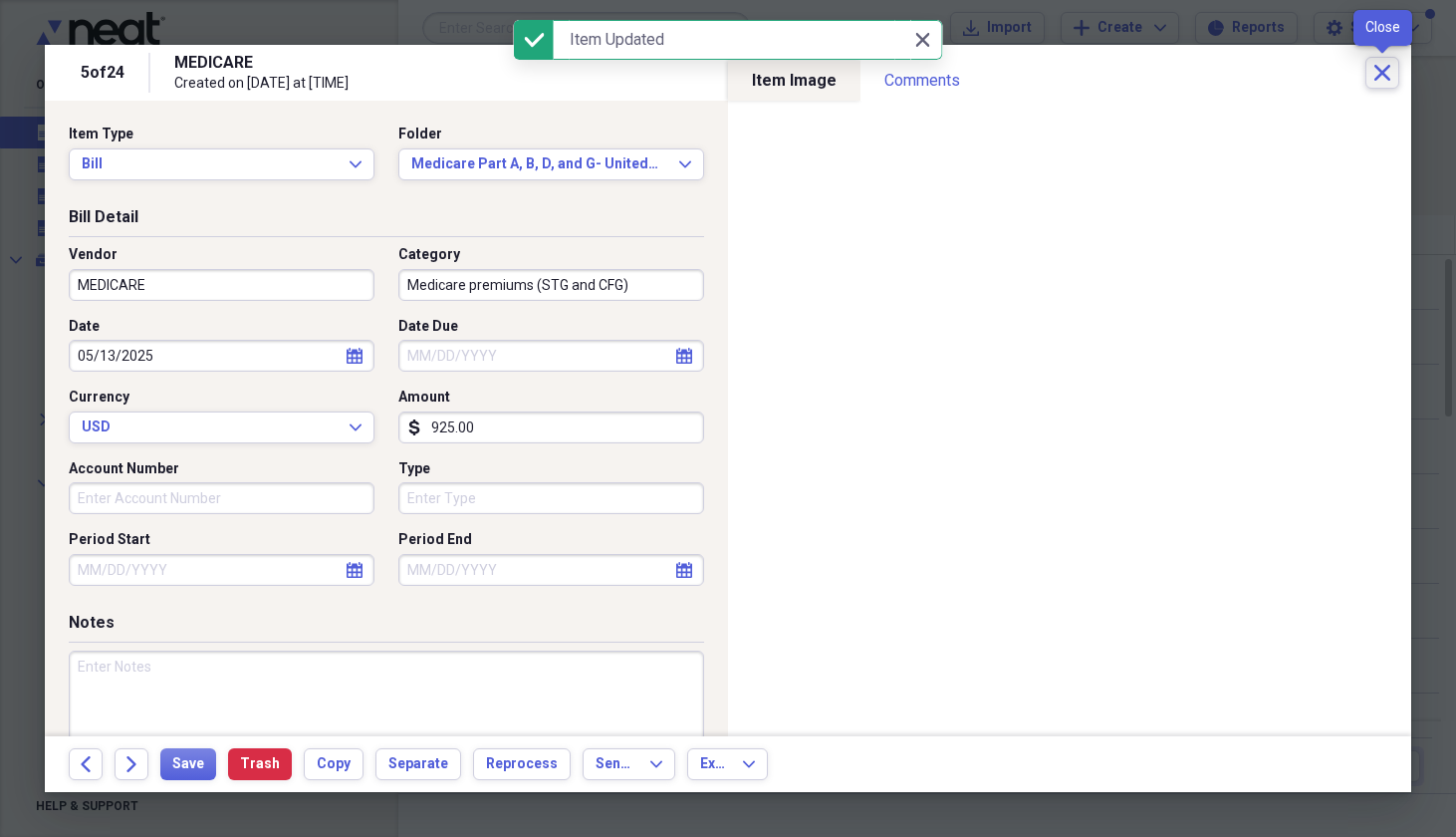 click on "Close" at bounding box center [1382, 73] 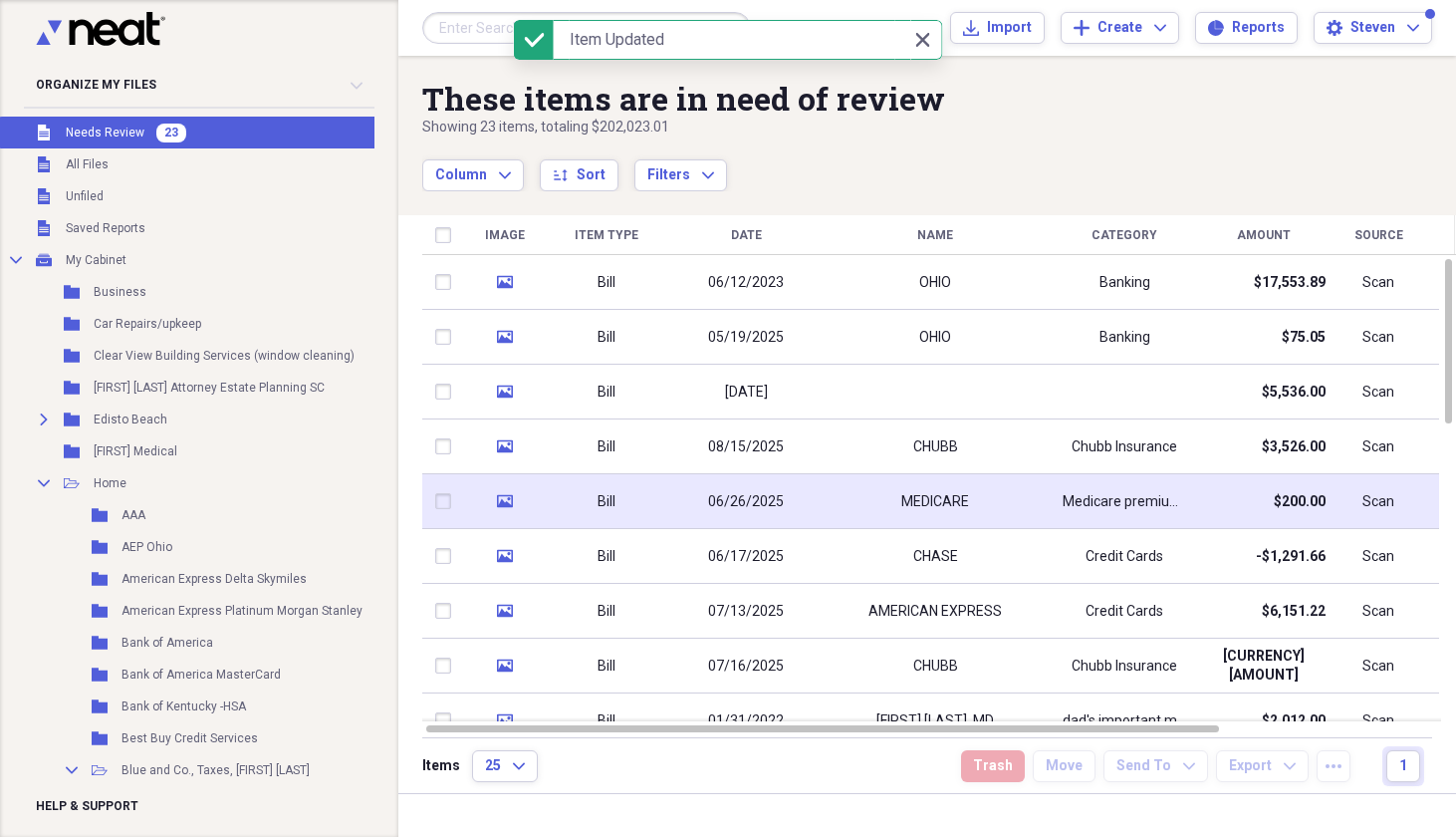 click on "MEDICARE" at bounding box center (935, 501) 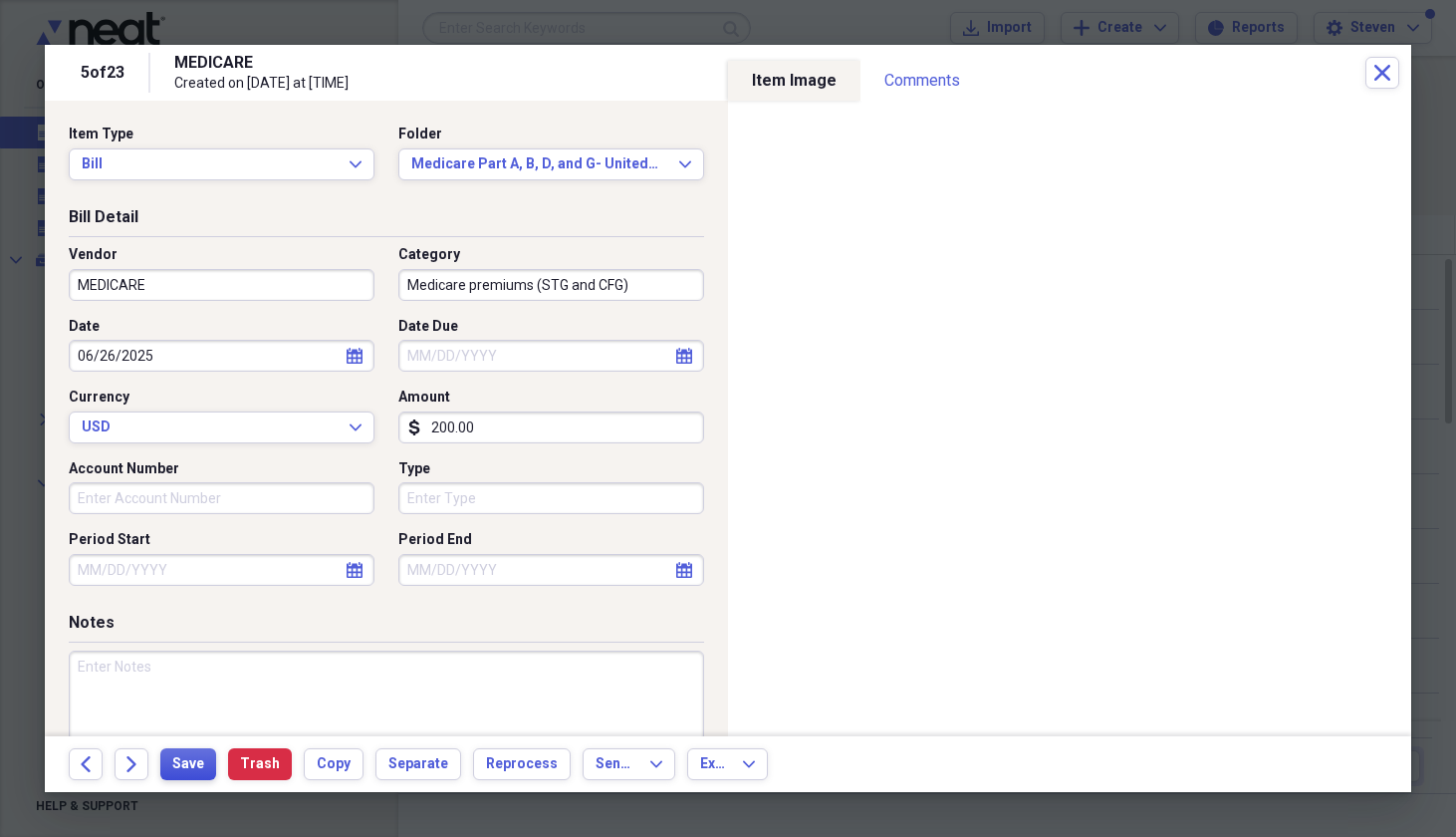 click on "Save" at bounding box center [188, 764] 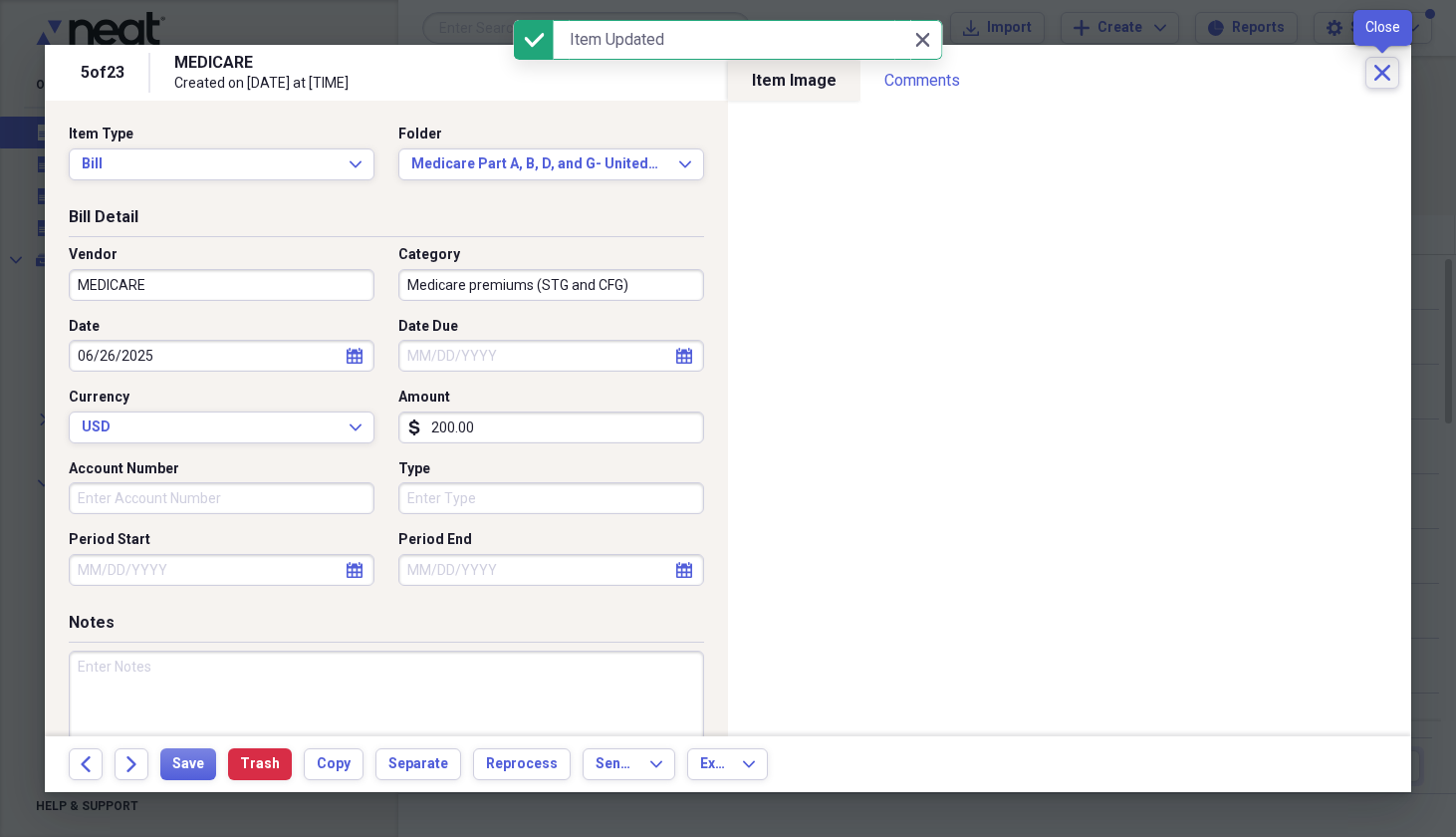 click 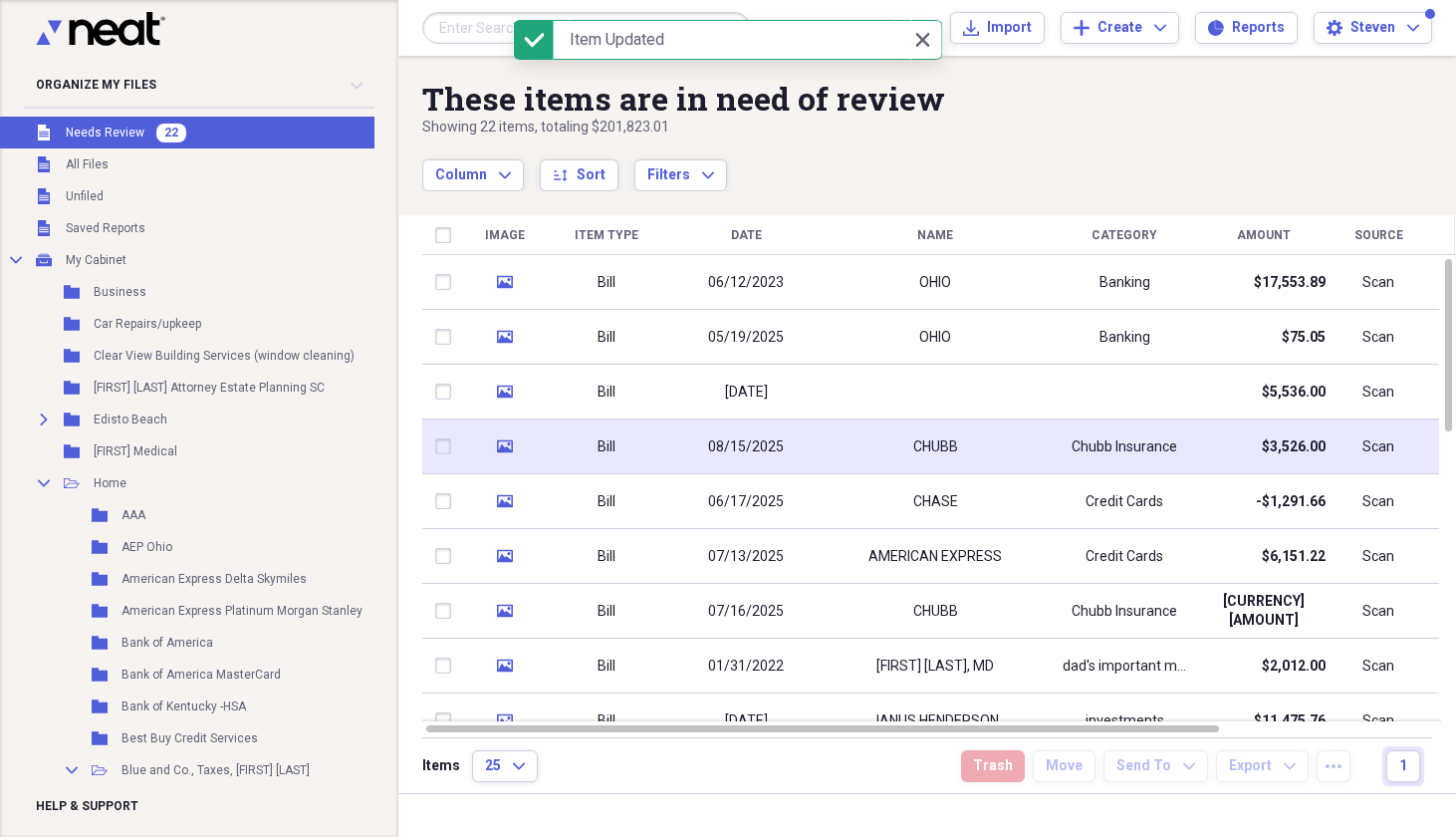 click on "CHUBB" at bounding box center [935, 446] 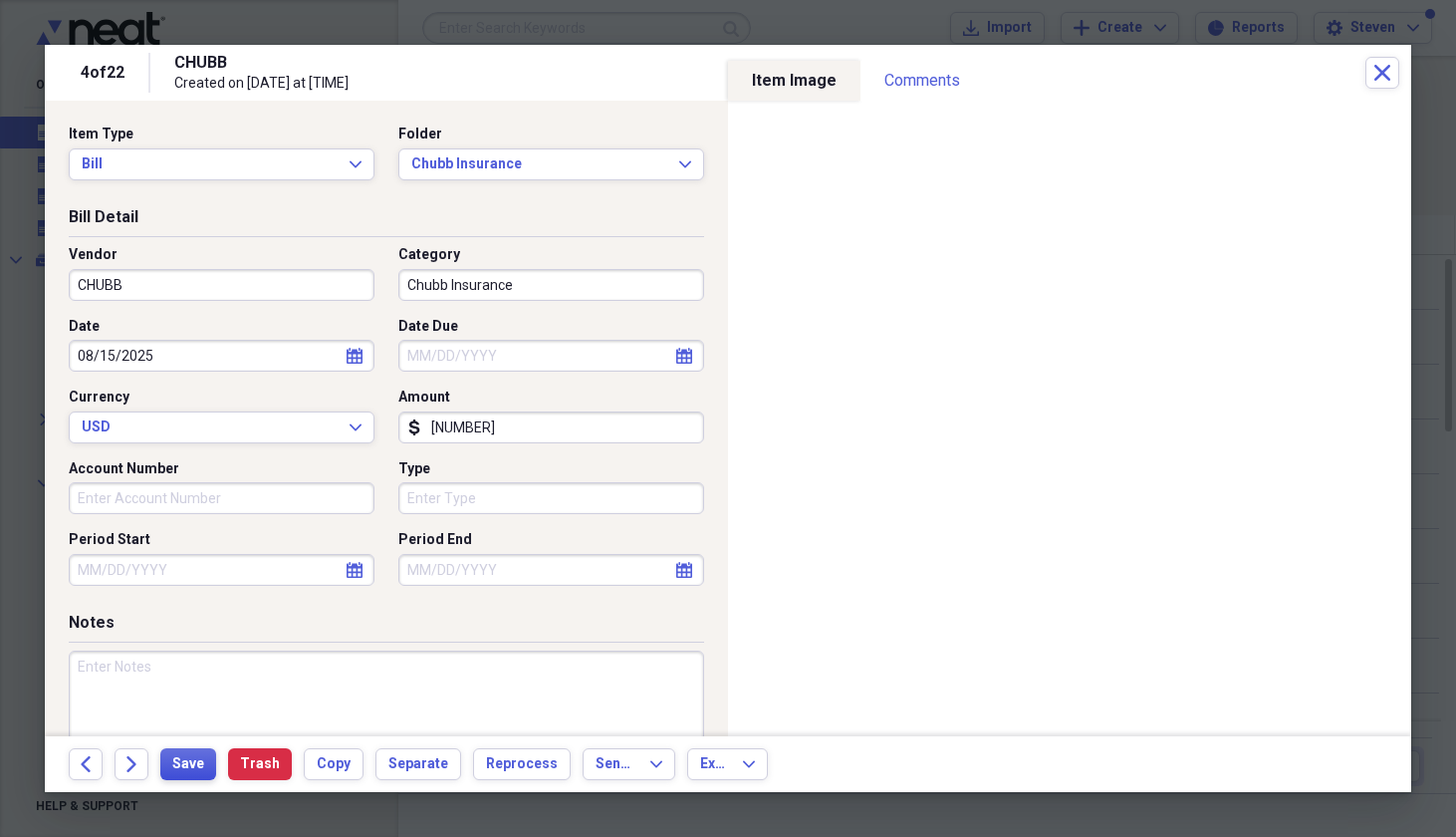 click on "Save" at bounding box center [188, 764] 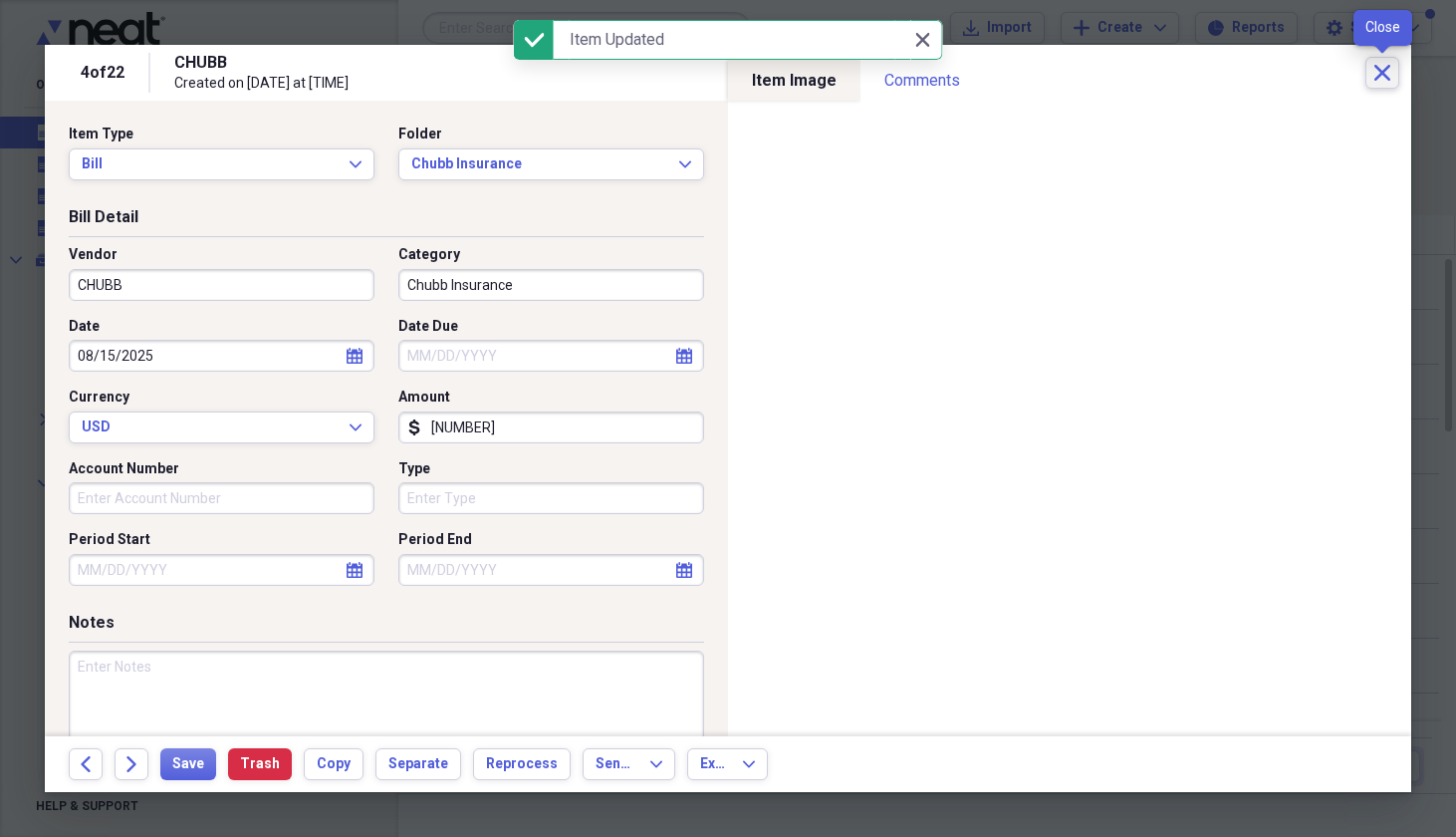 click 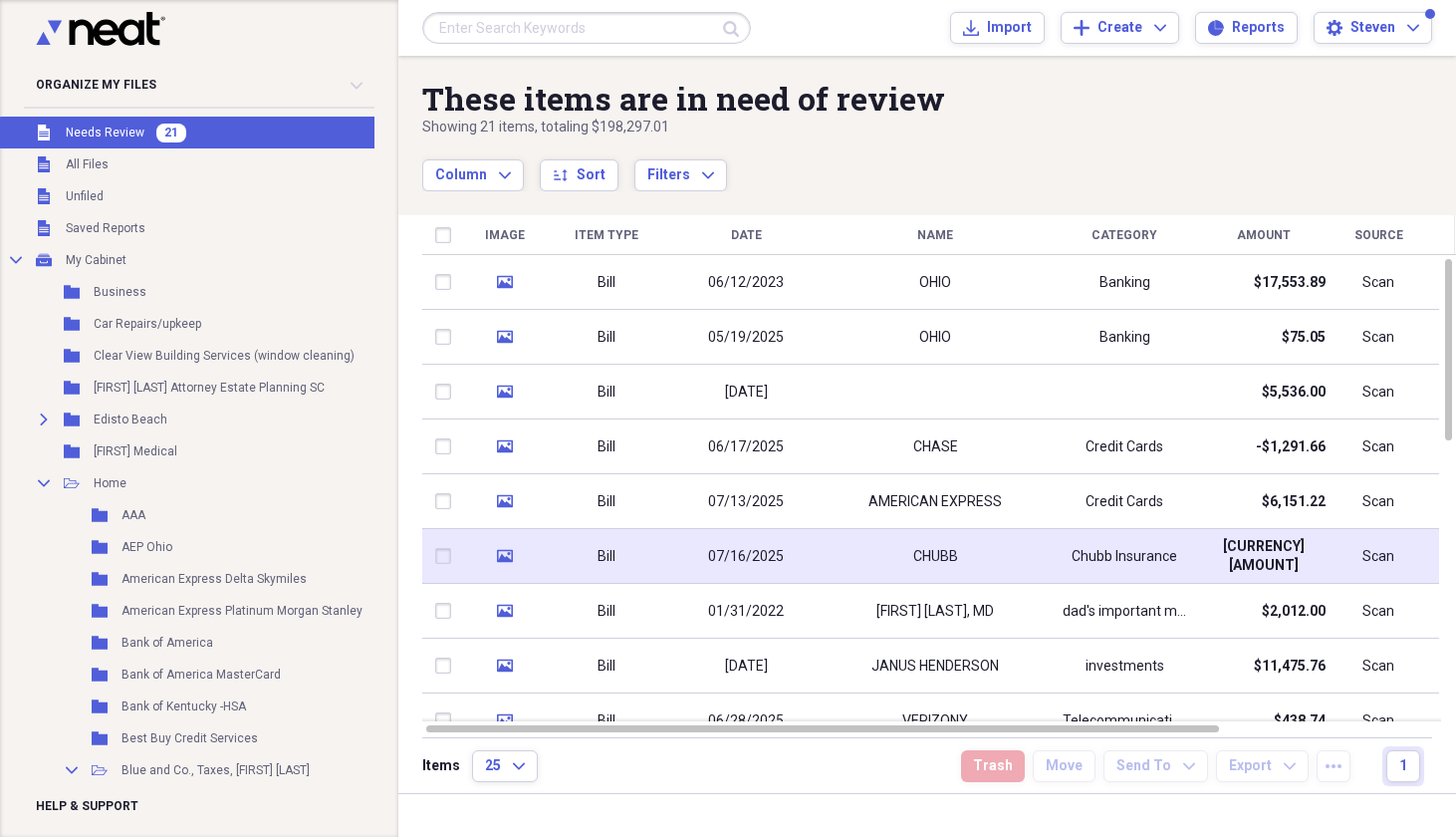 click on "CHUBB" at bounding box center (935, 557) 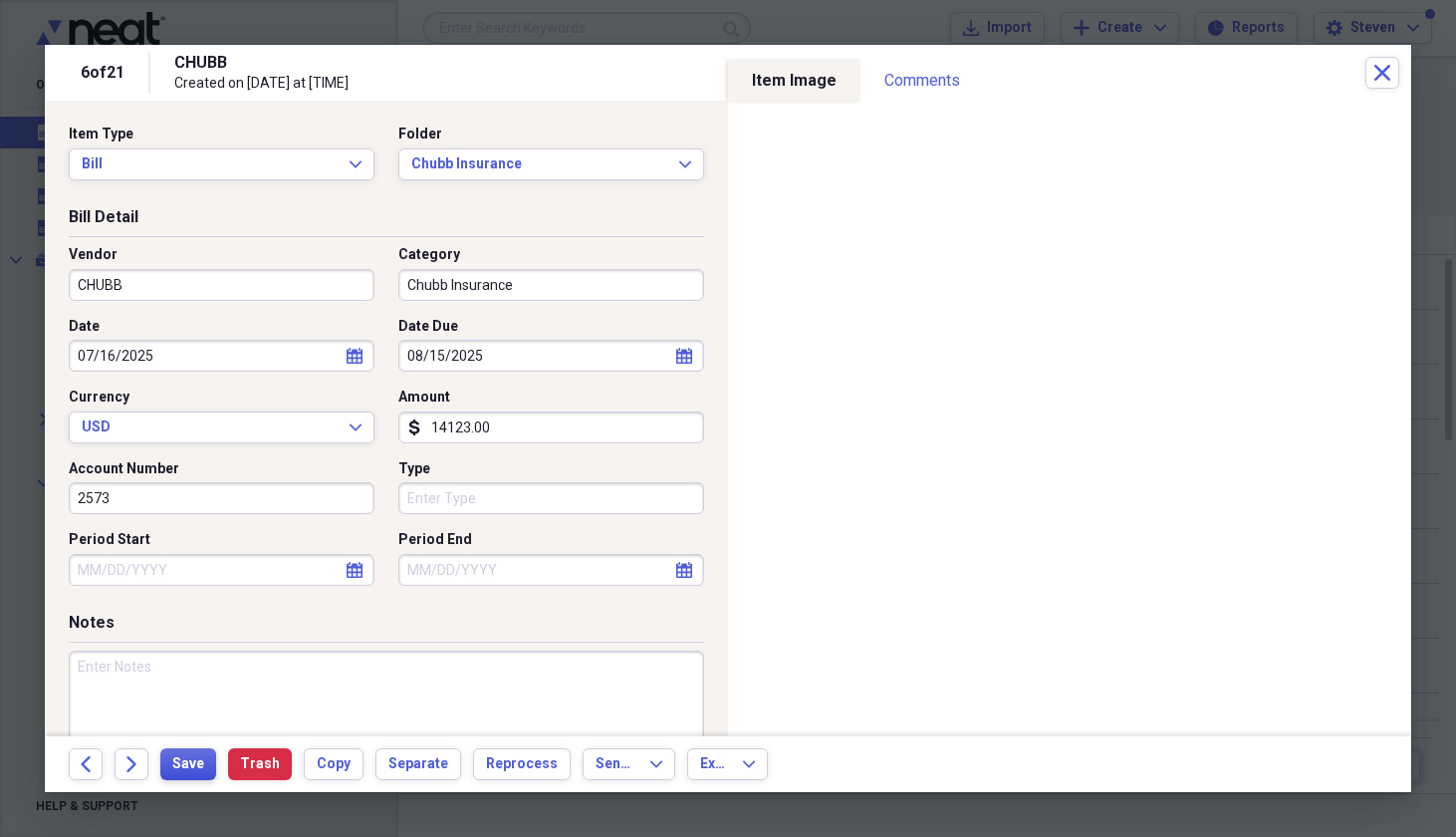 click on "Save" at bounding box center [188, 764] 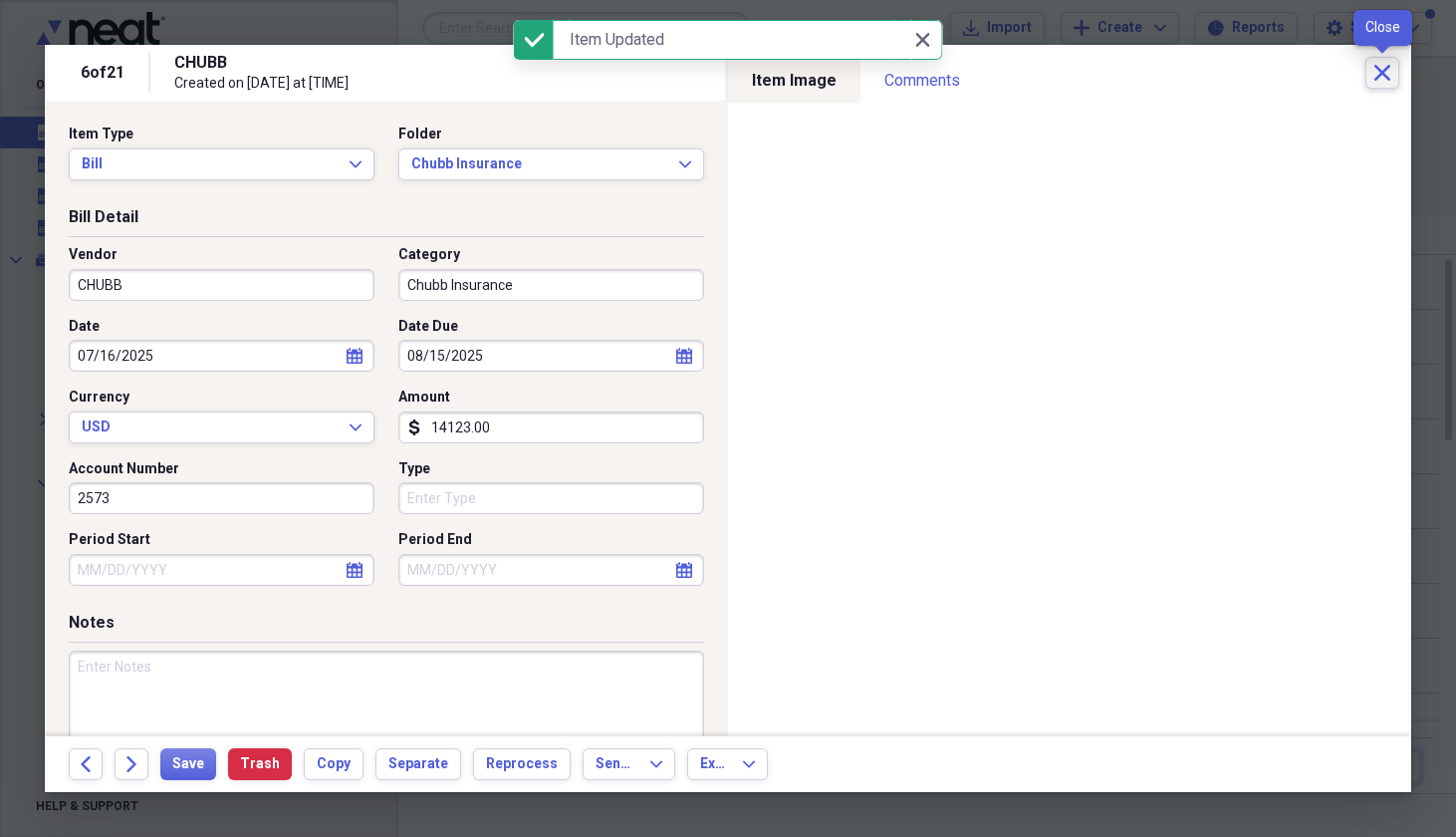 click on "Close" 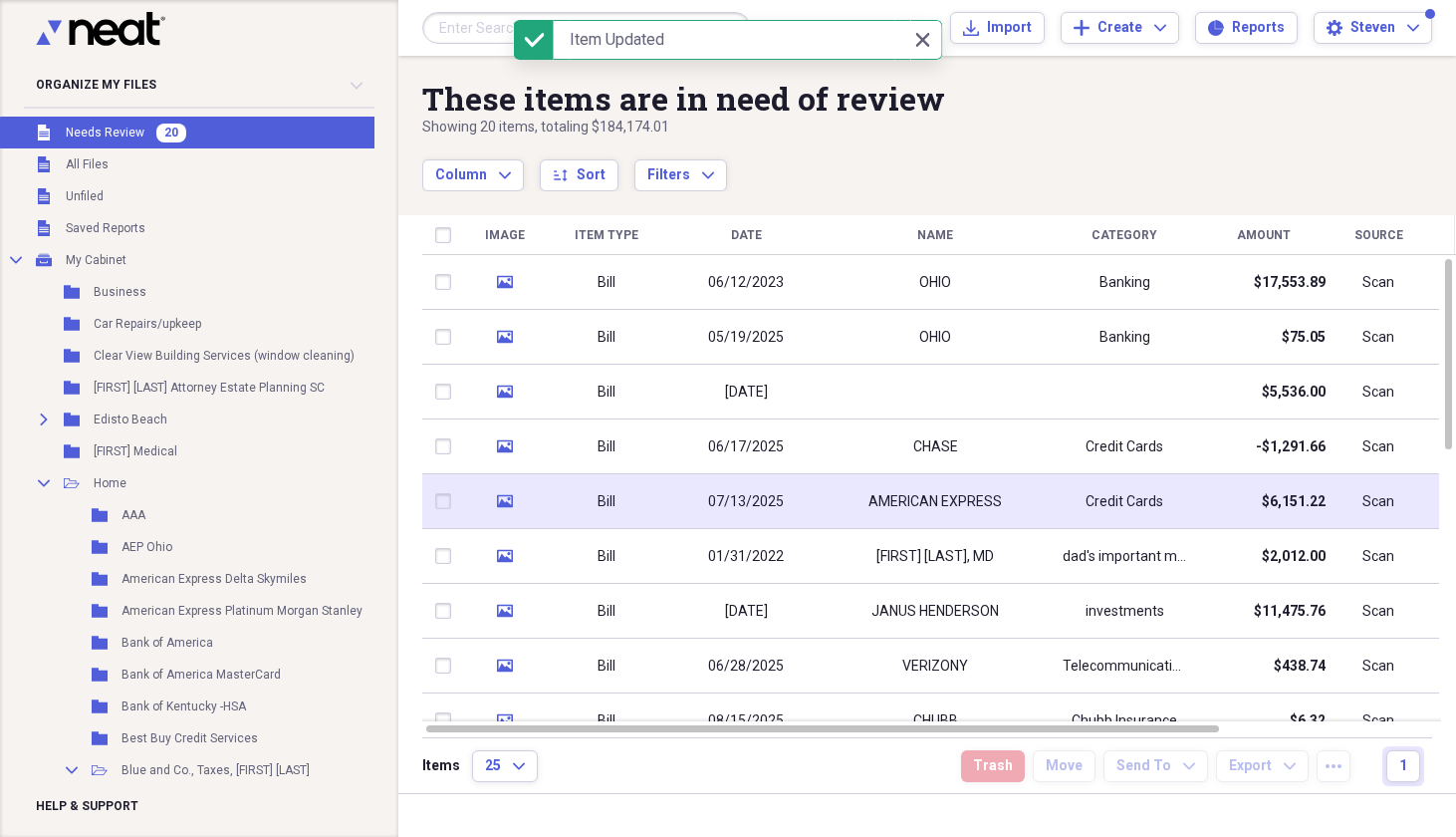 click on "AMERICAN EXPRESS" at bounding box center (935, 502) 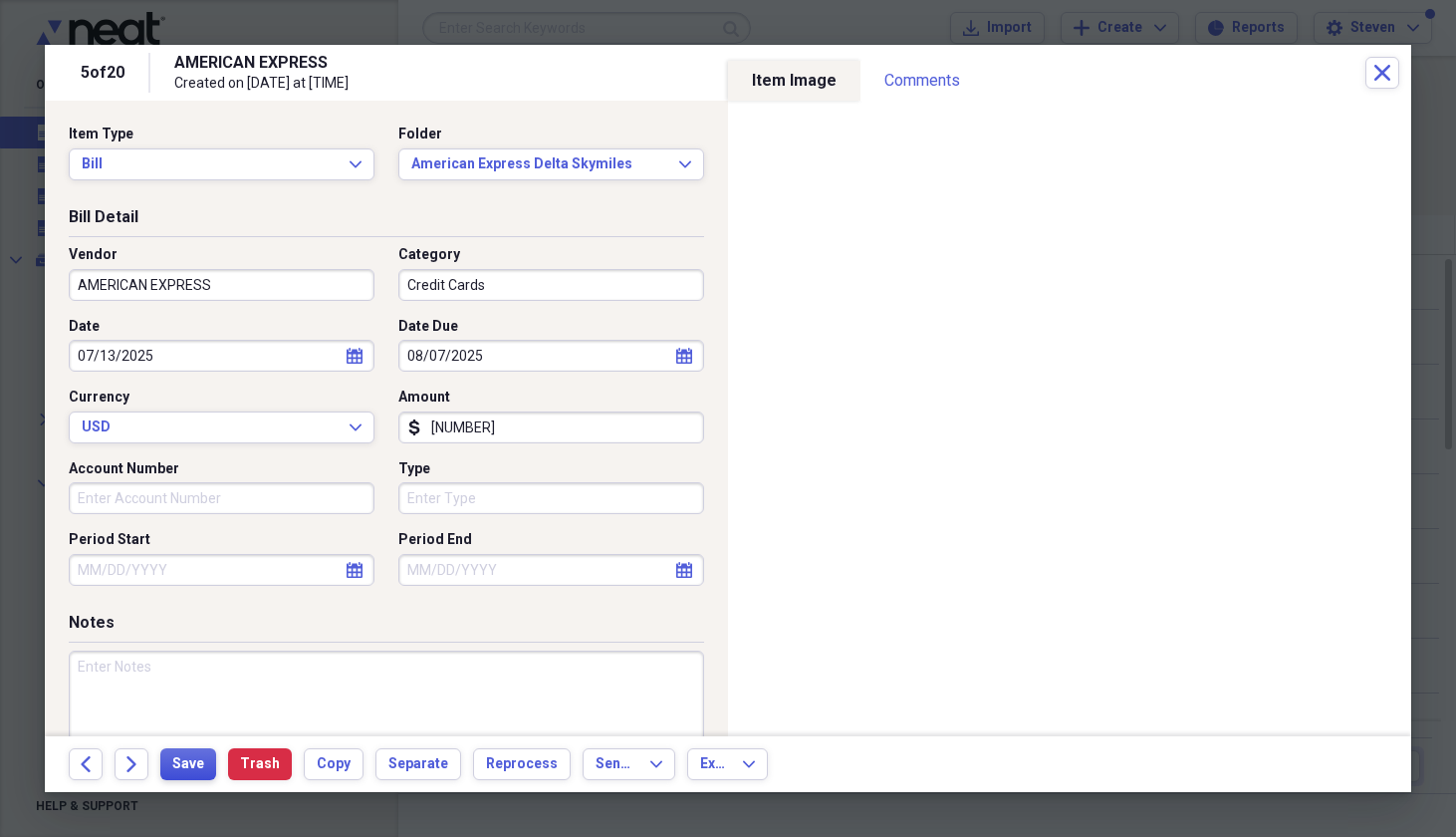 click on "Save" at bounding box center (188, 764) 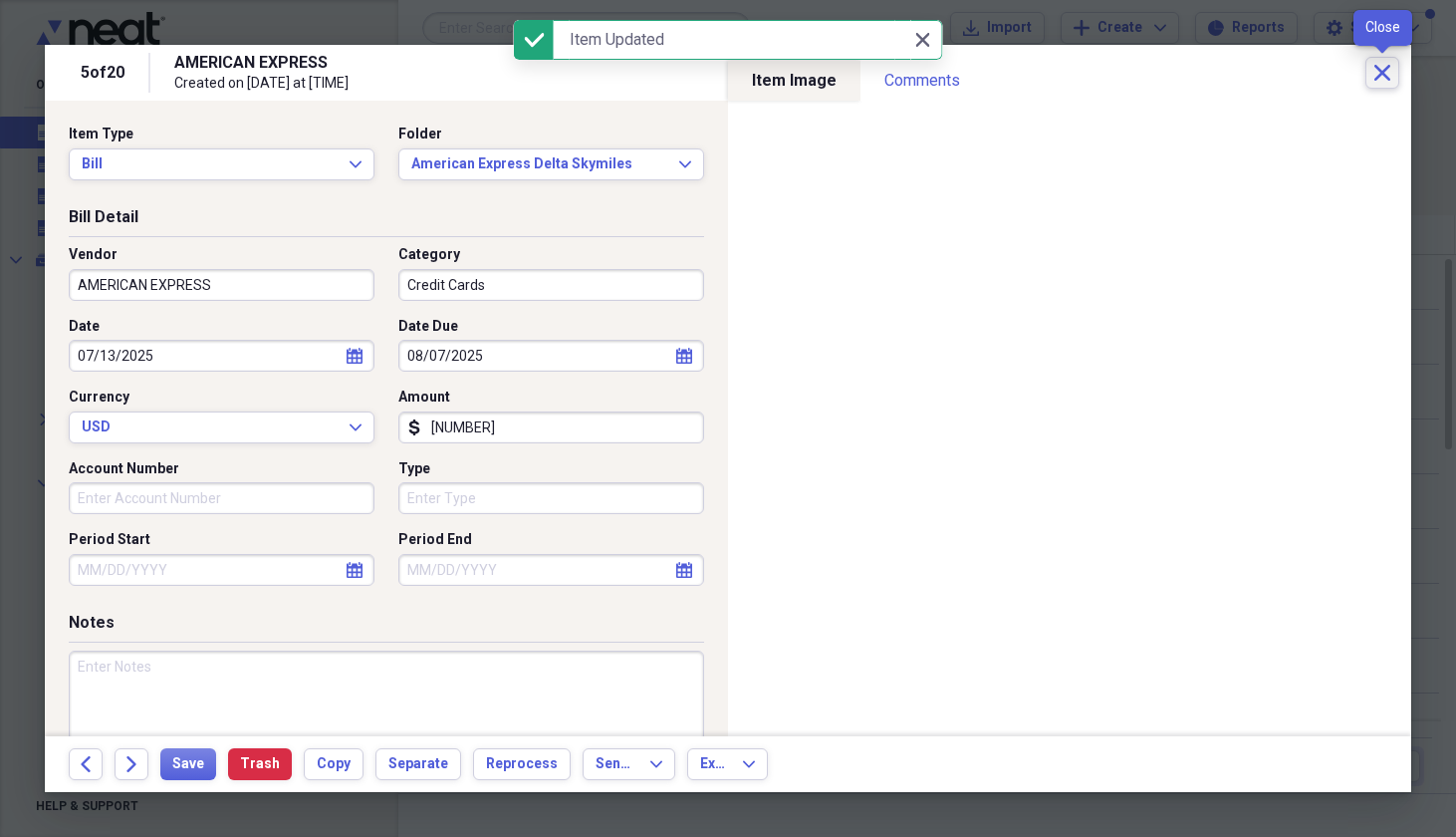 click on "Close" 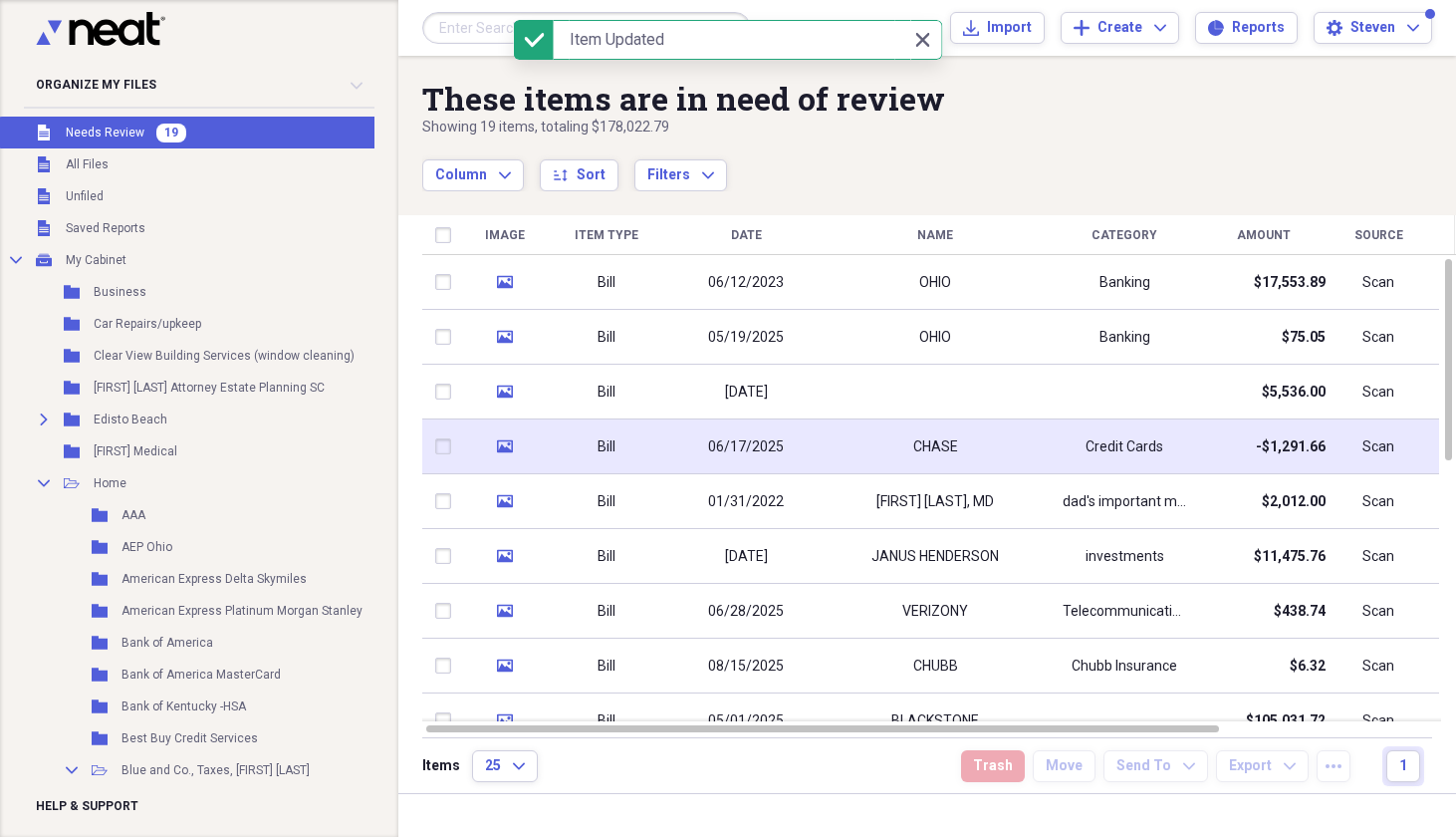 click on "CHASE" at bounding box center [935, 447] 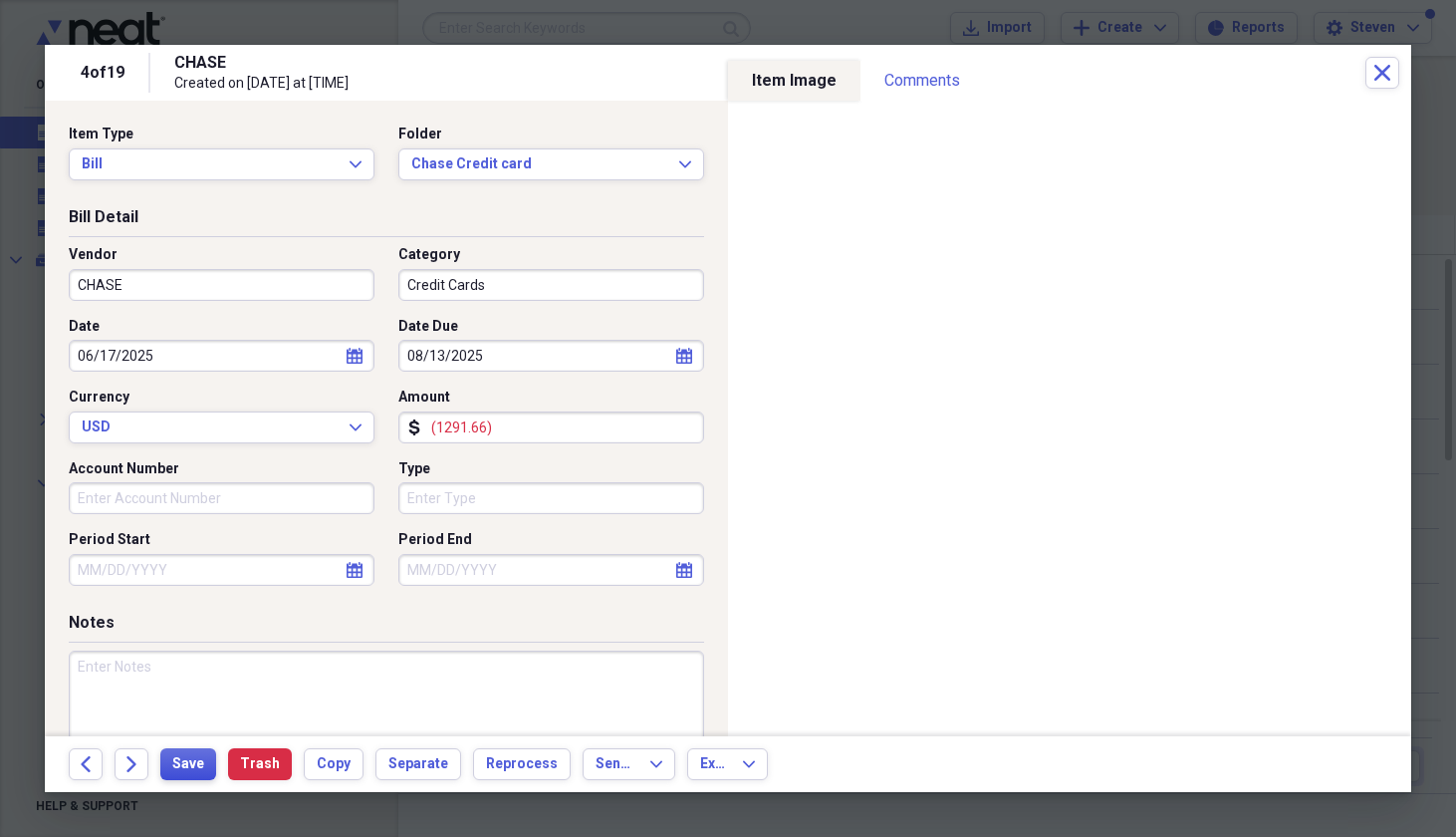 click on "Save" at bounding box center (188, 764) 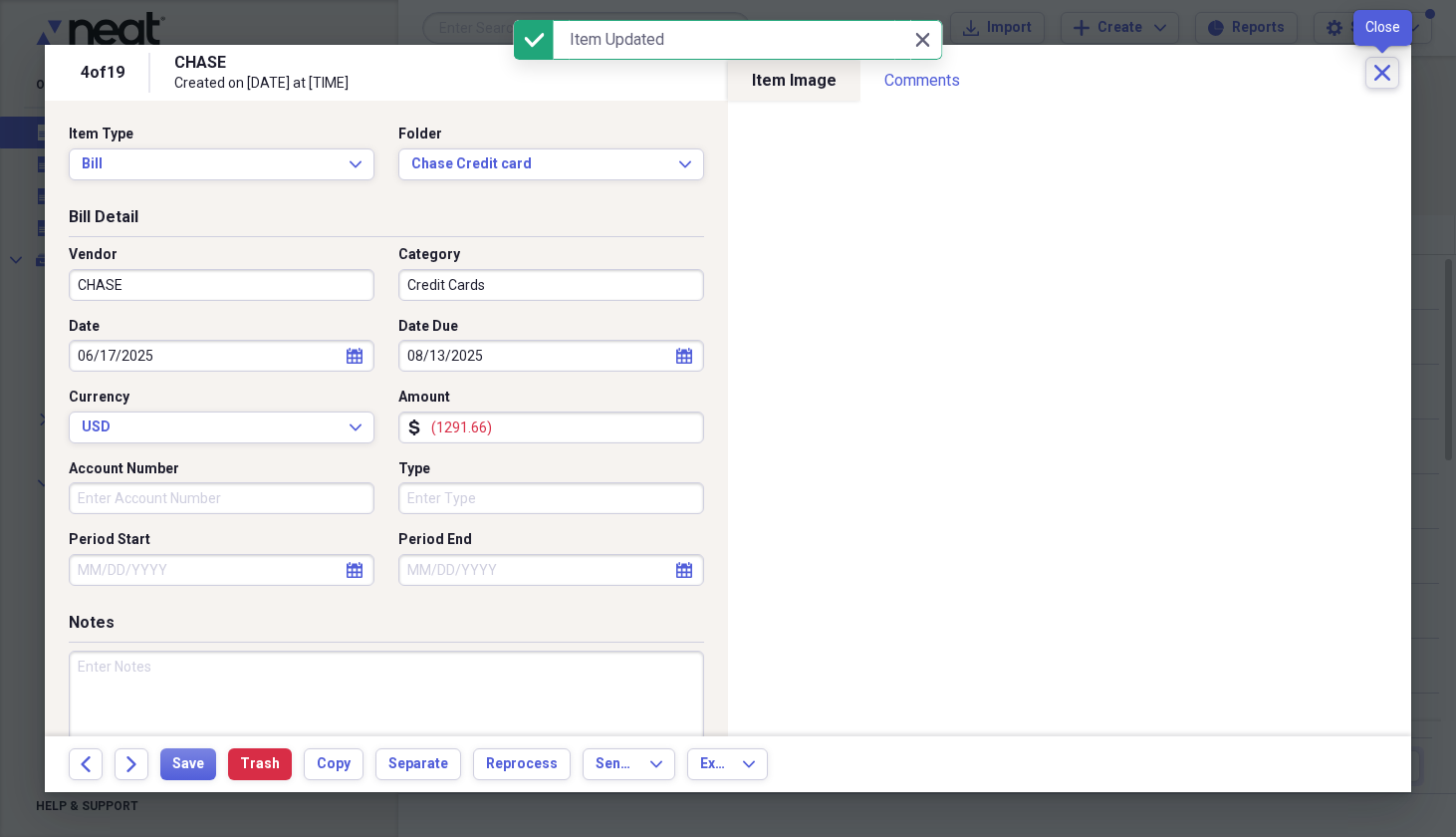 click on "Close" 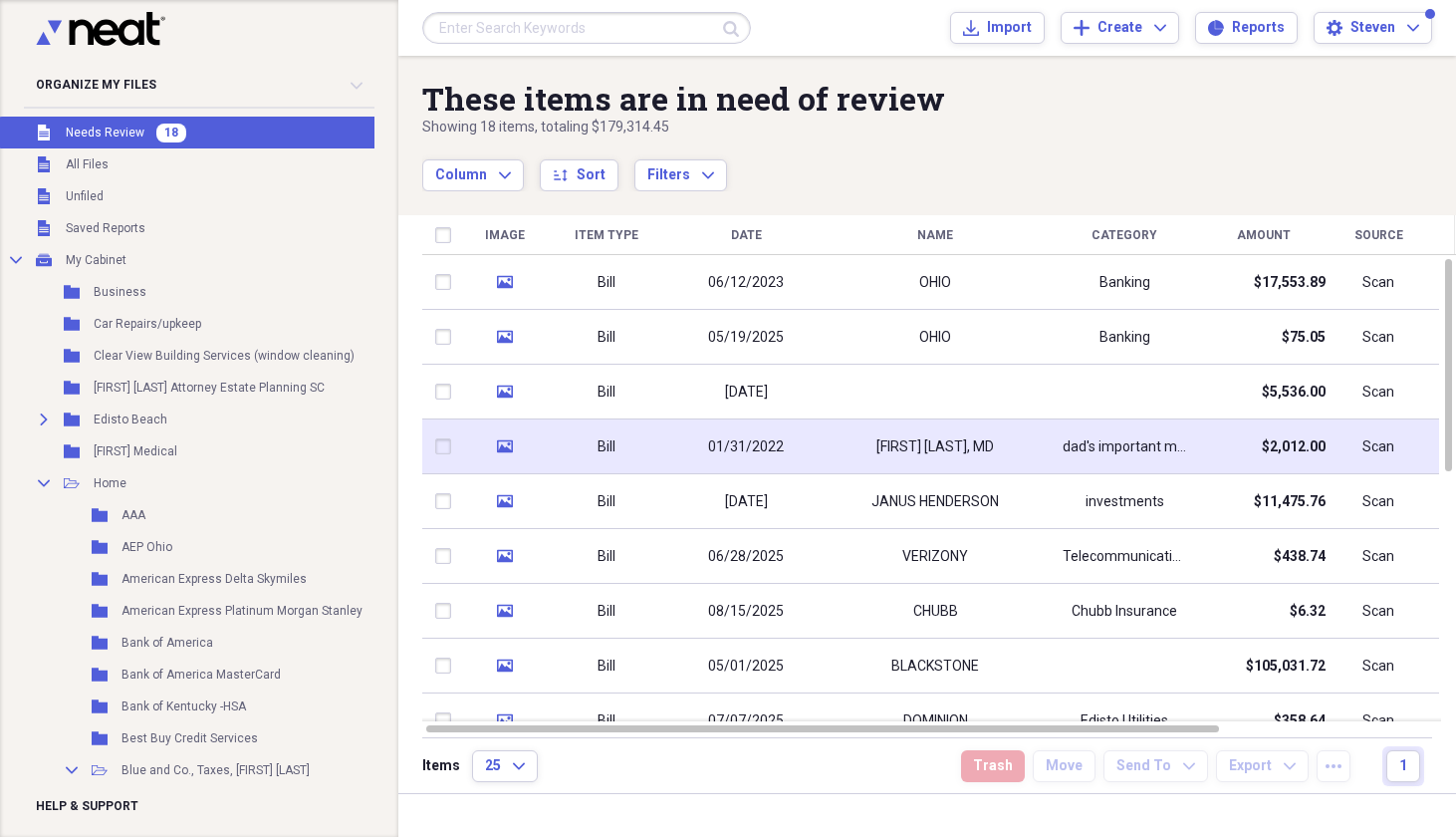 click on "[FIRST] [LAST], MD" at bounding box center (935, 447) 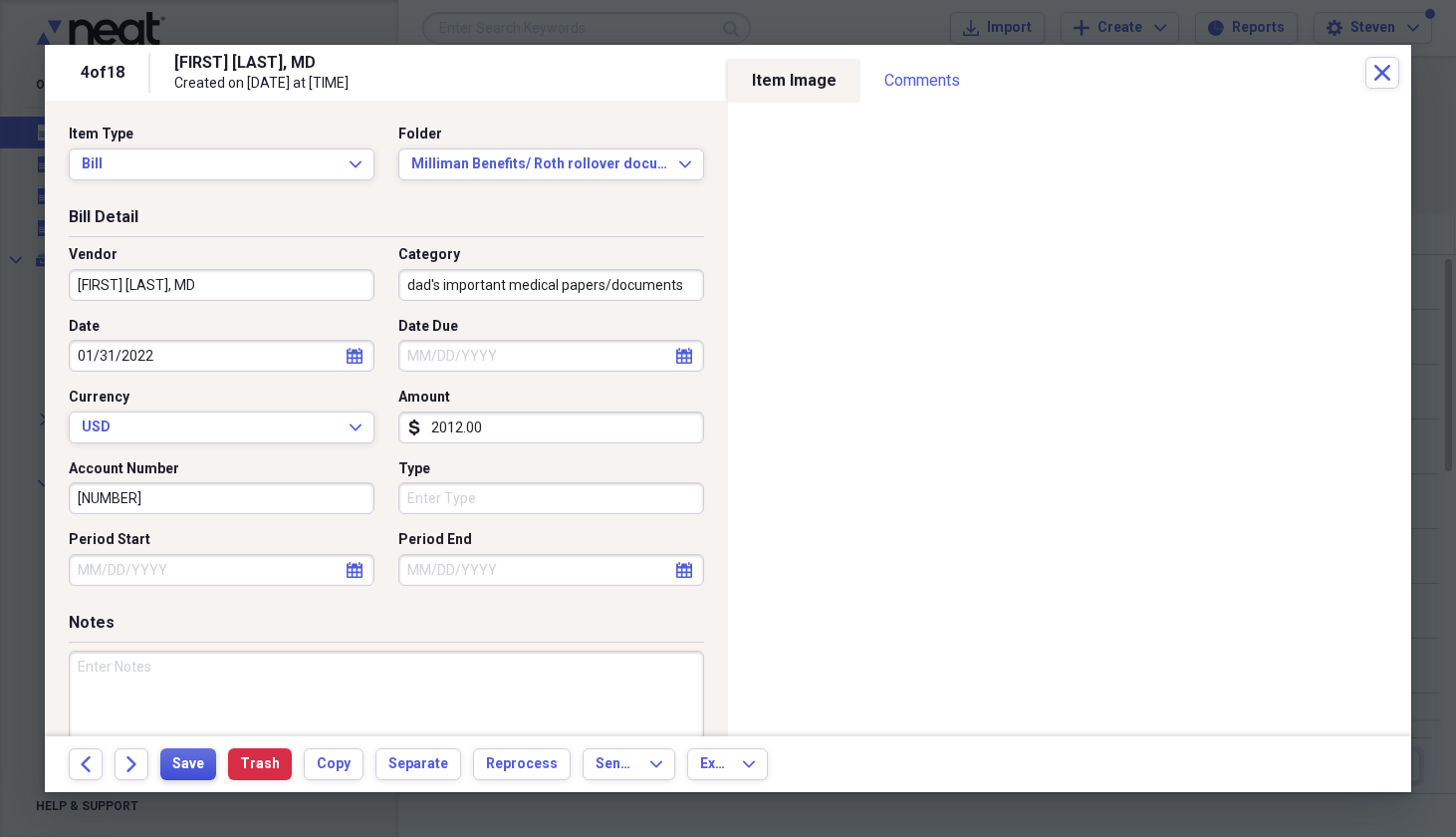 click on "Save" at bounding box center [188, 764] 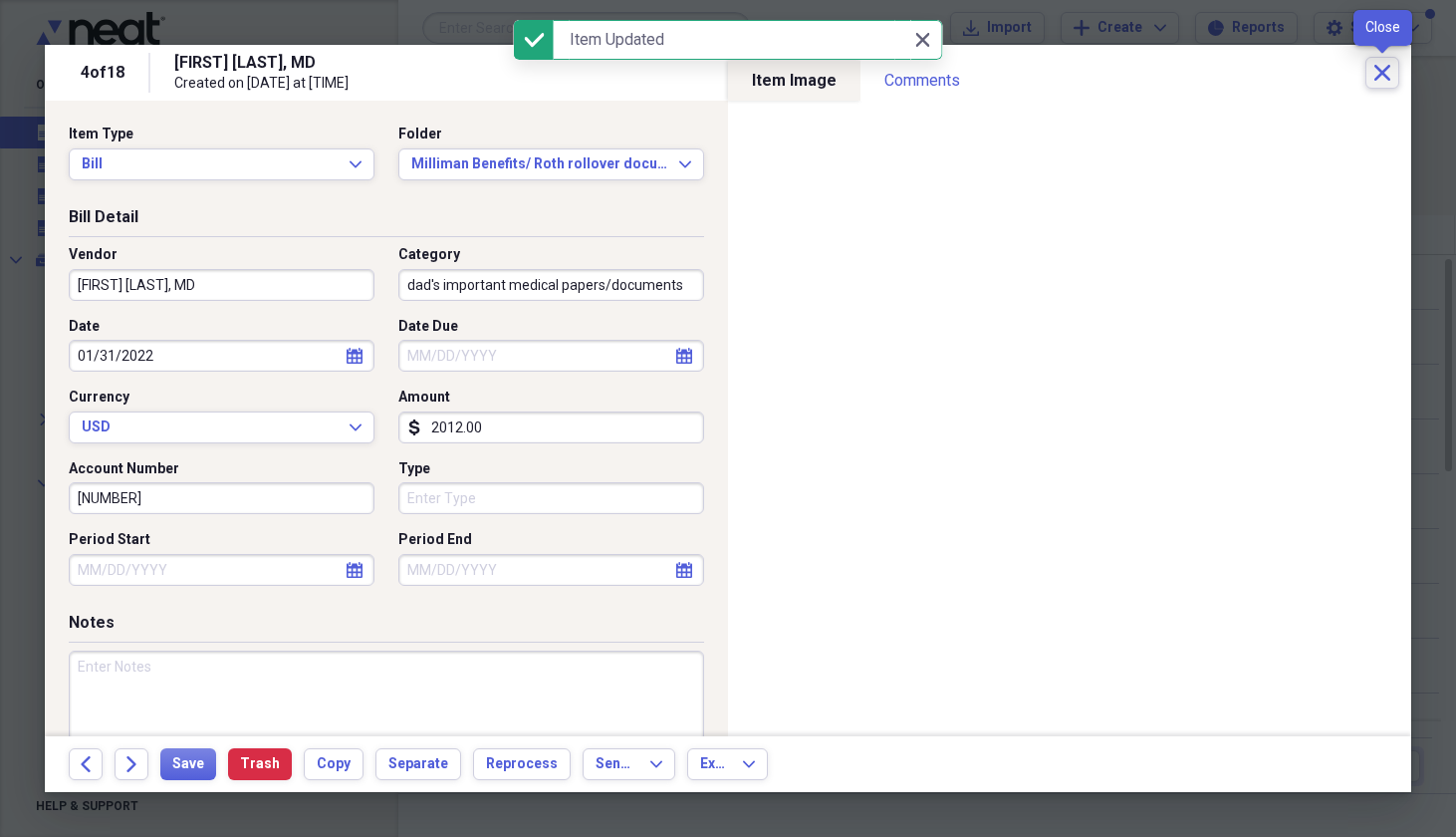 click on "Close" 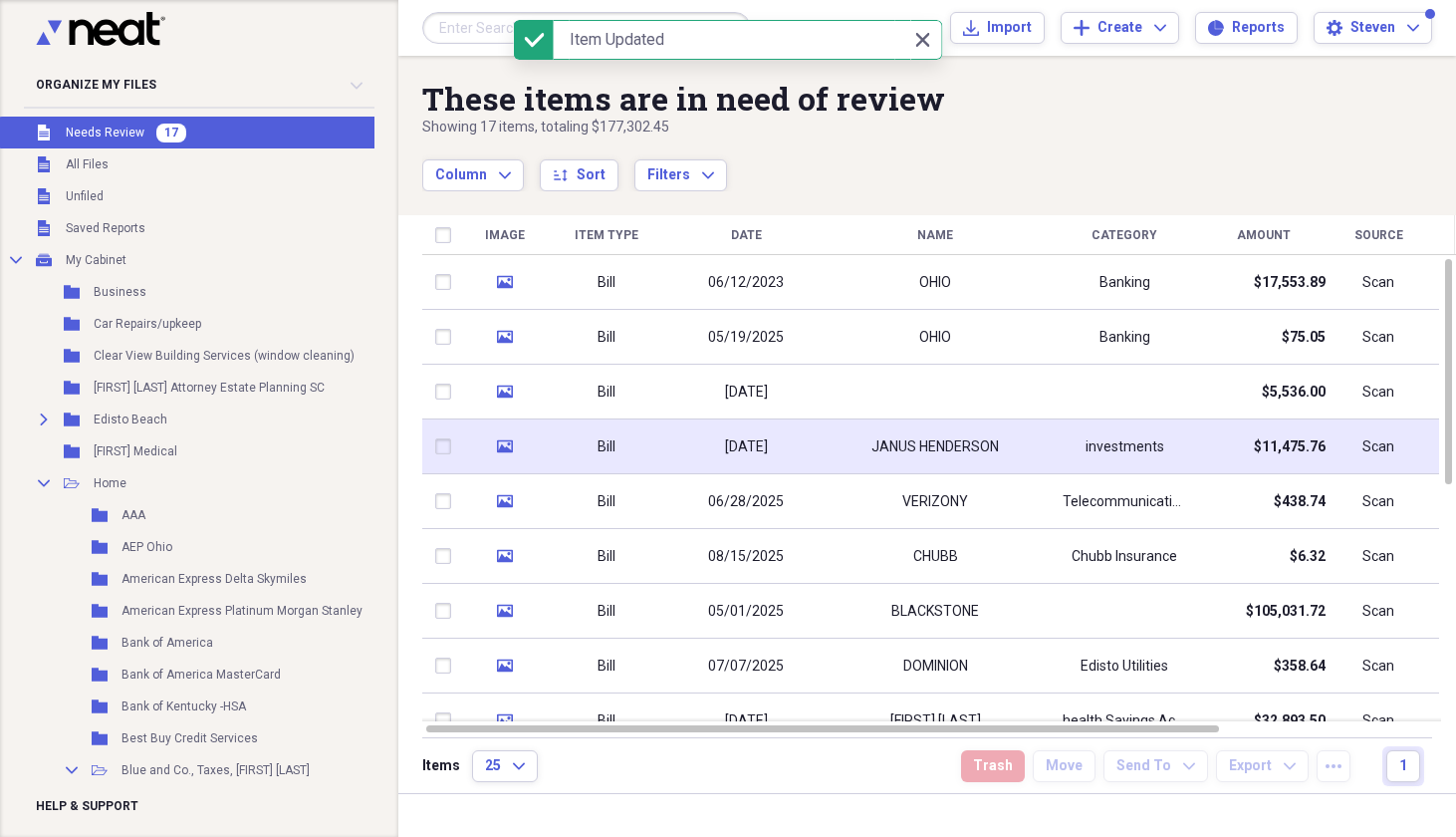 click on "JANUS HENDERSON" at bounding box center [935, 446] 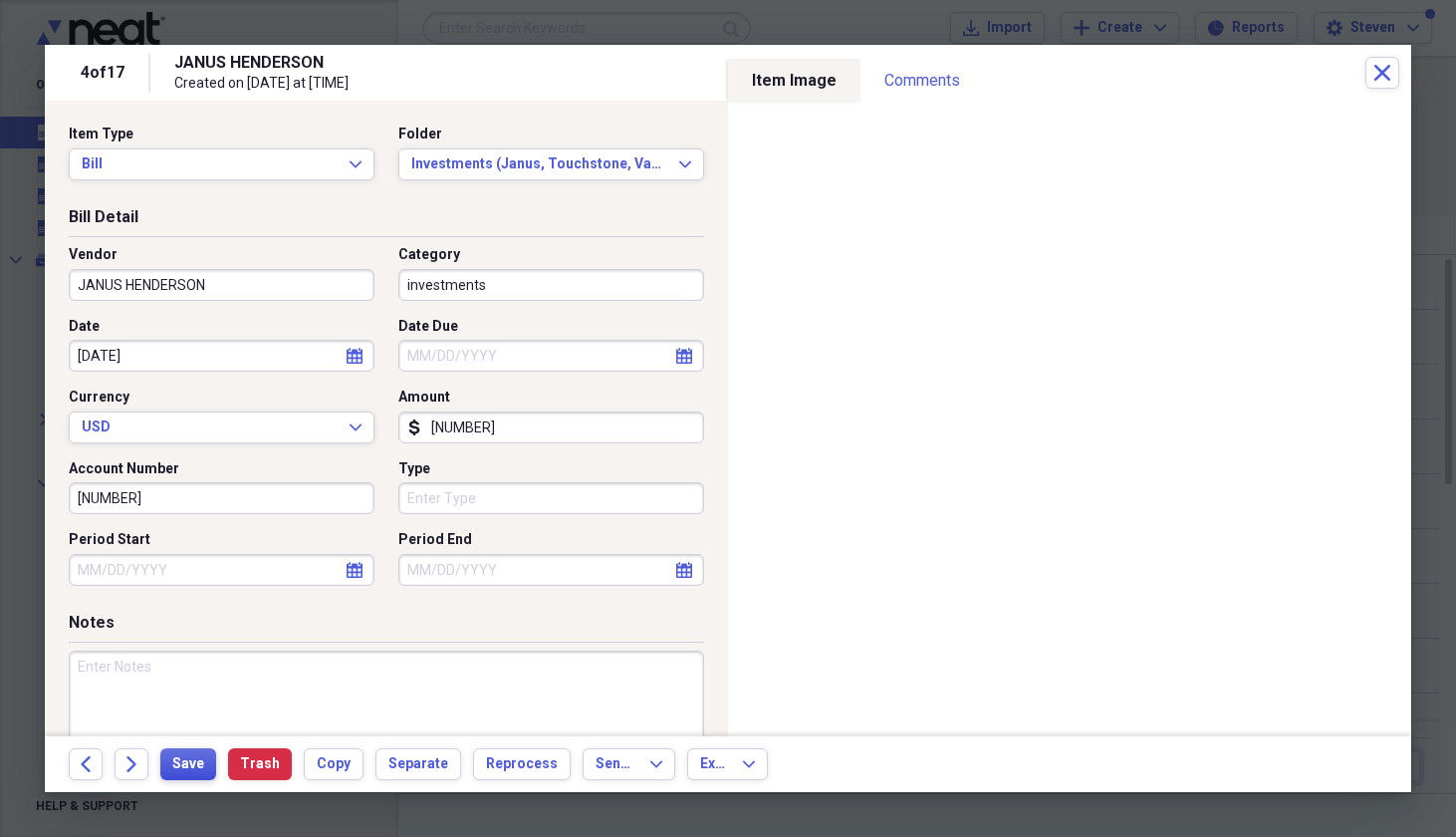 click on "Save" at bounding box center [188, 764] 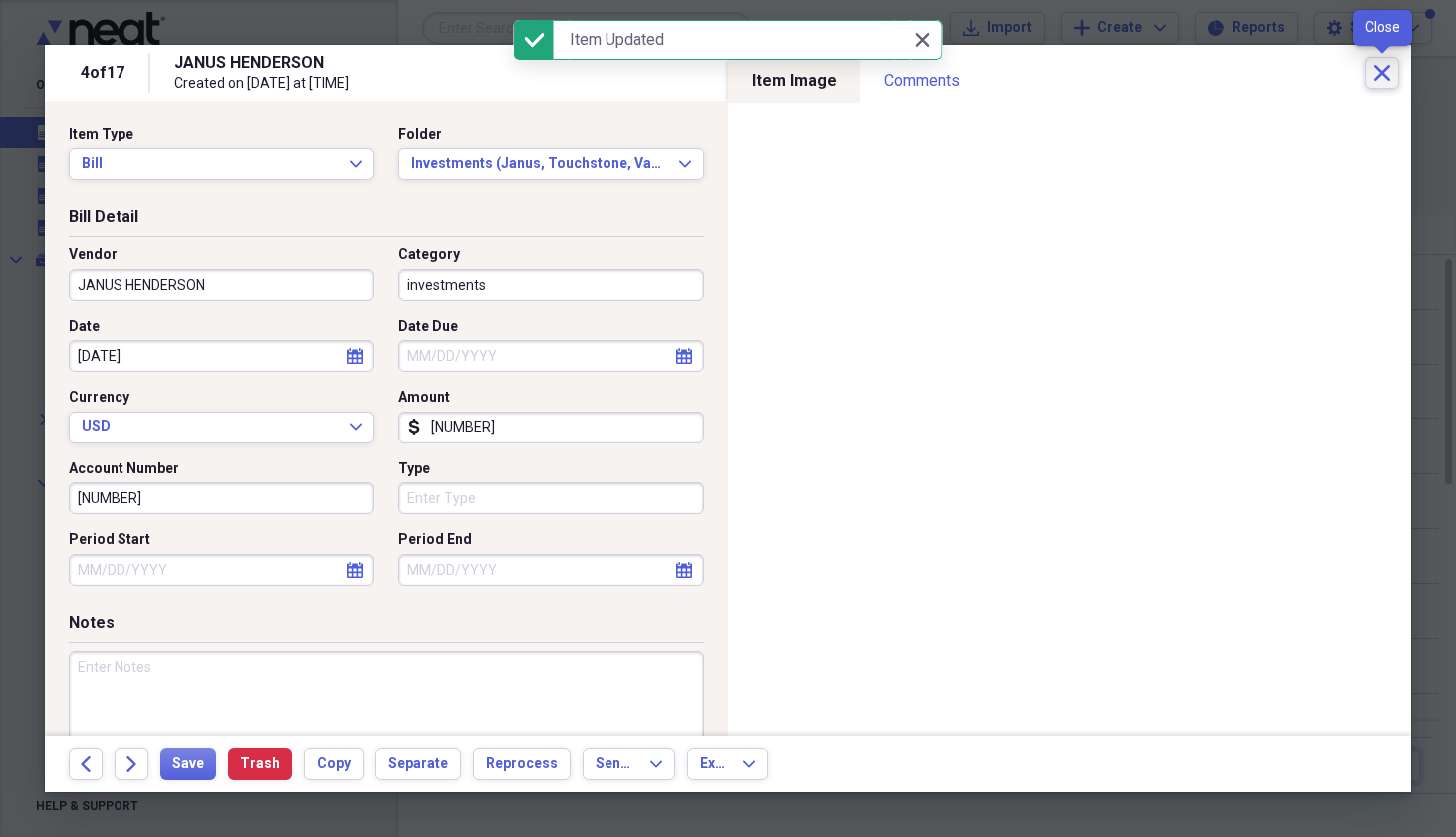 click on "Close" at bounding box center [1382, 73] 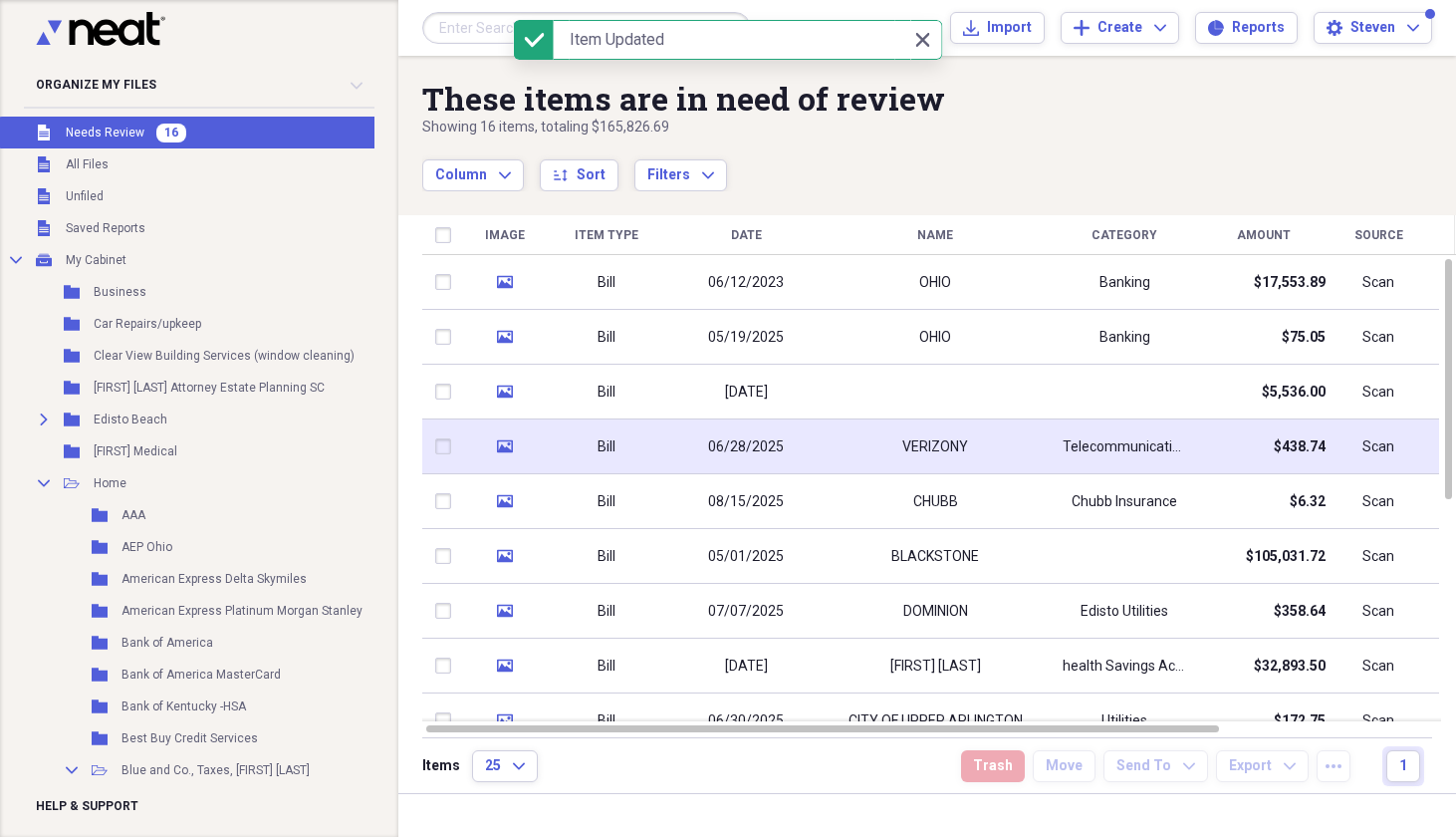 click on "VERIZONY" at bounding box center [935, 447] 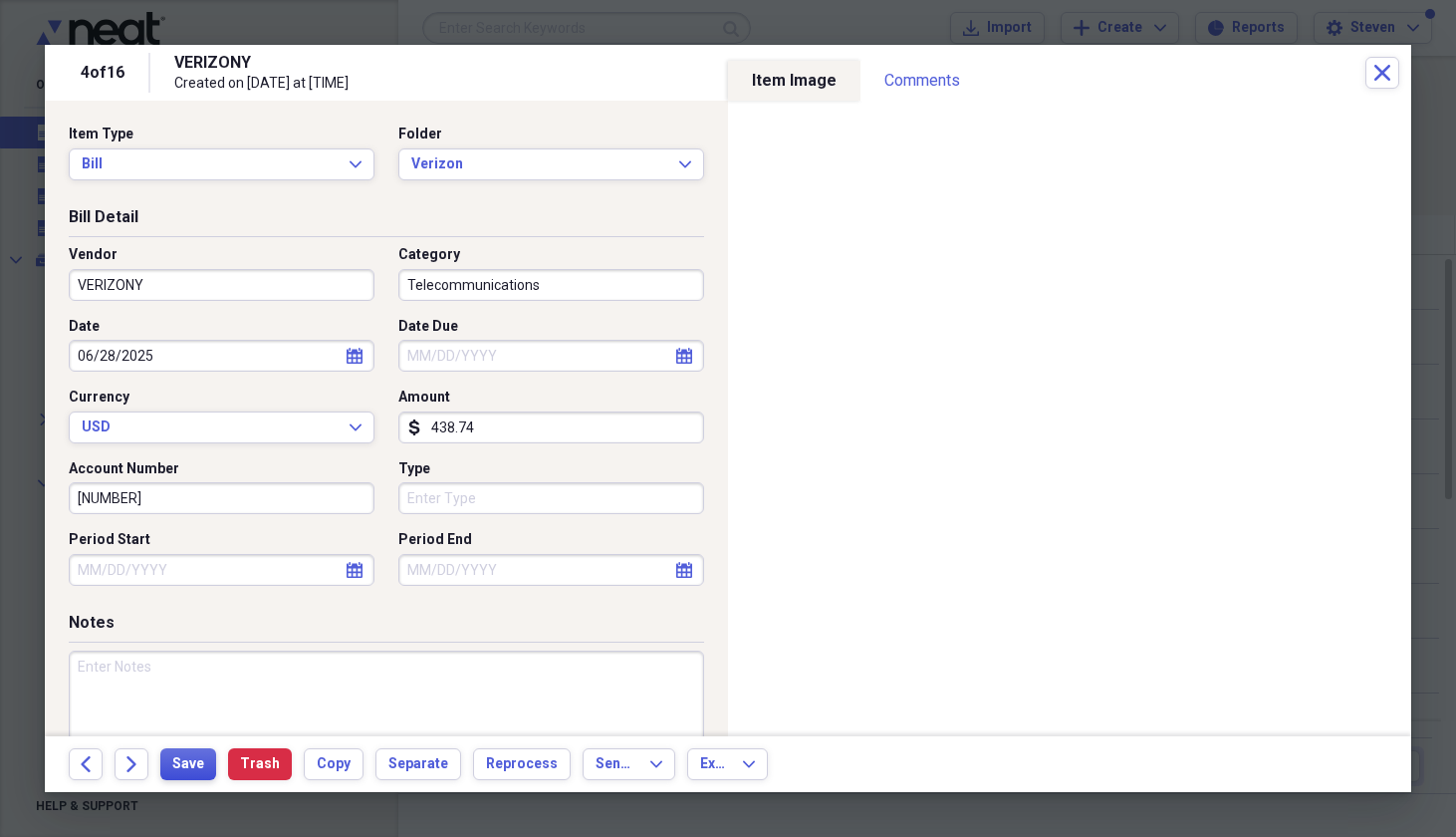 click on "Save" at bounding box center [188, 764] 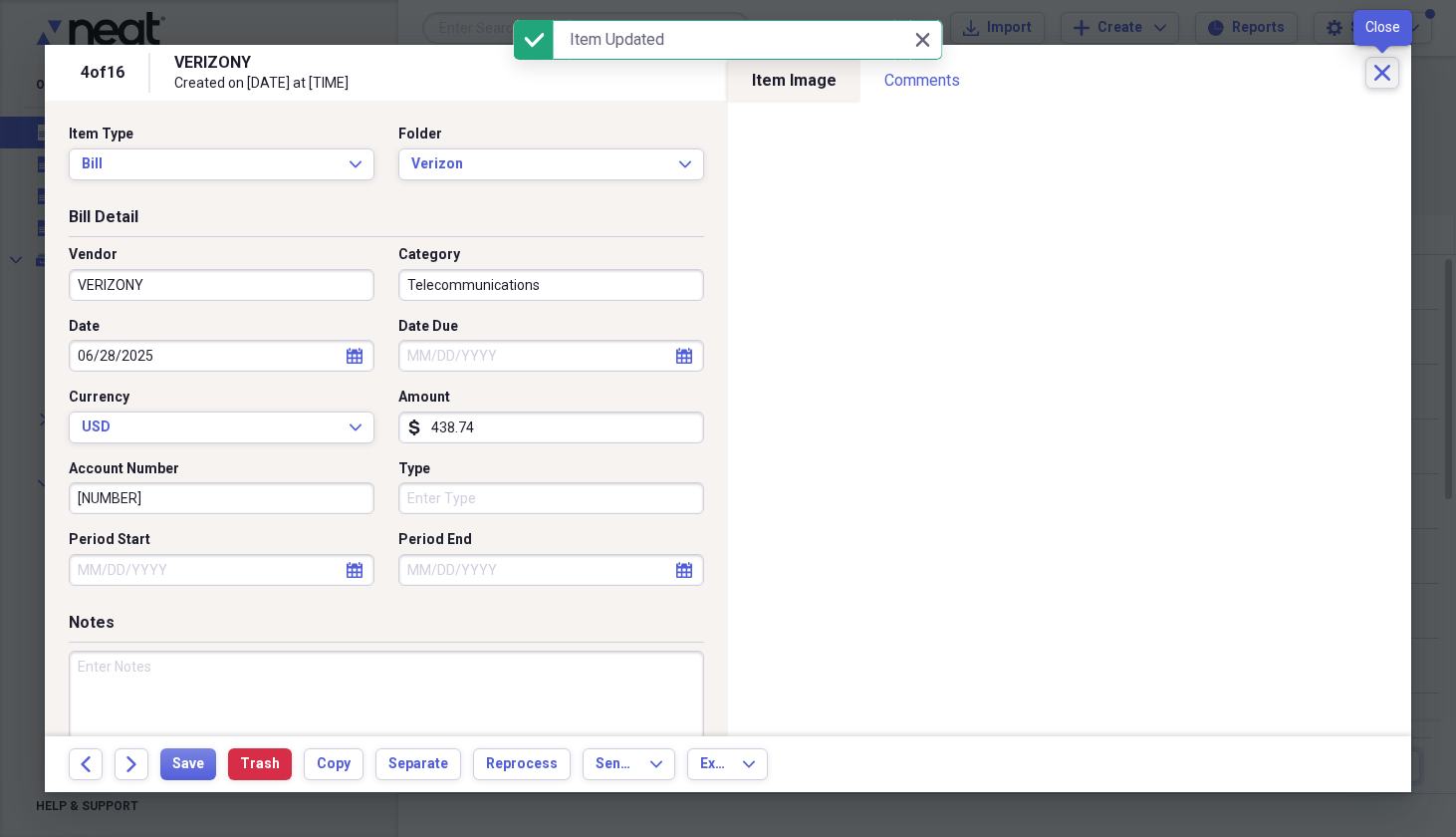 click 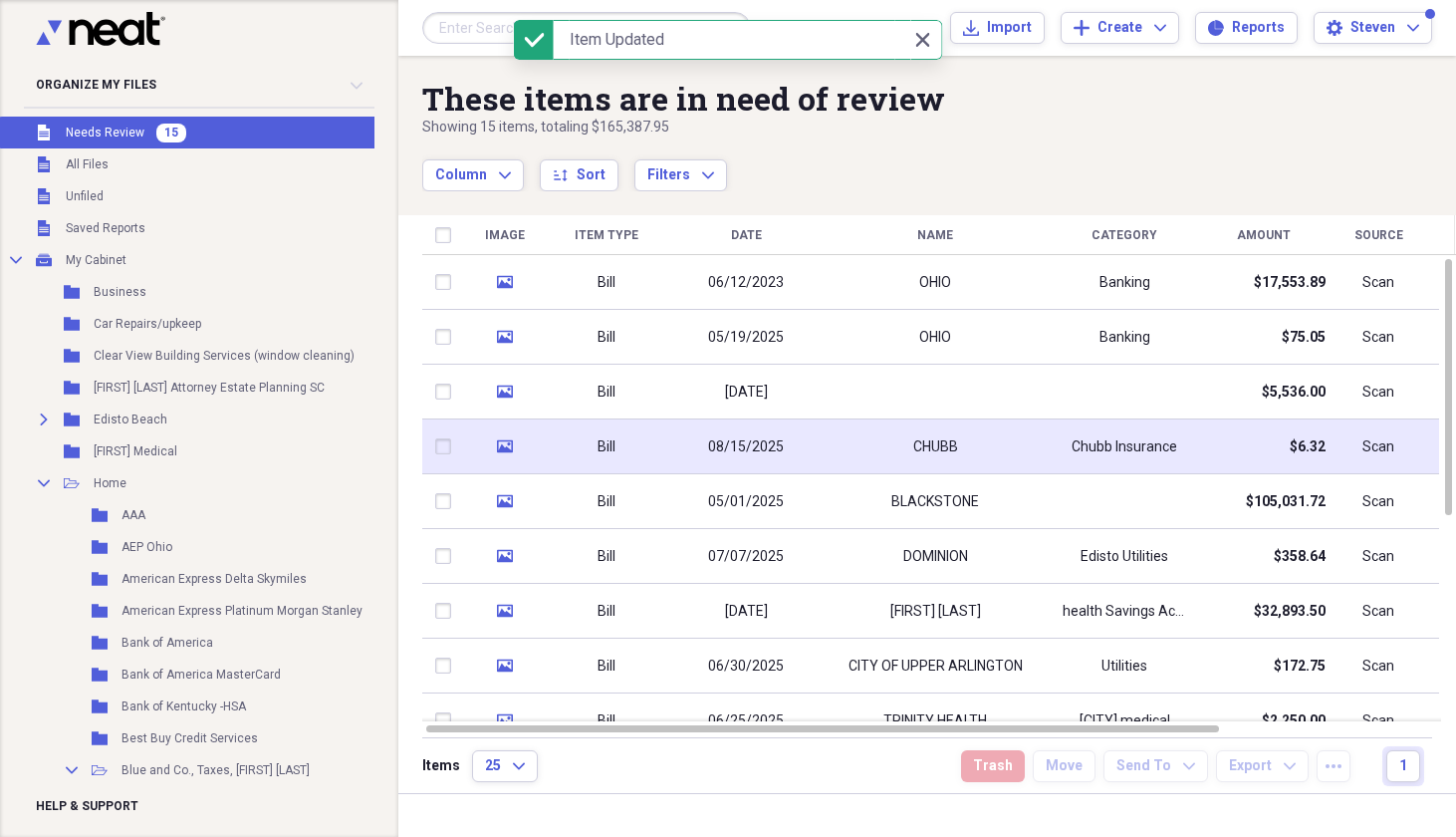 click on "CHUBB" at bounding box center (935, 447) 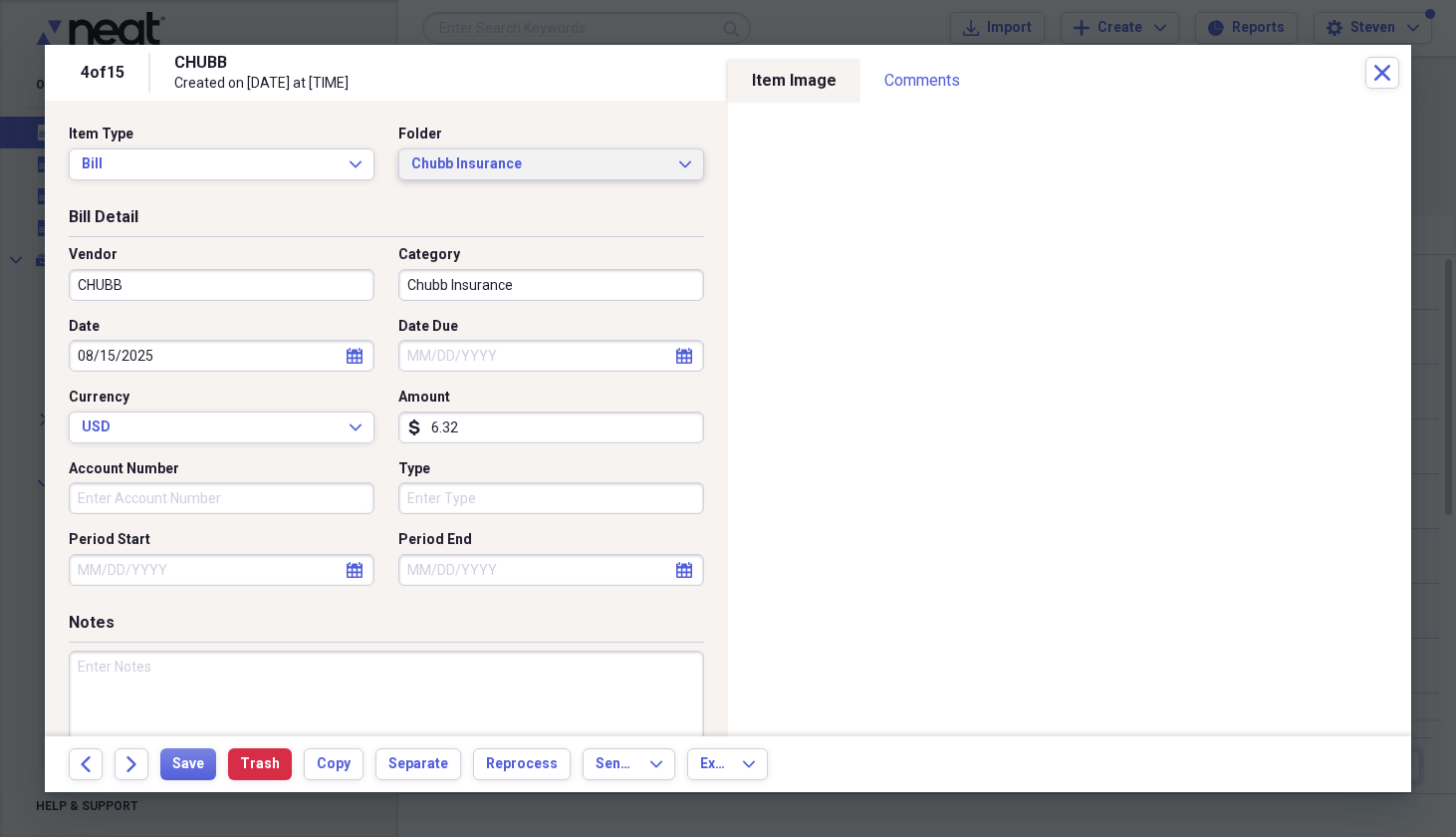 click on "Expand" 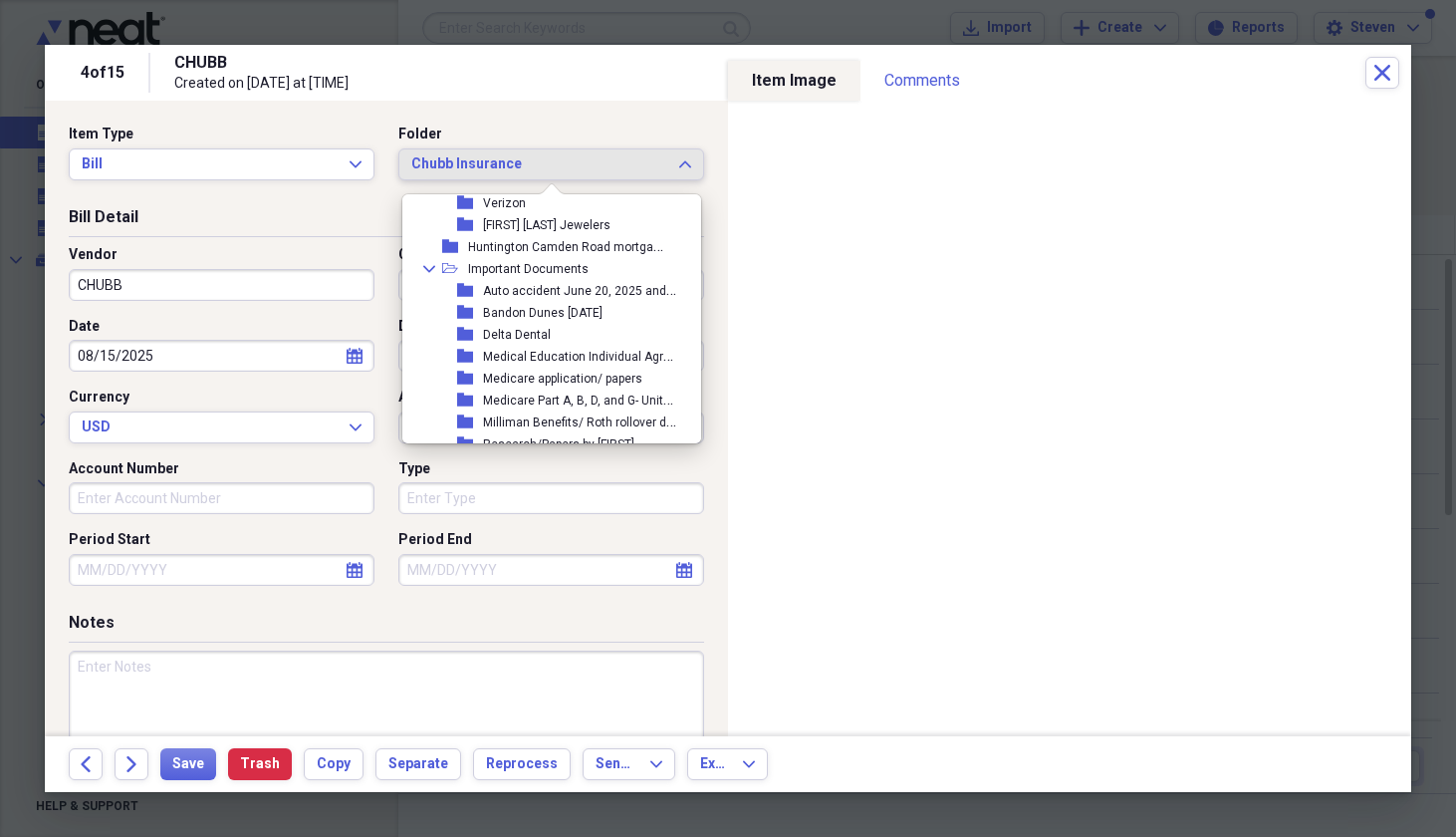 scroll, scrollTop: 1665, scrollLeft: 0, axis: vertical 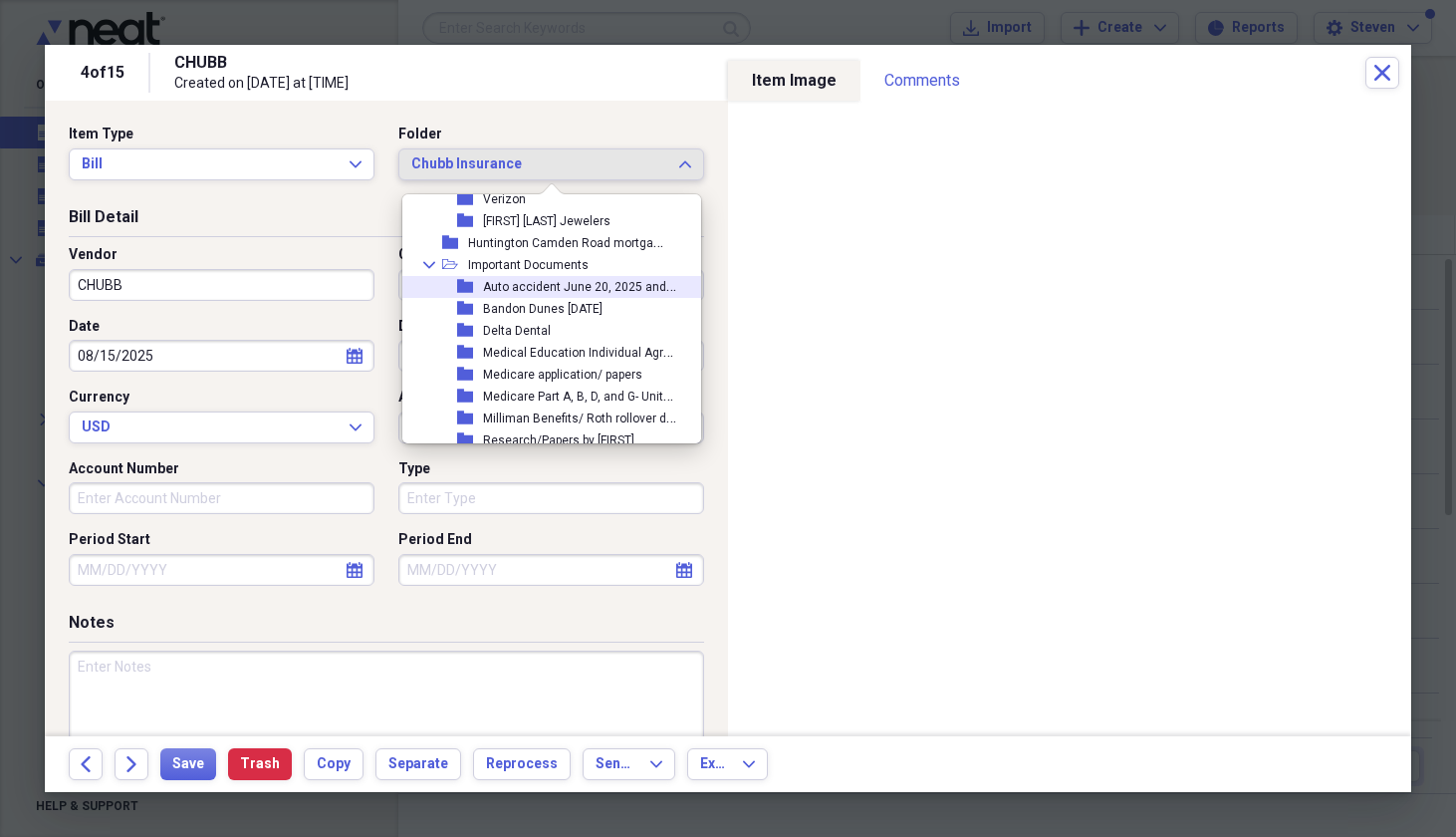 click on "Auto accident June 20, 2025 and new BMW X3" at bounding box center [612, 285] 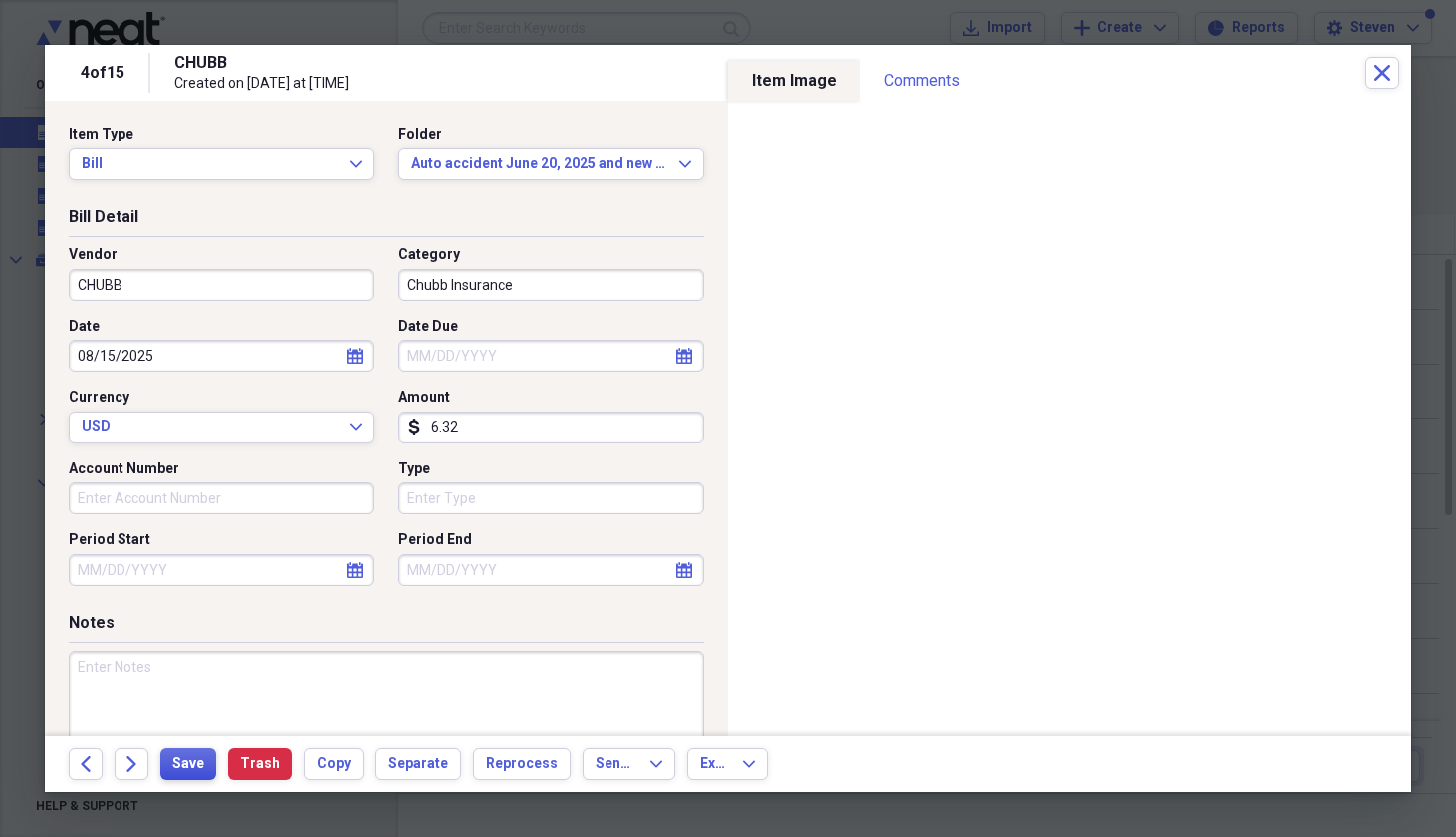 click on "Save" at bounding box center (188, 764) 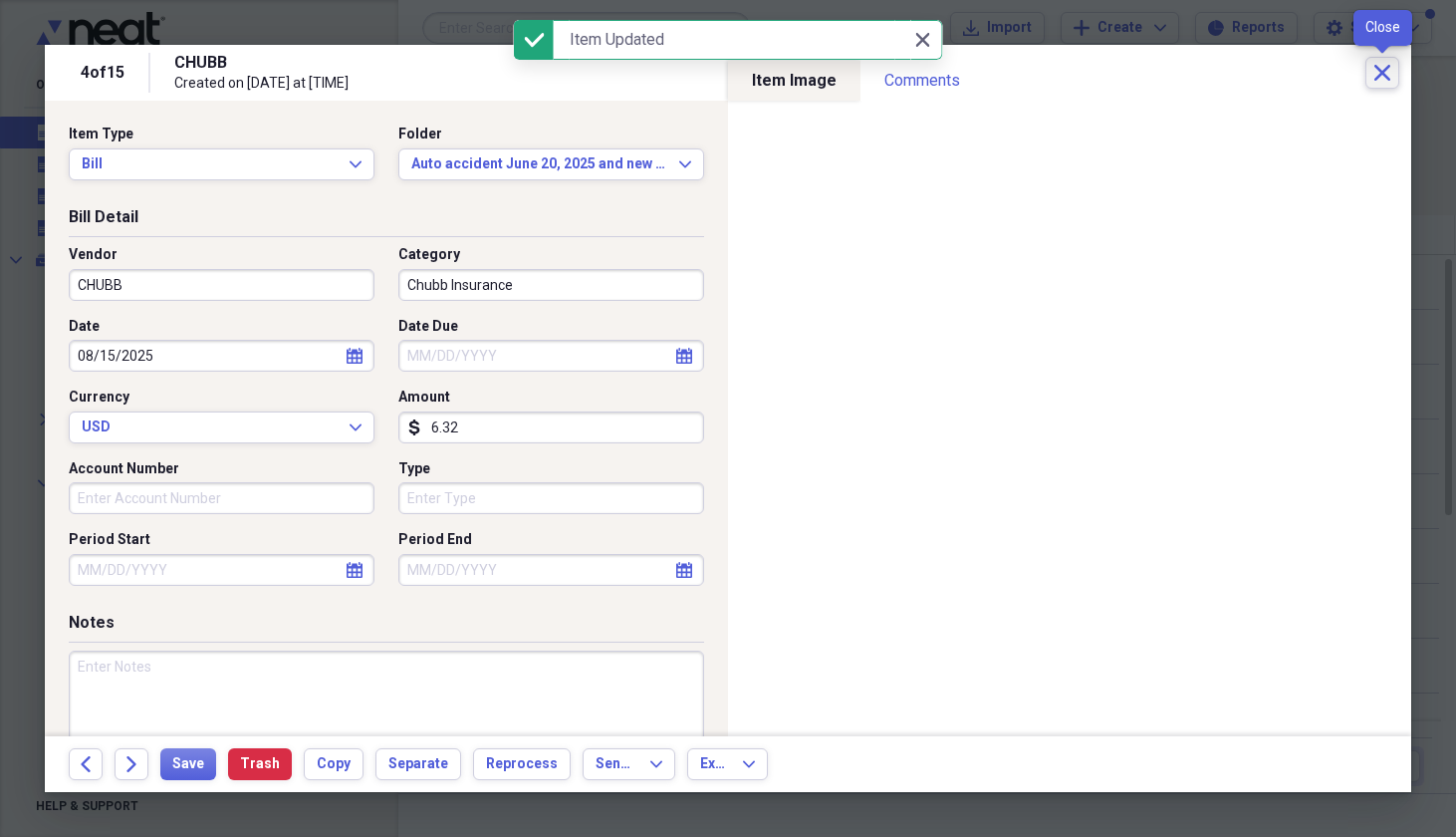 click on "Close" 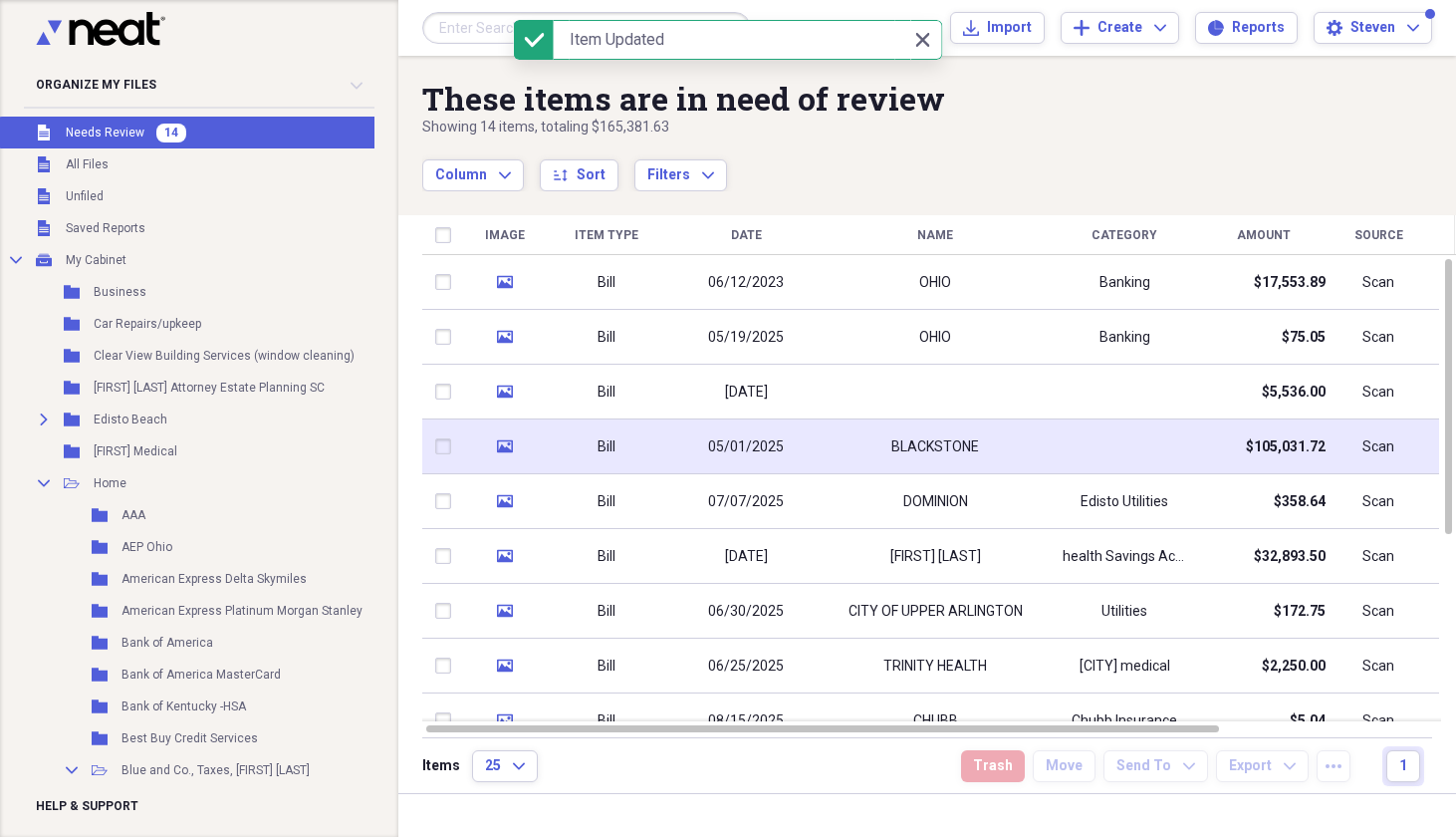 click on "BLACKSTONE" at bounding box center [935, 447] 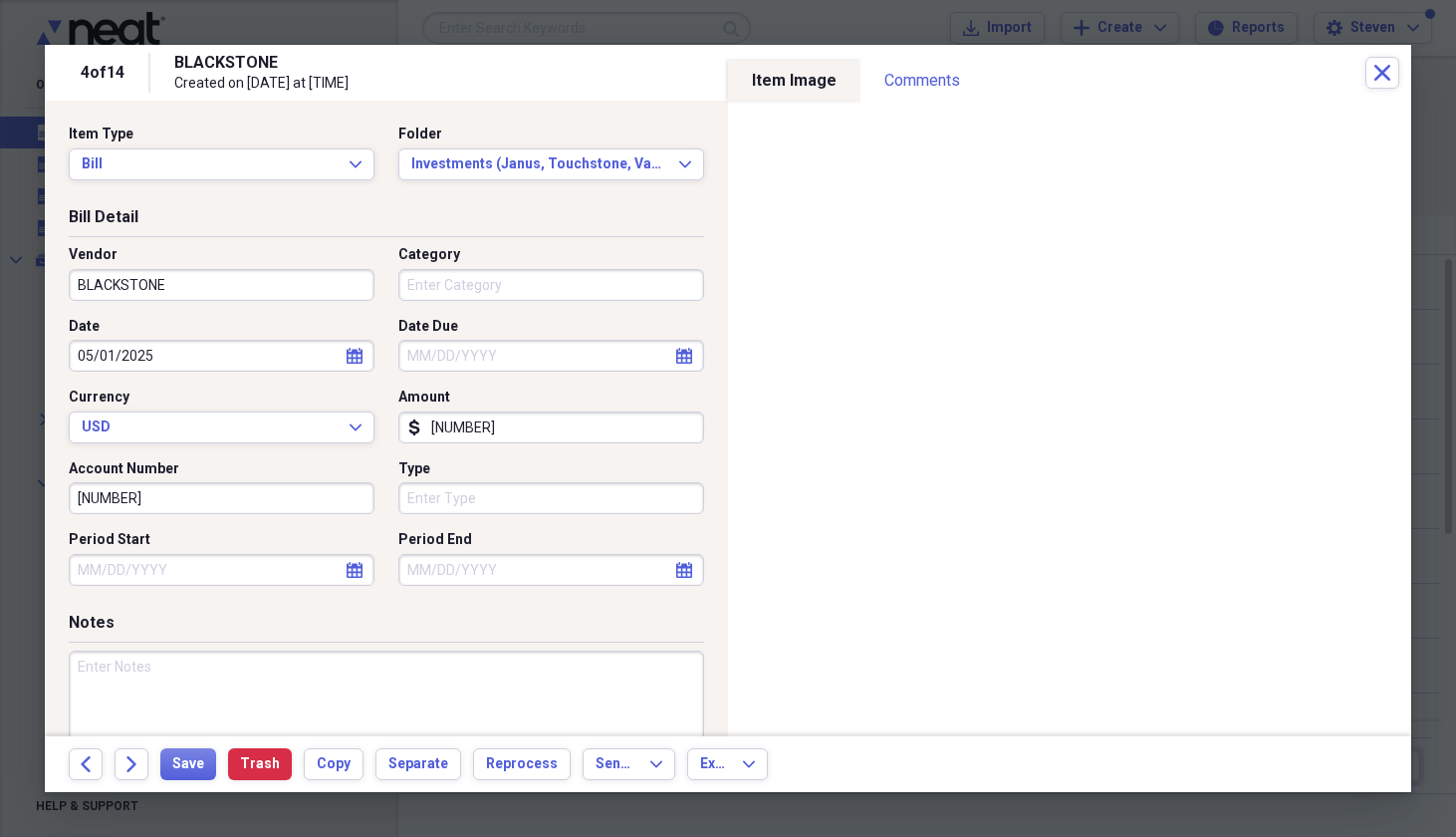 click on "Category" at bounding box center [551, 285] 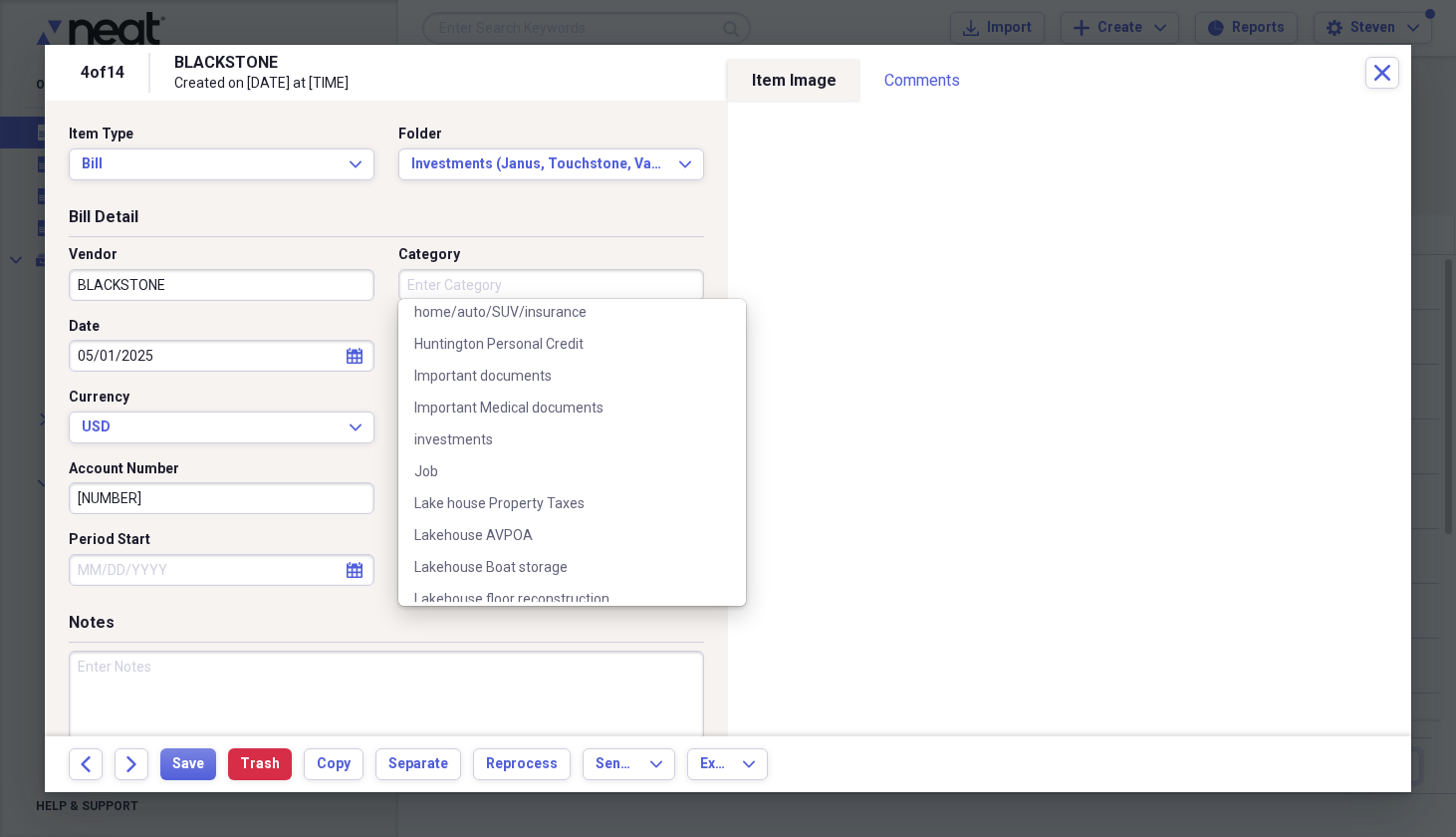 scroll, scrollTop: 1326, scrollLeft: 0, axis: vertical 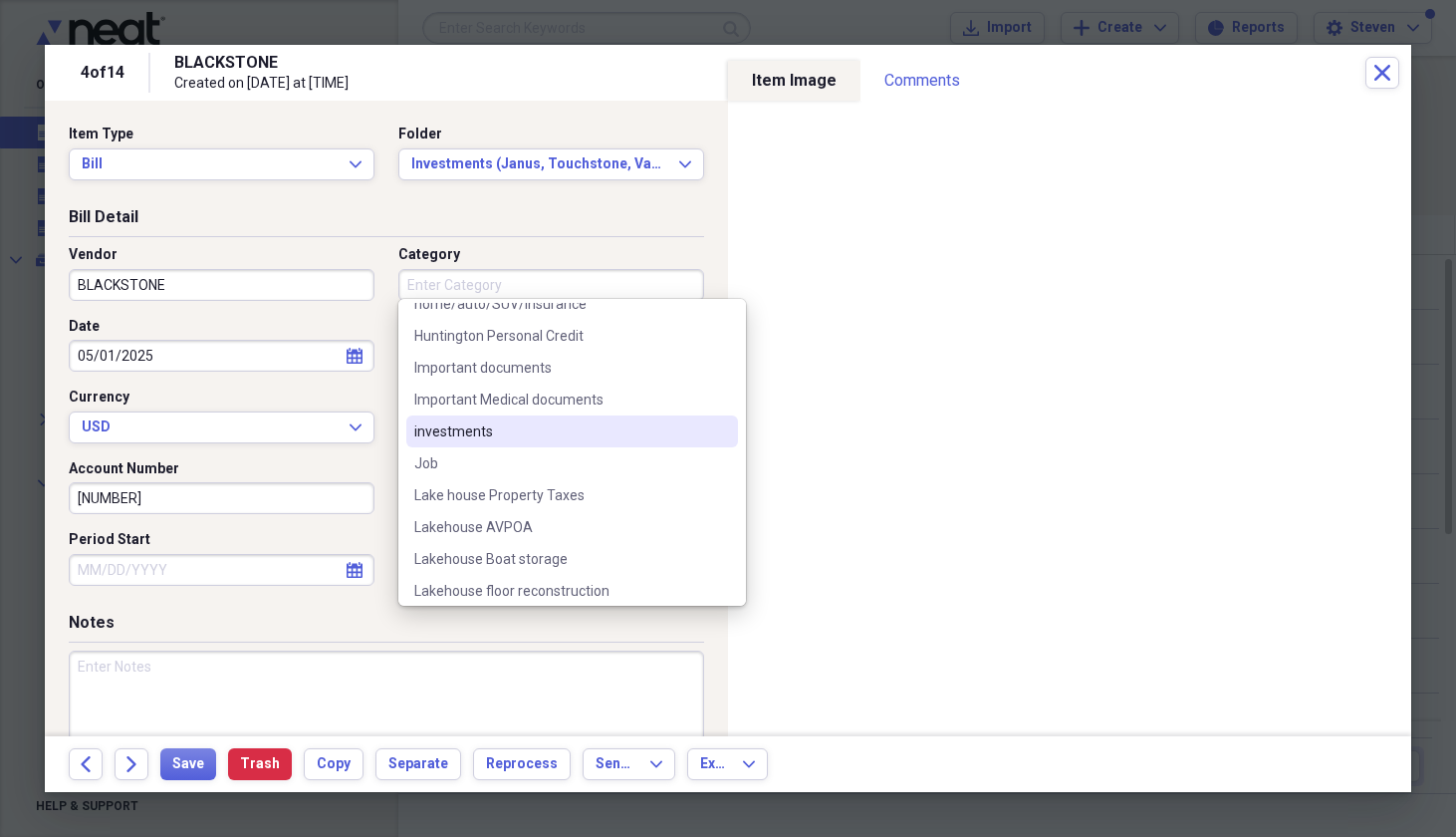 click on "investments" at bounding box center [560, 431] 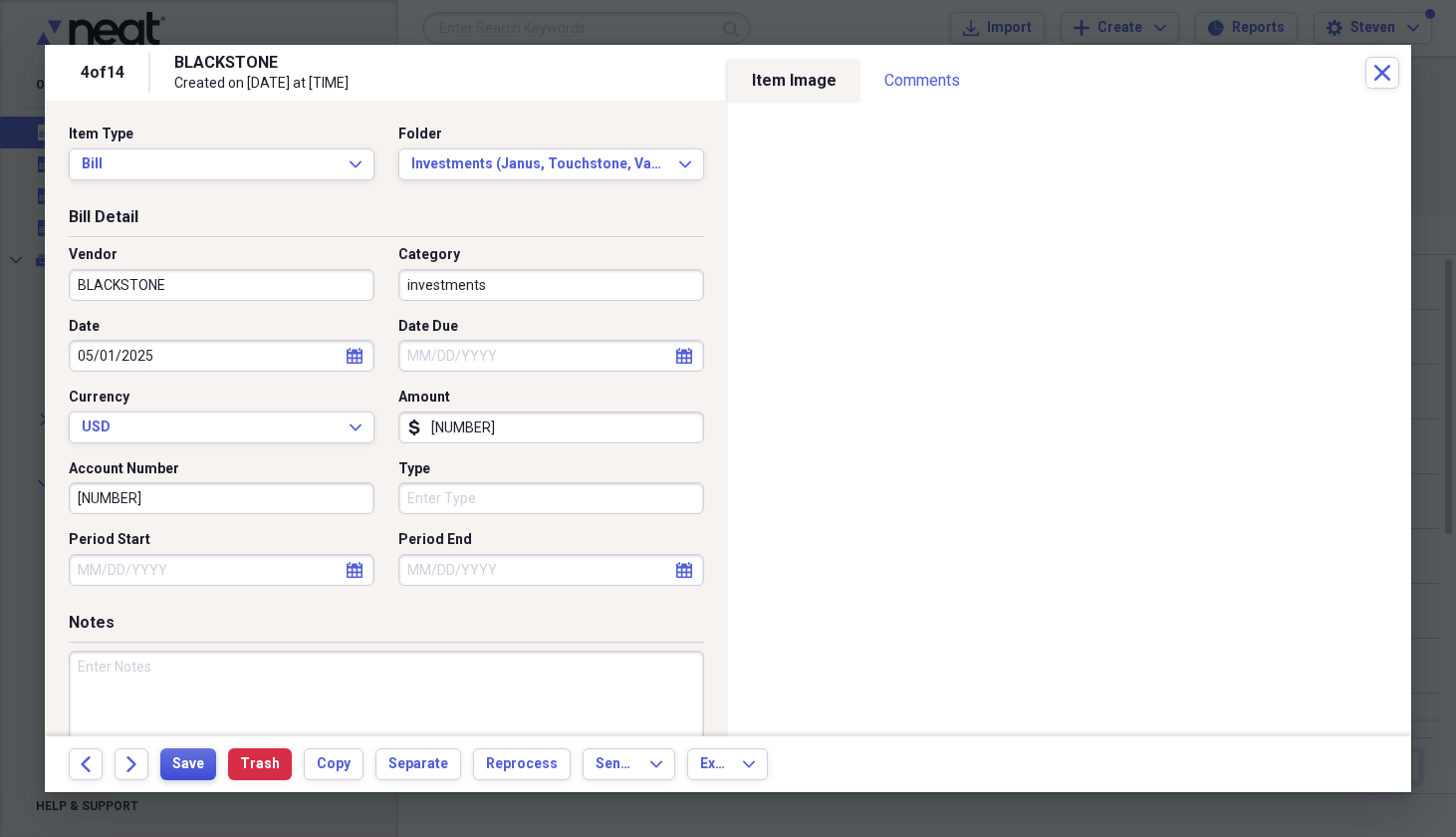 click on "Save" at bounding box center (188, 764) 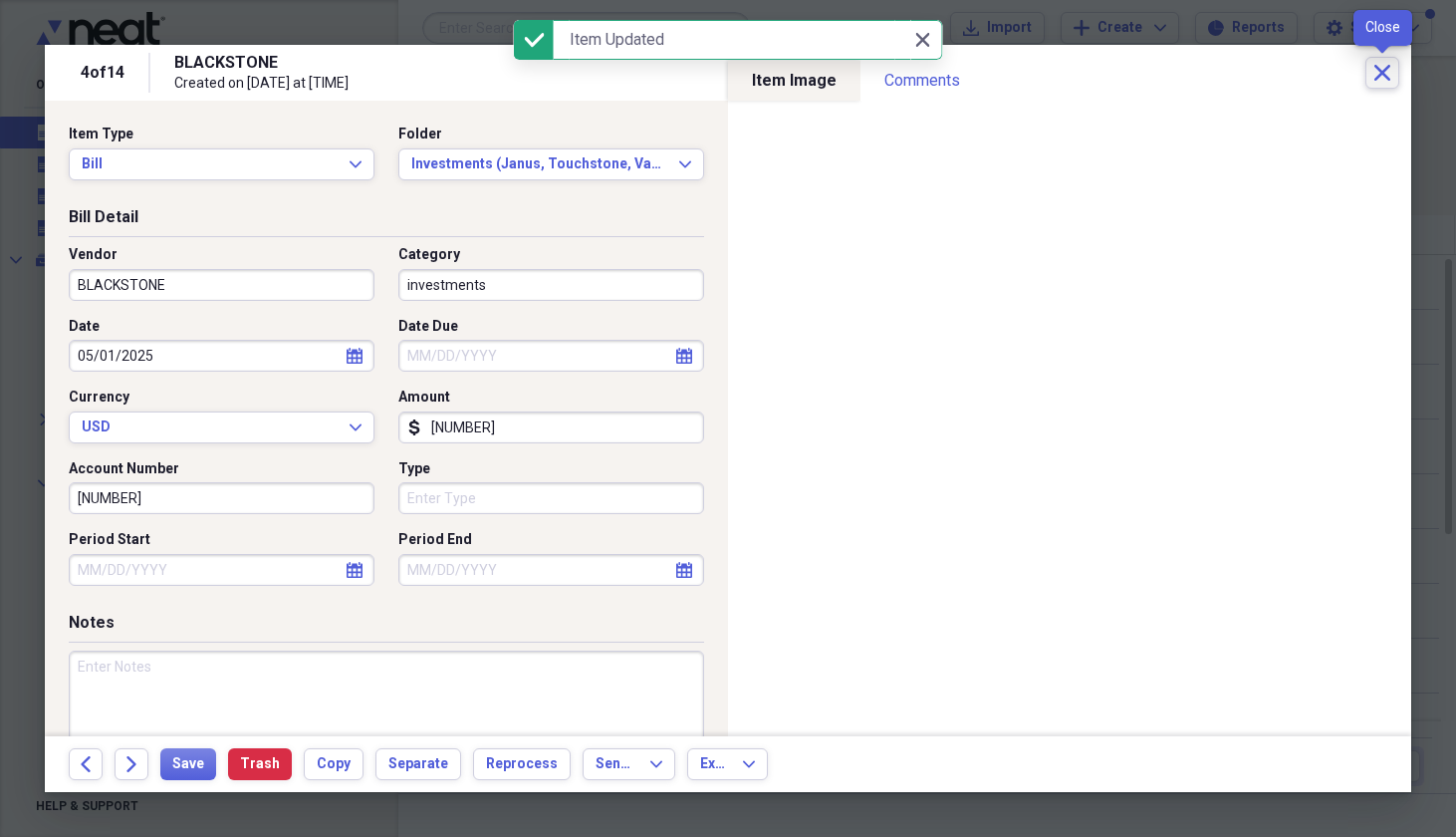 click 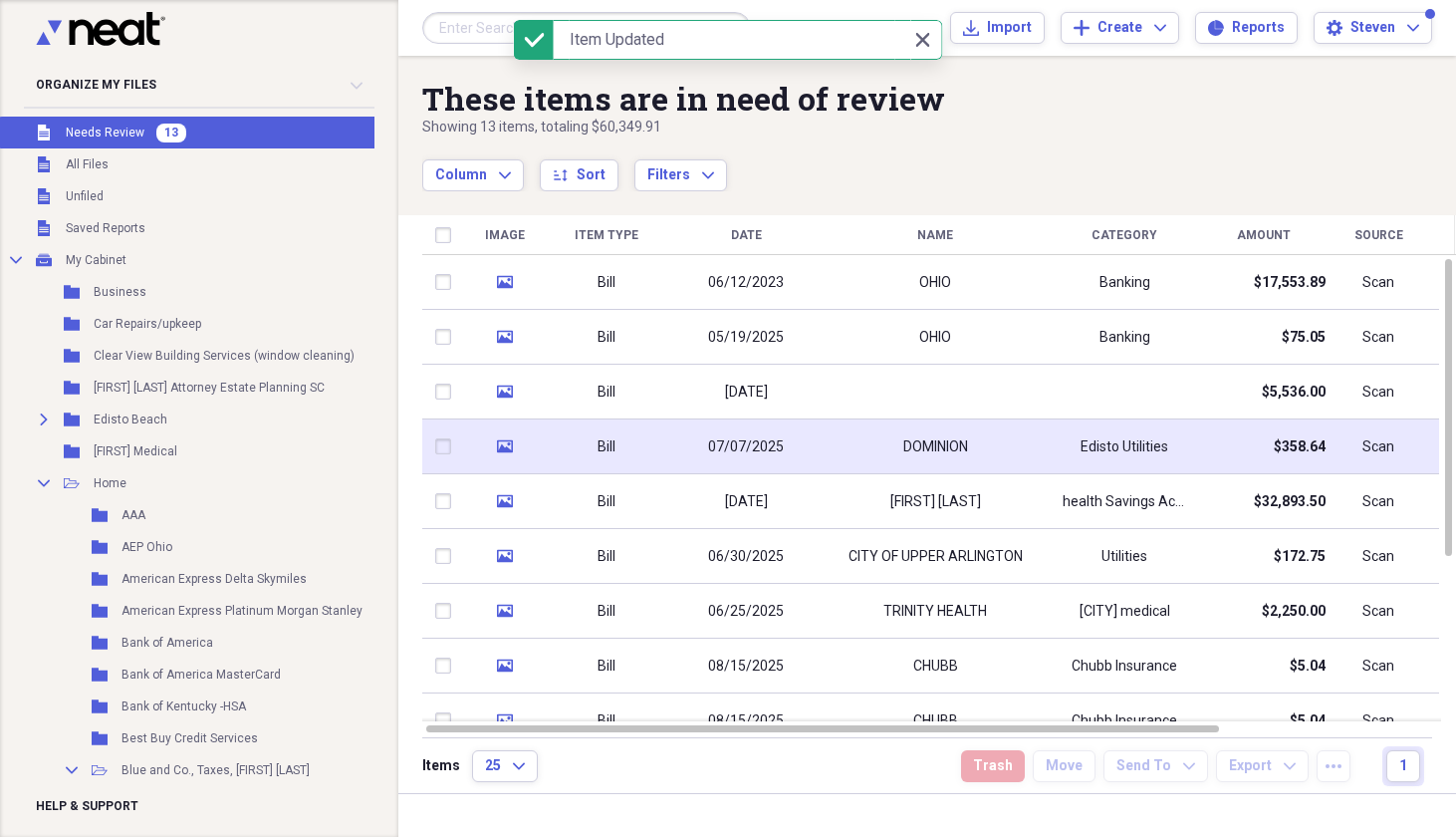 click on "DOMINION" at bounding box center [935, 447] 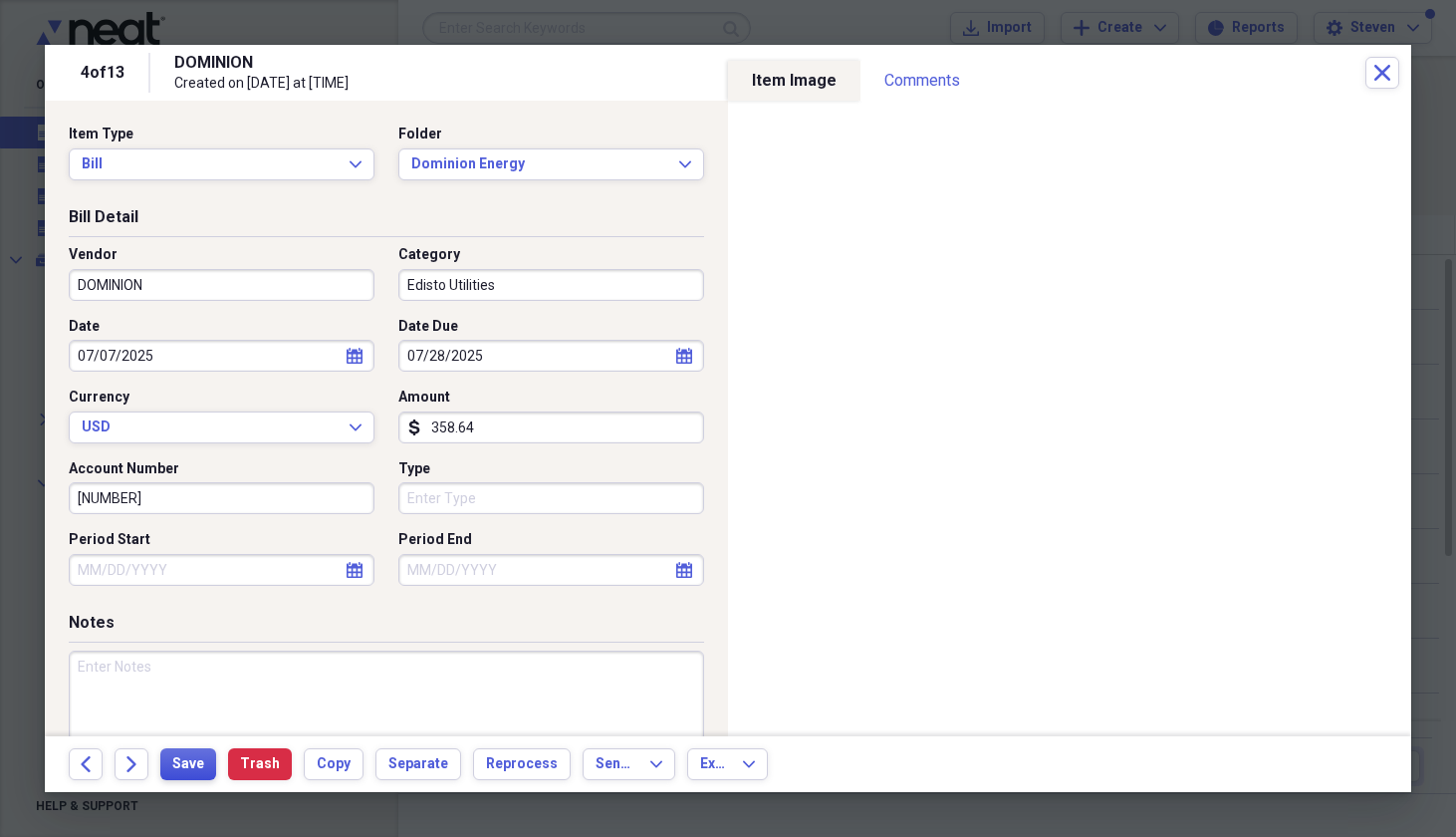 click on "Save" at bounding box center [188, 764] 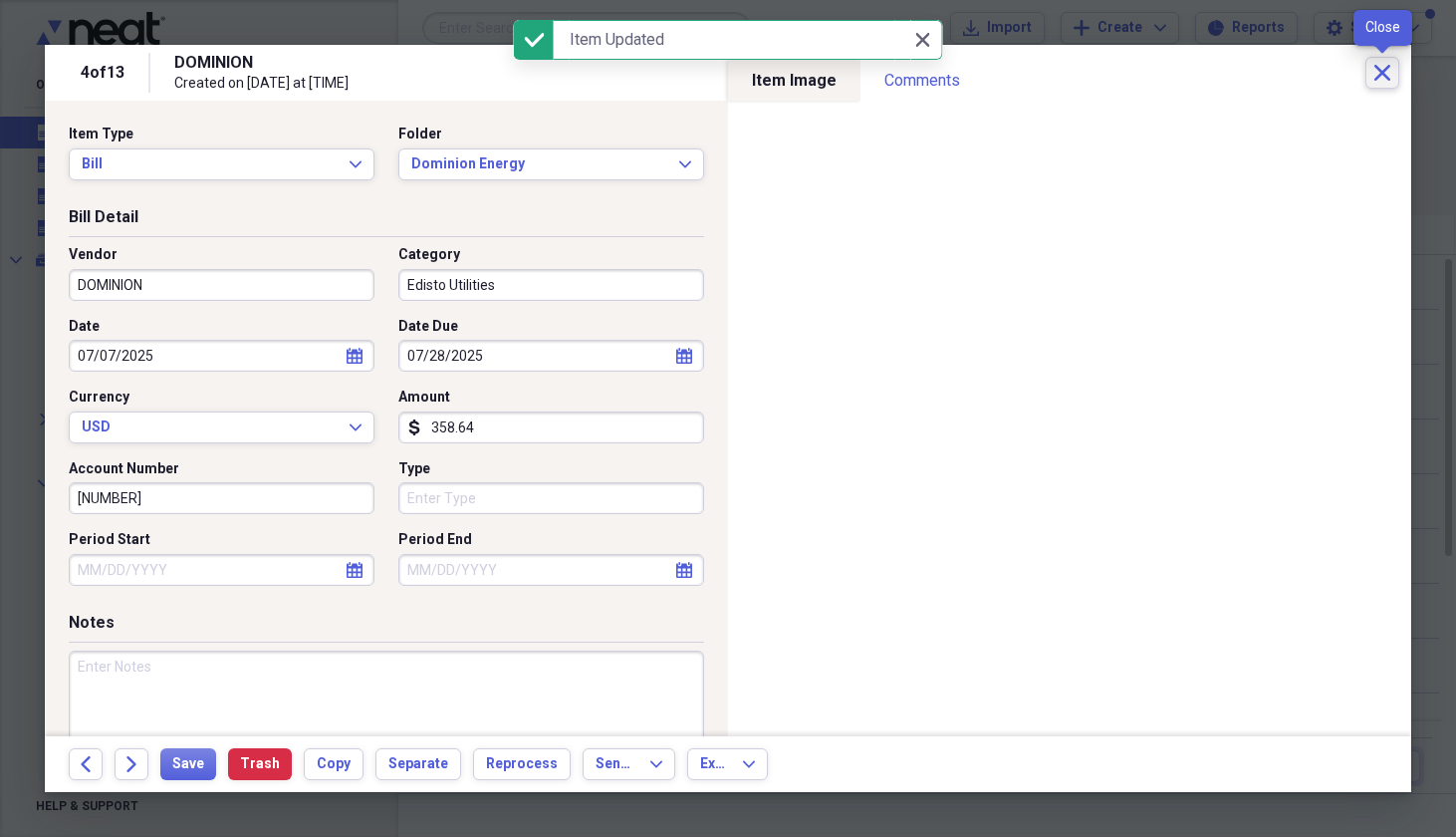 click 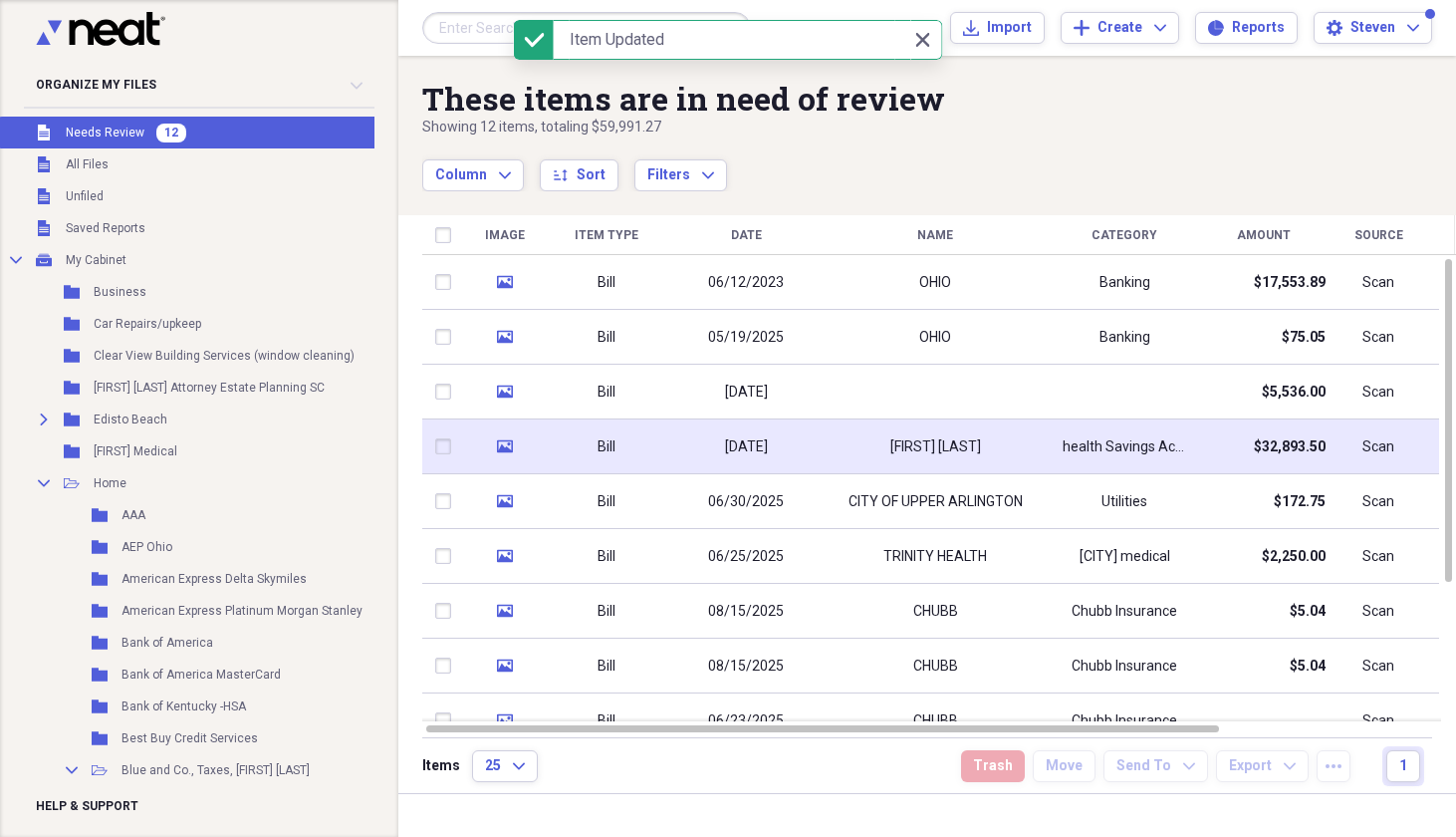 click on "[FIRST] [LAST]" at bounding box center [935, 447] 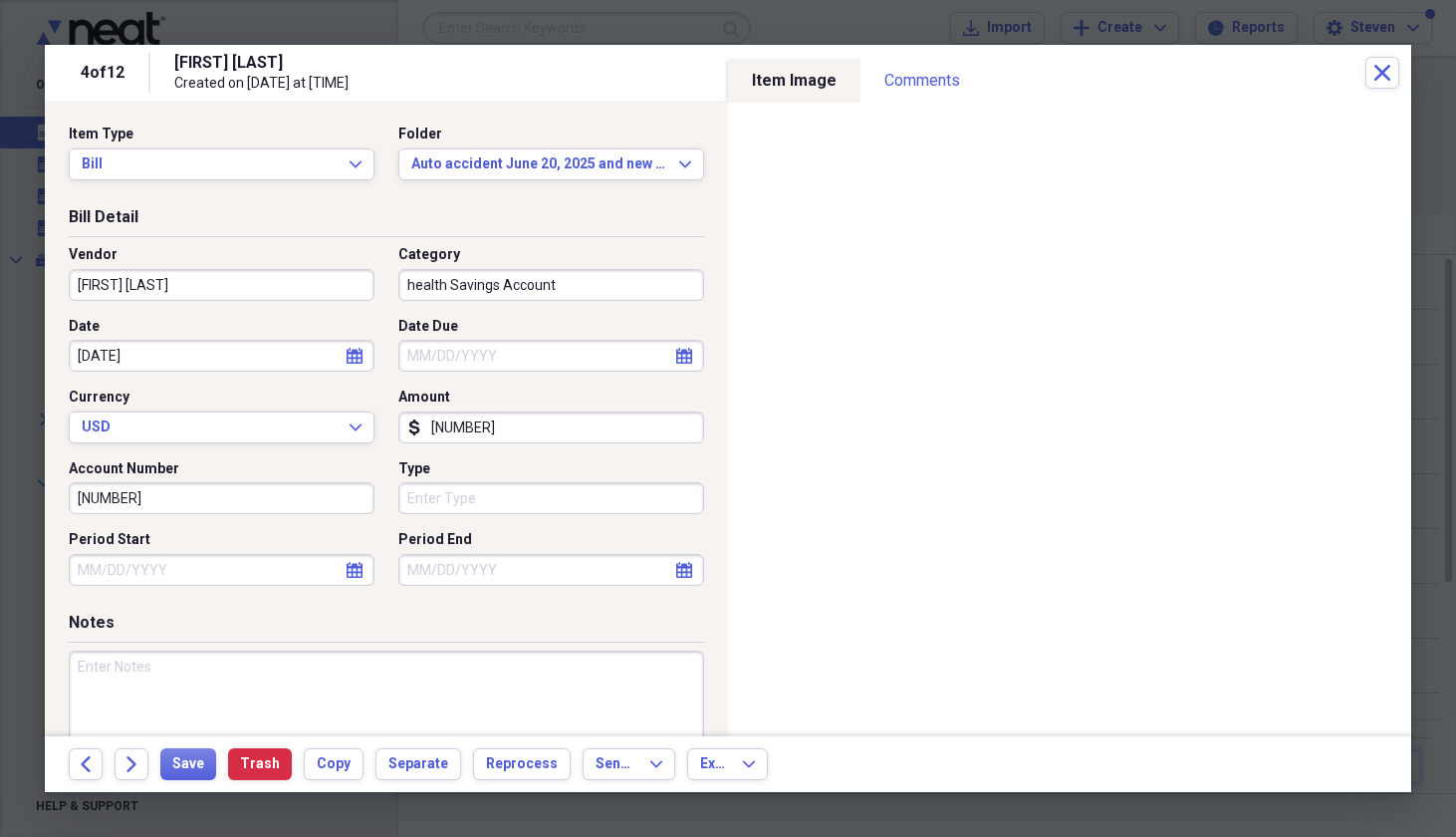 click on "health Savings Account" at bounding box center (551, 285) 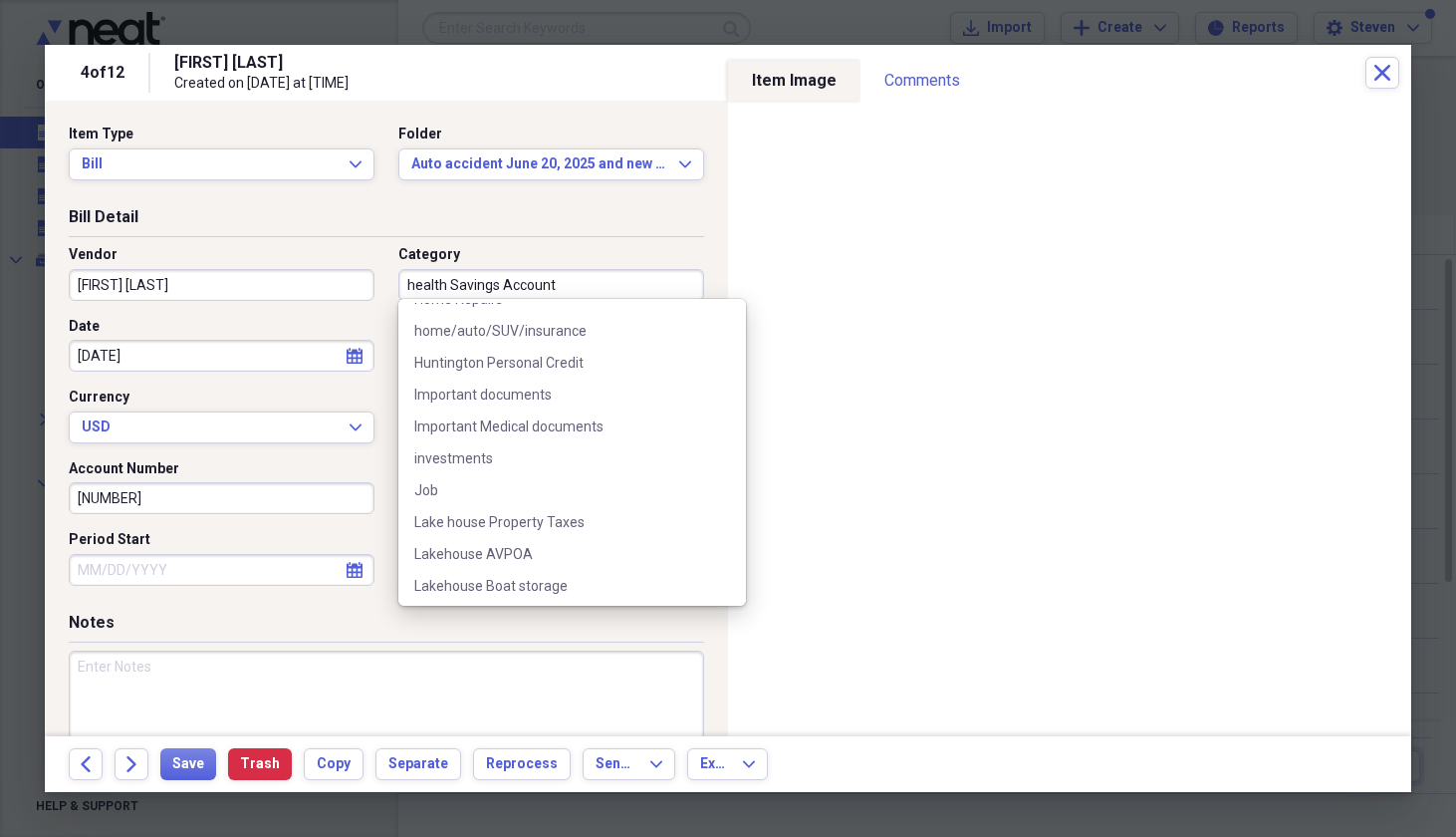 scroll, scrollTop: 1296, scrollLeft: 0, axis: vertical 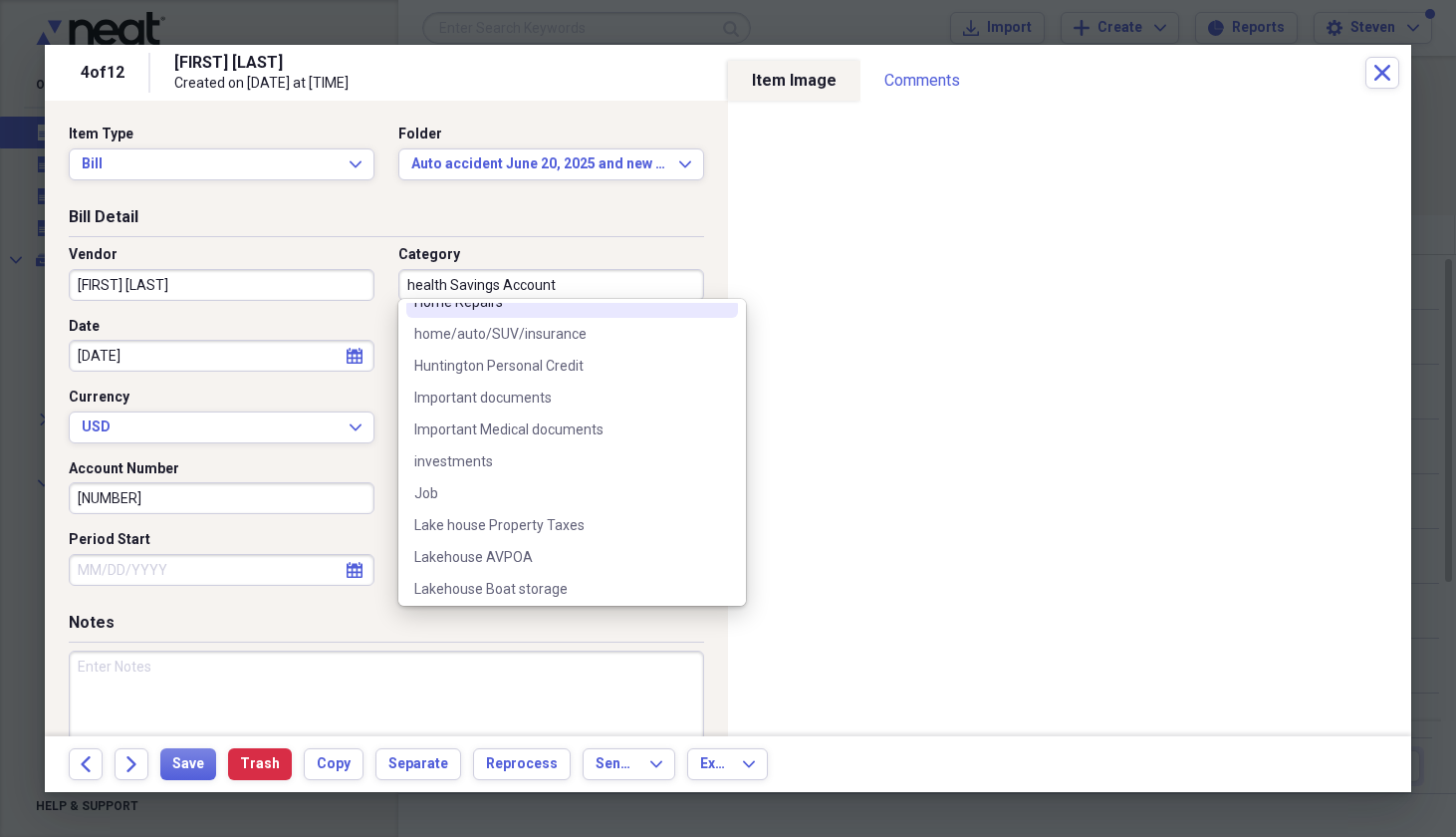 click on "[FIRST] [LAST]" at bounding box center (221, 285) 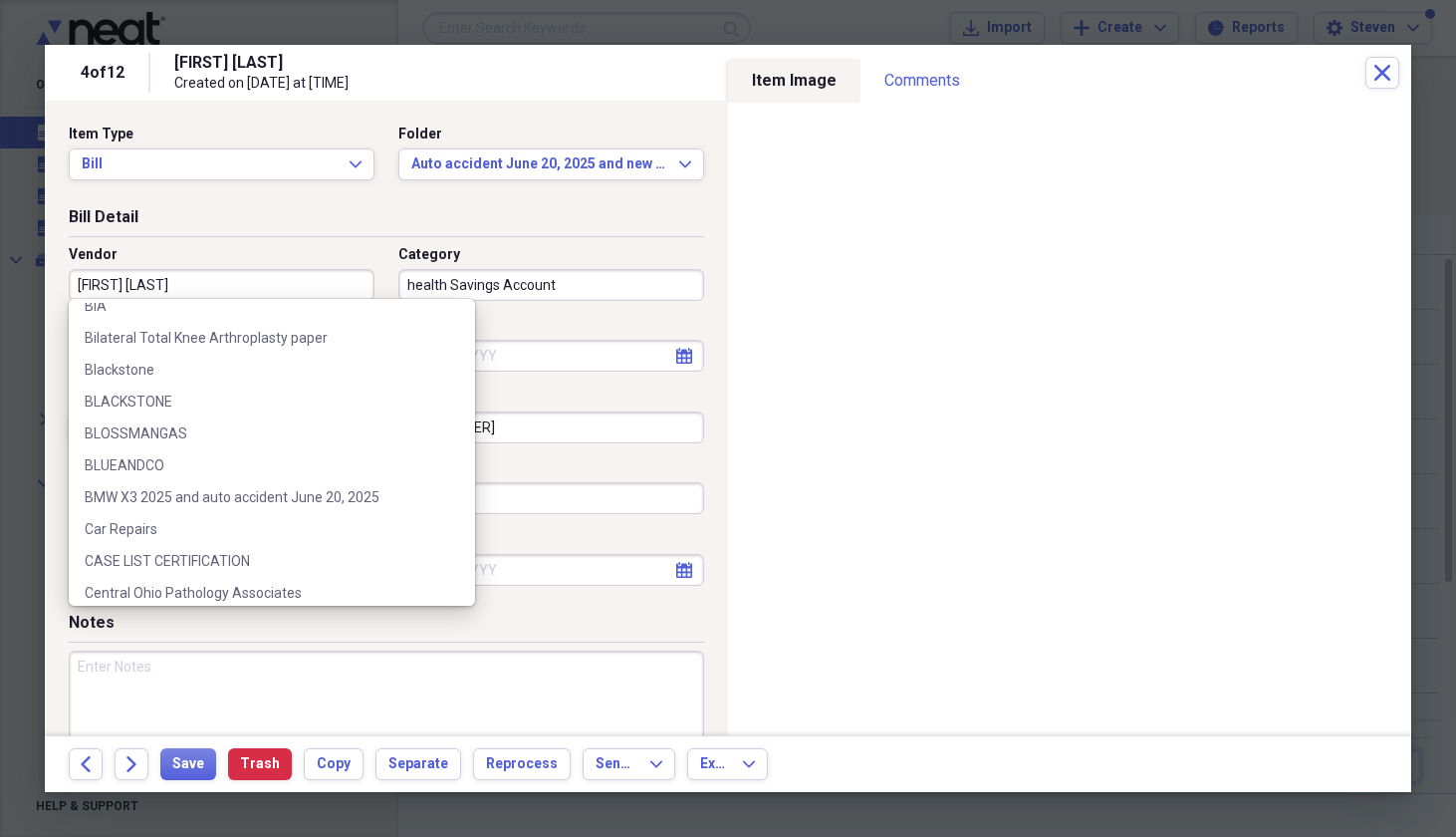 scroll, scrollTop: 882, scrollLeft: 0, axis: vertical 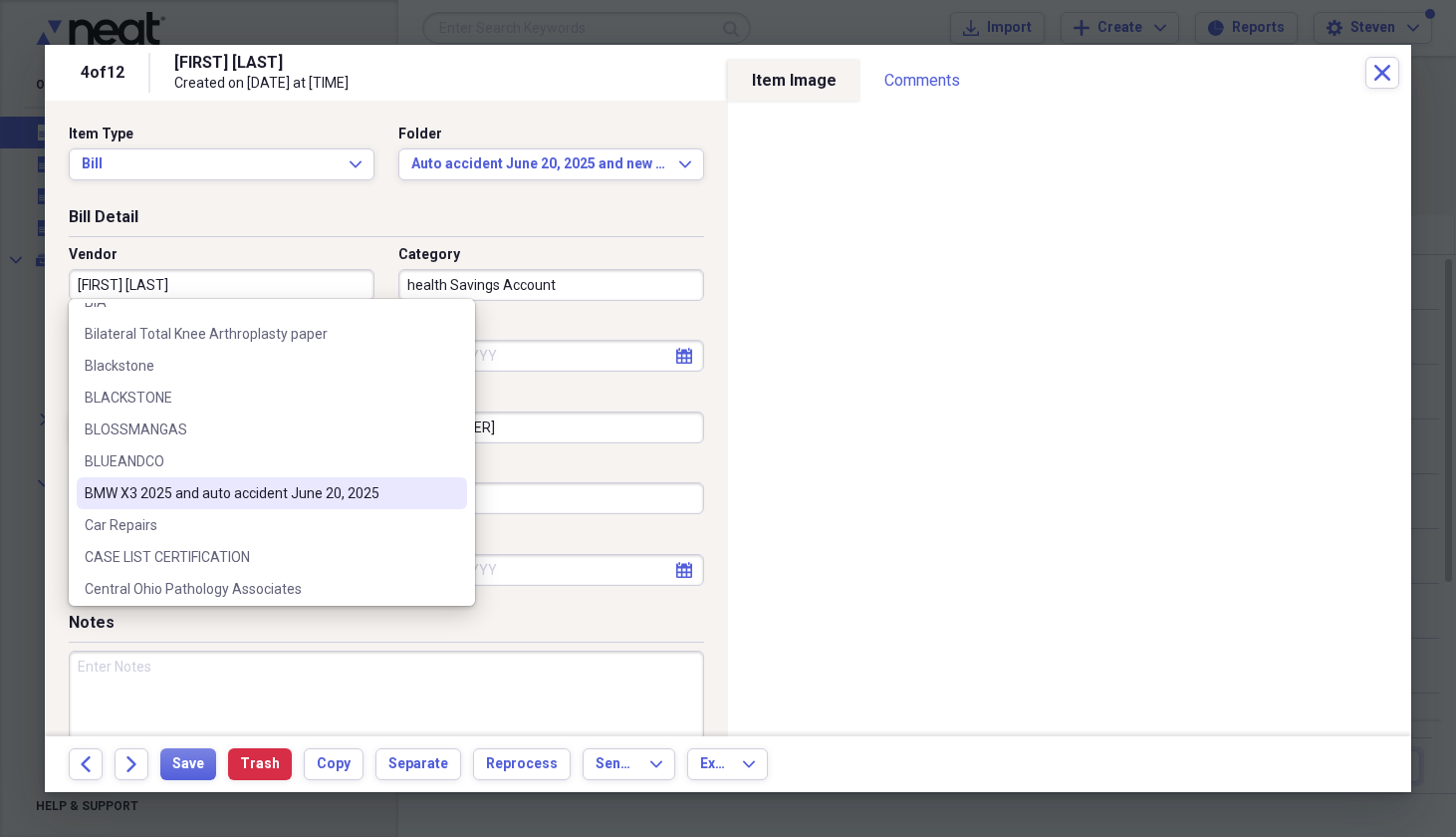 click on "BMW X3 2025 and auto accident June 20, 2025" at bounding box center (260, 493) 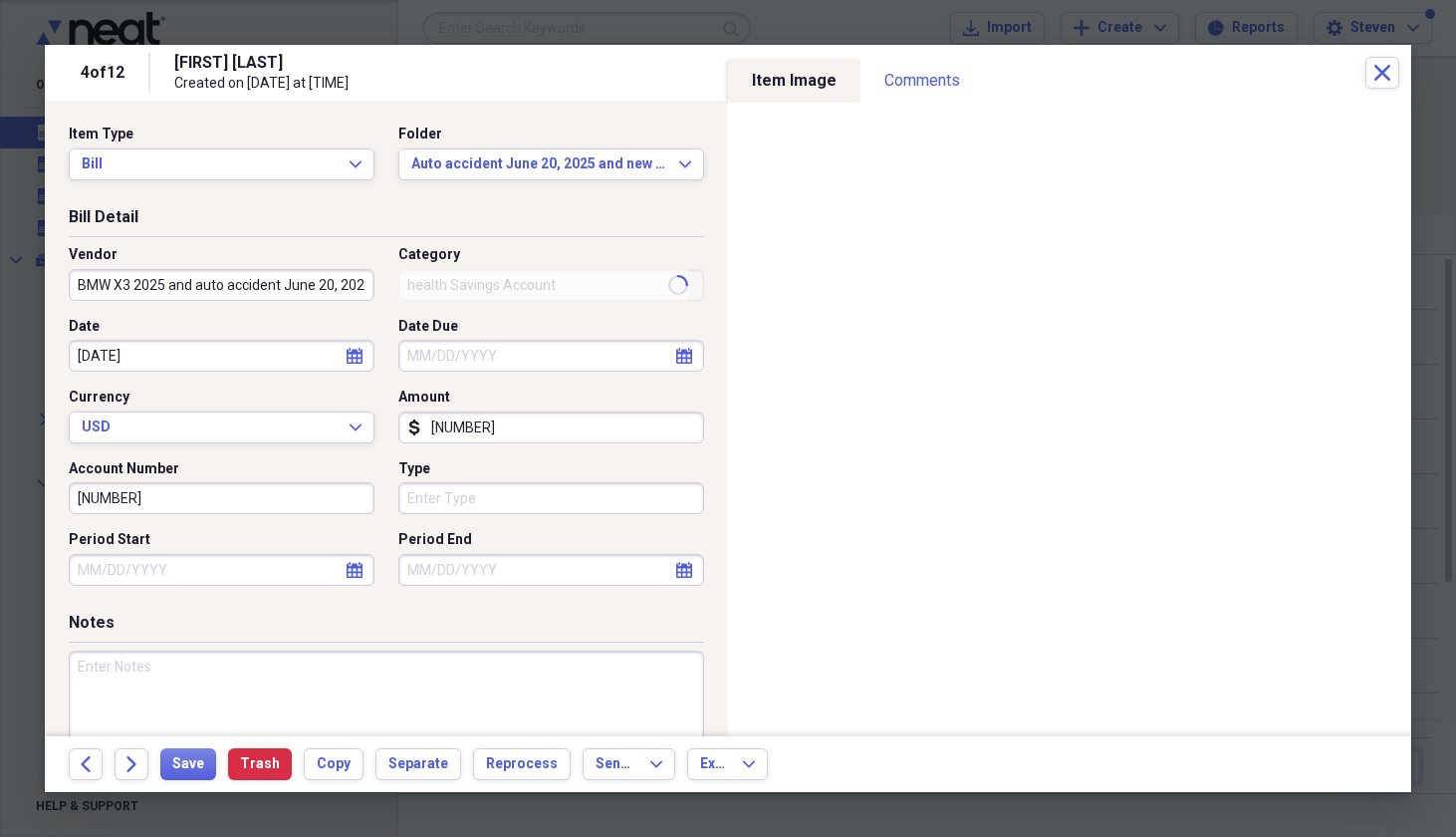 type on "Auto accident June 20, 2025 and new BMW X3" 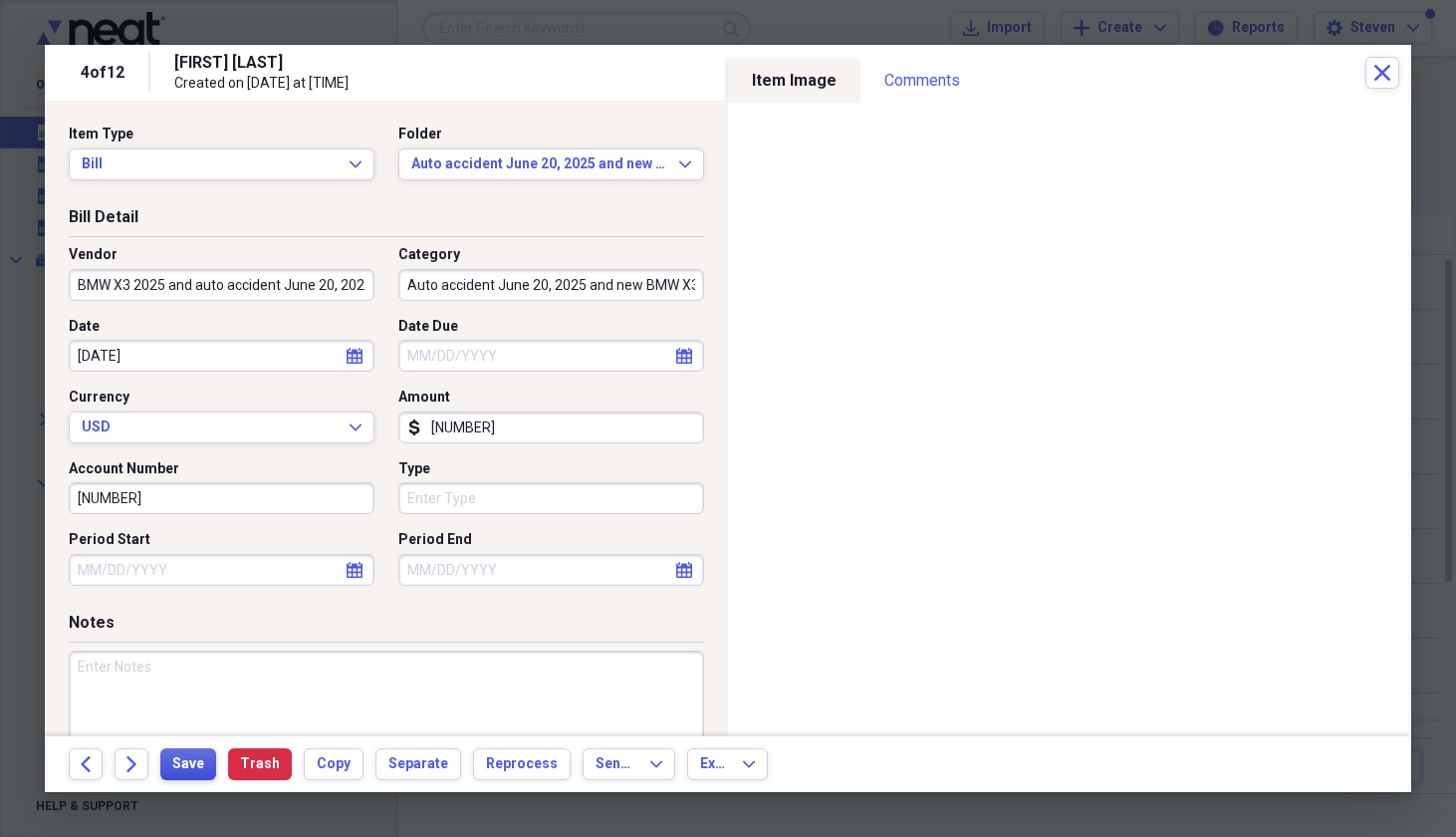click on "Save" at bounding box center (188, 764) 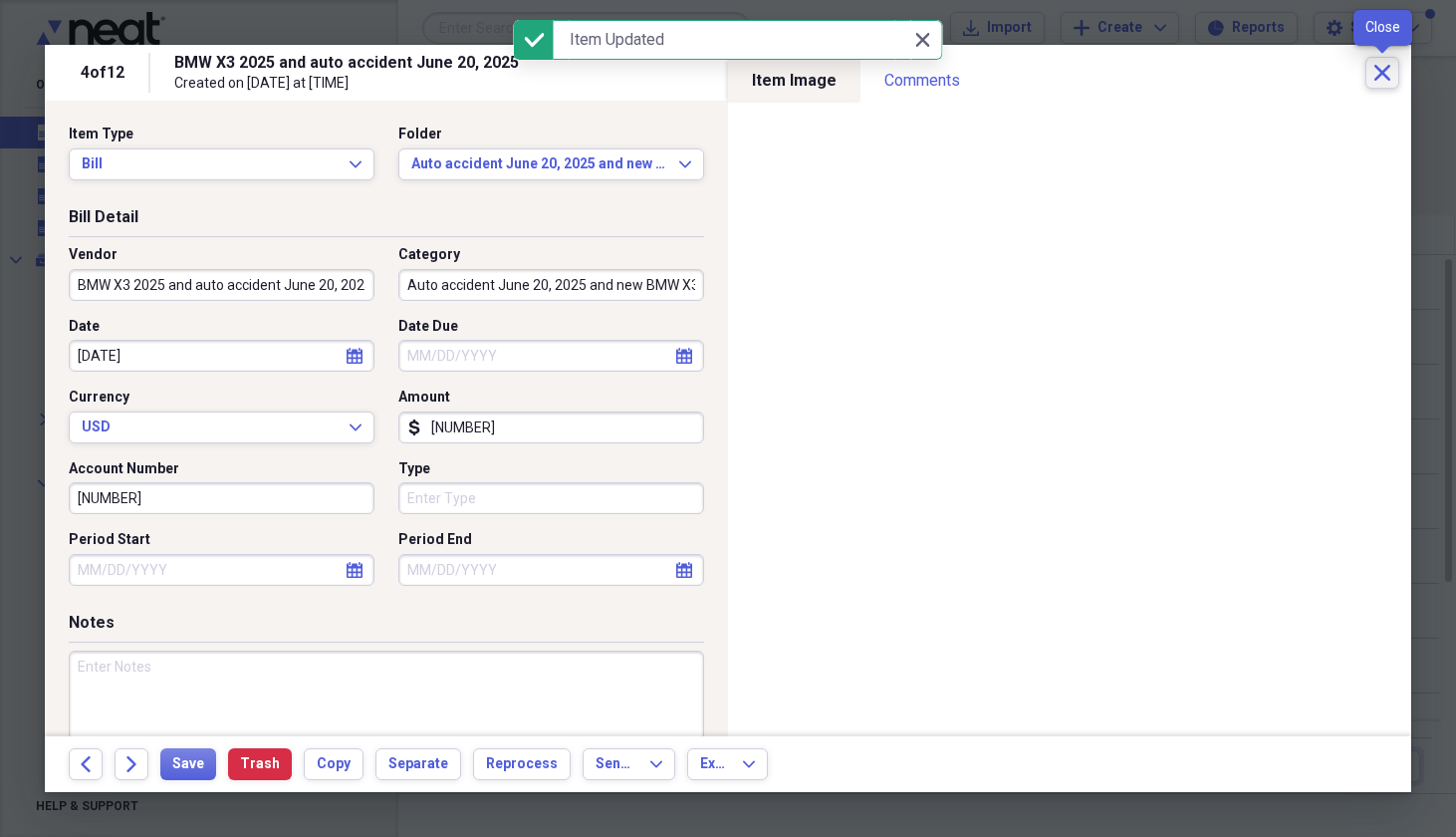 click on "Close" 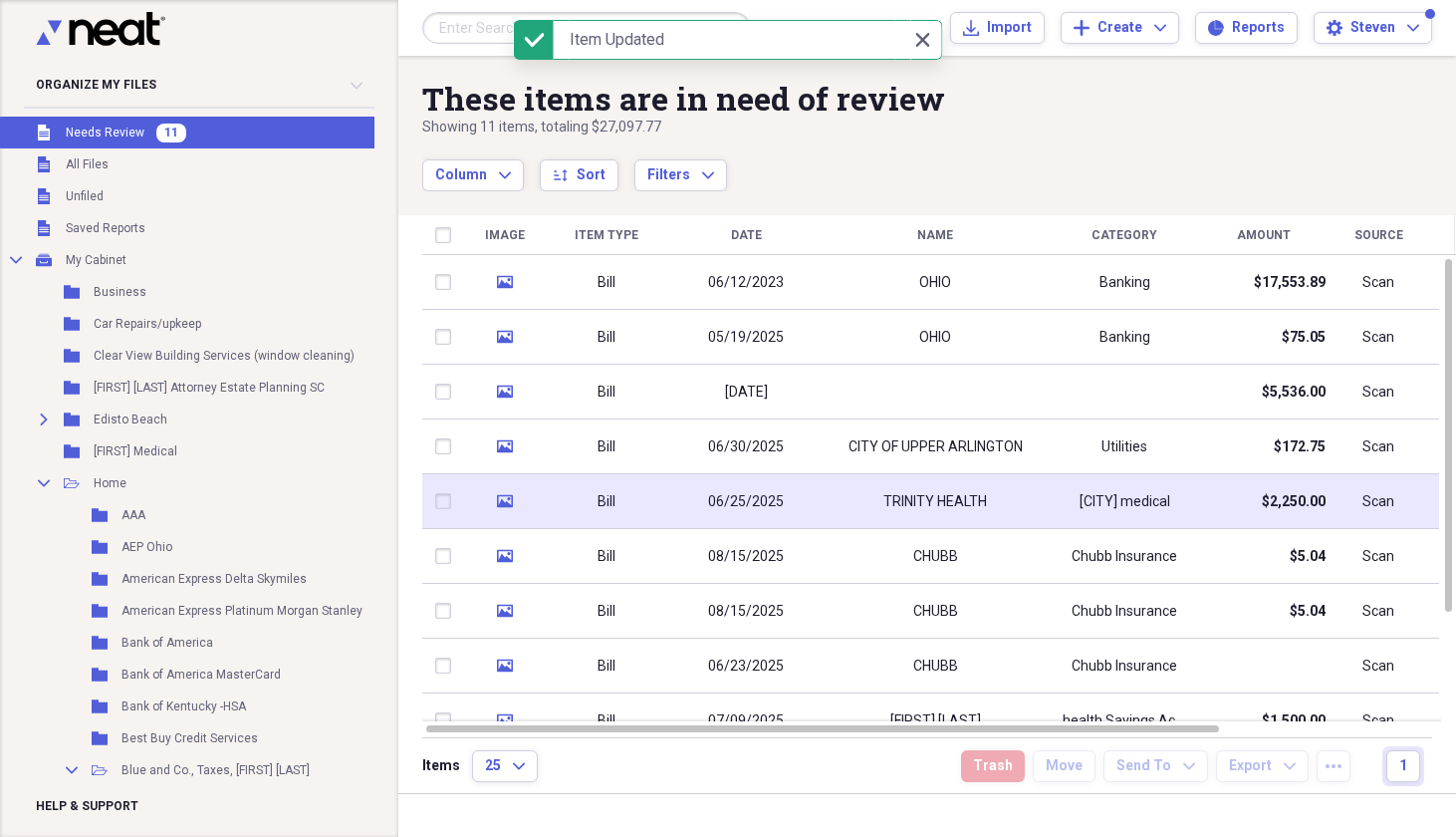 click on "TRINITY HEALTH" at bounding box center (935, 502) 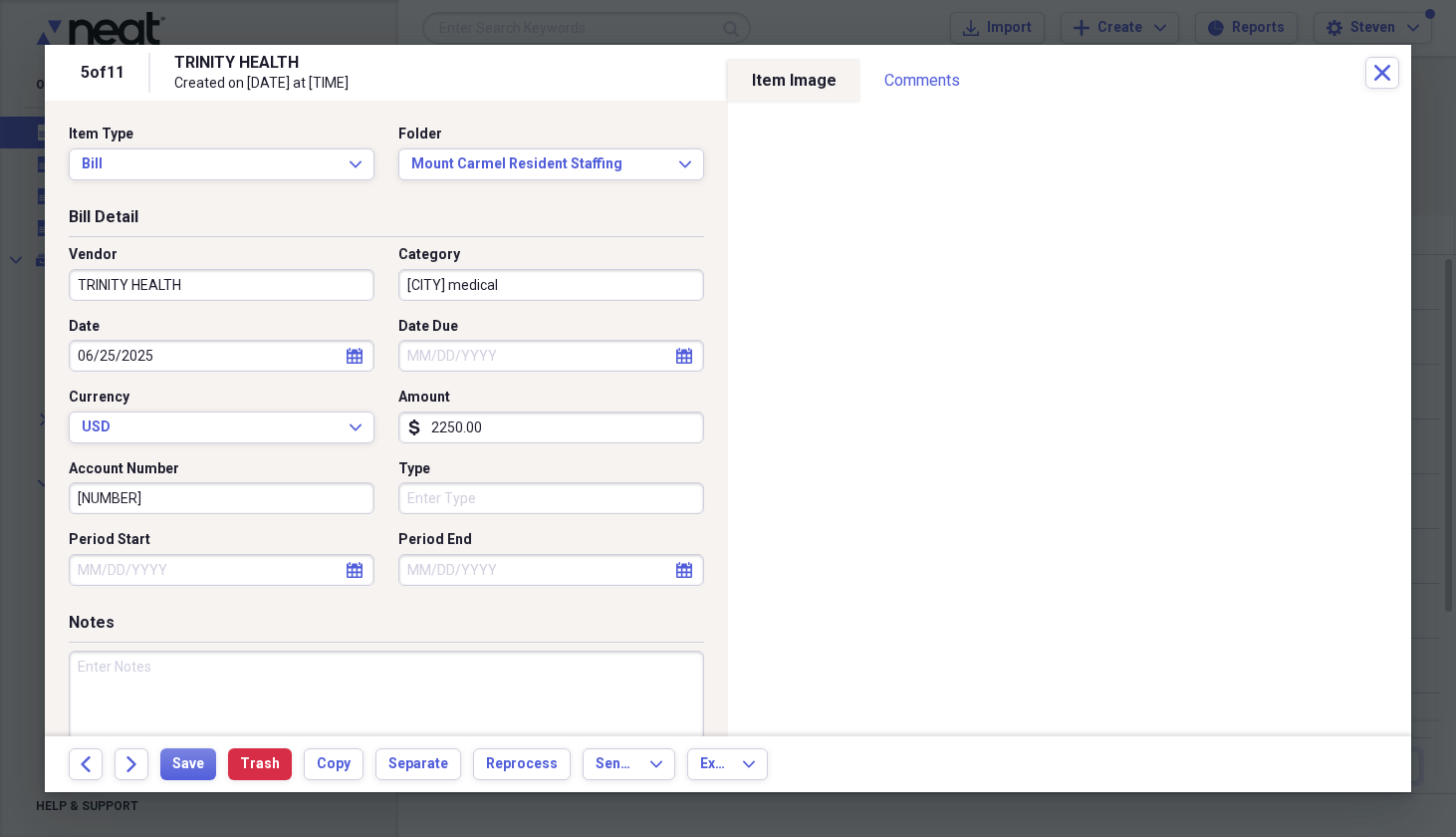 click on "[CITY] medical" at bounding box center [551, 285] 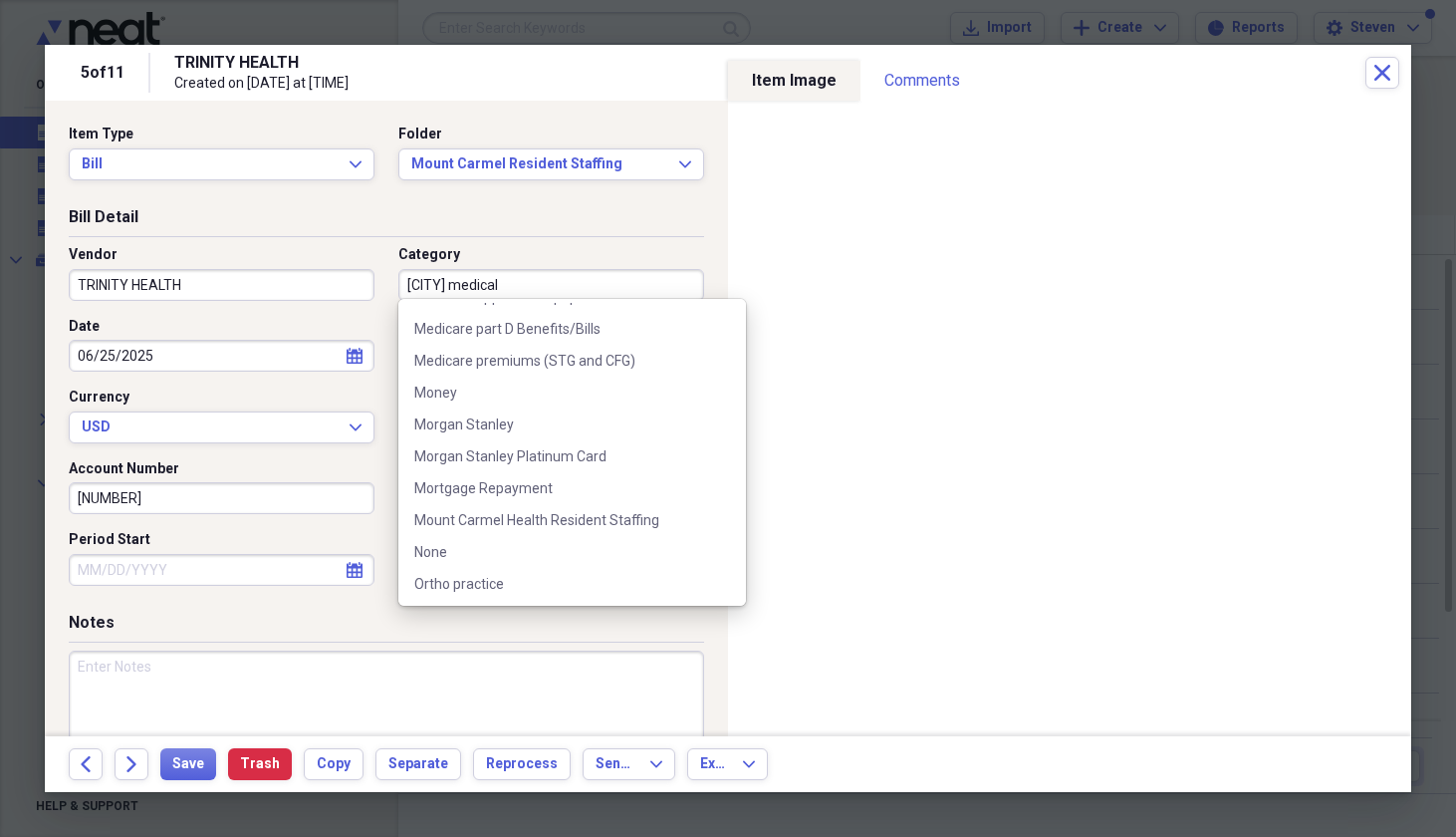 scroll, scrollTop: 2002, scrollLeft: 0, axis: vertical 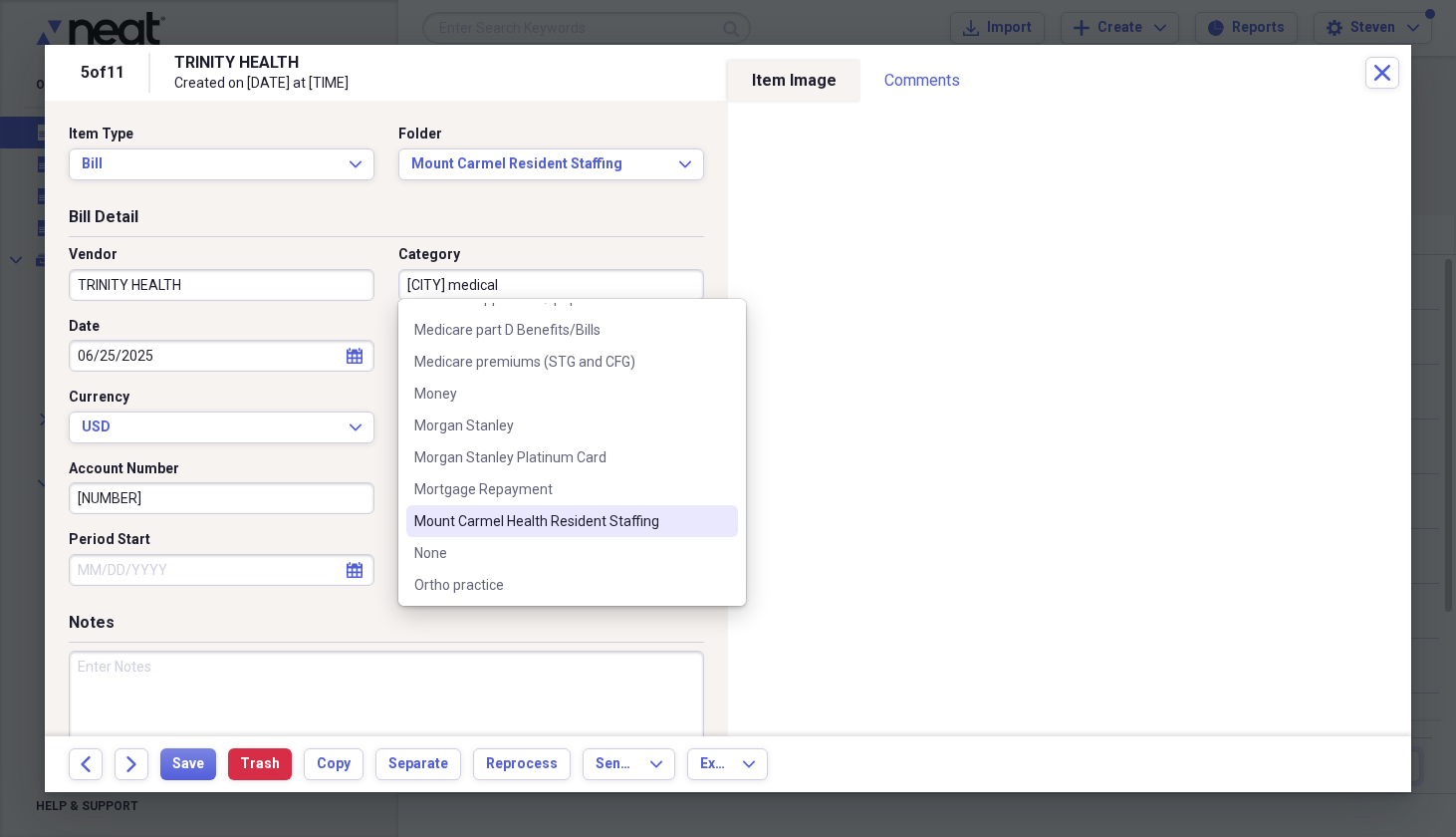 click on "Mount Carmel Health Resident Staffing" at bounding box center [560, 521] 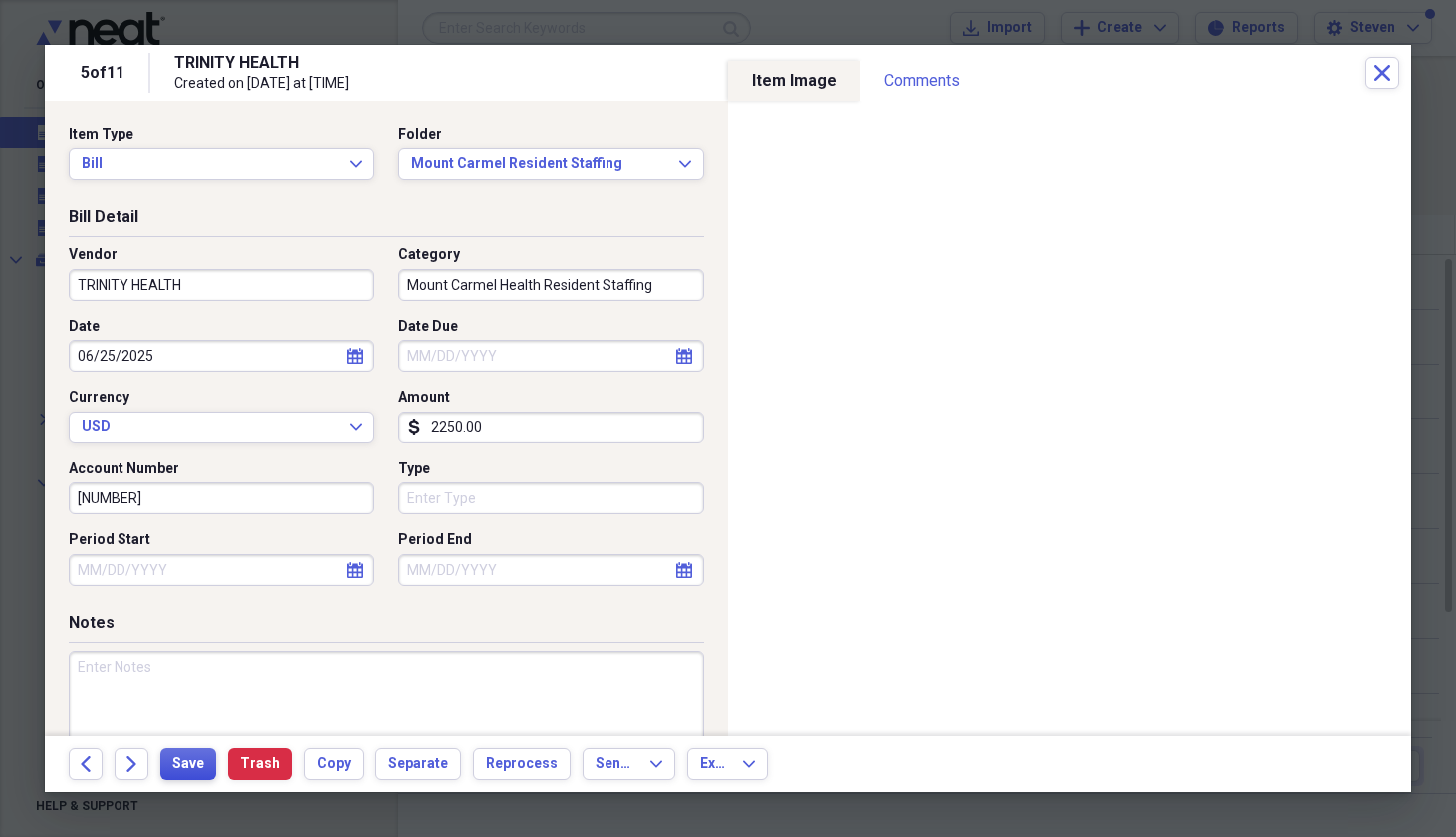 click on "Save" at bounding box center [188, 764] 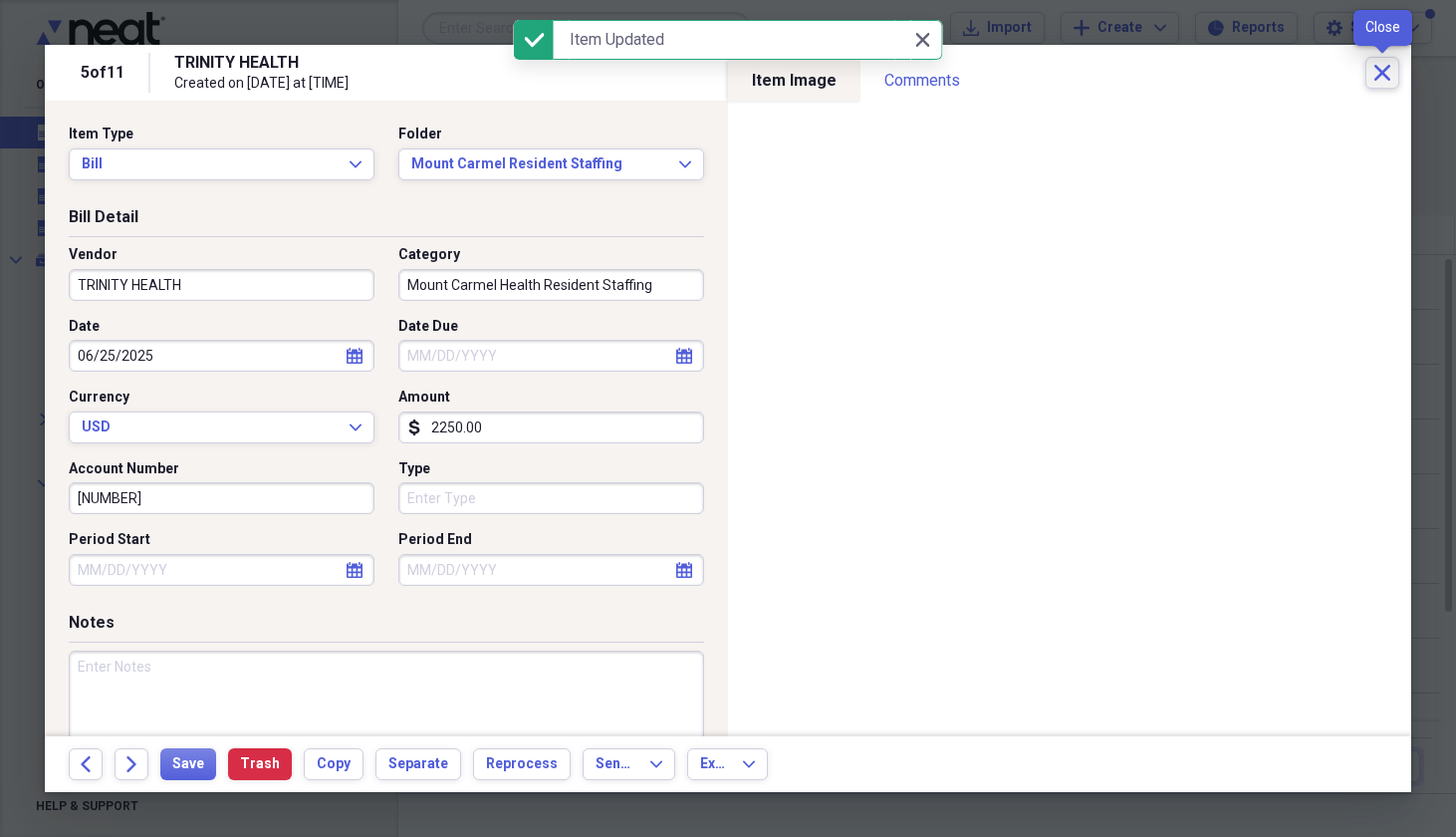 click 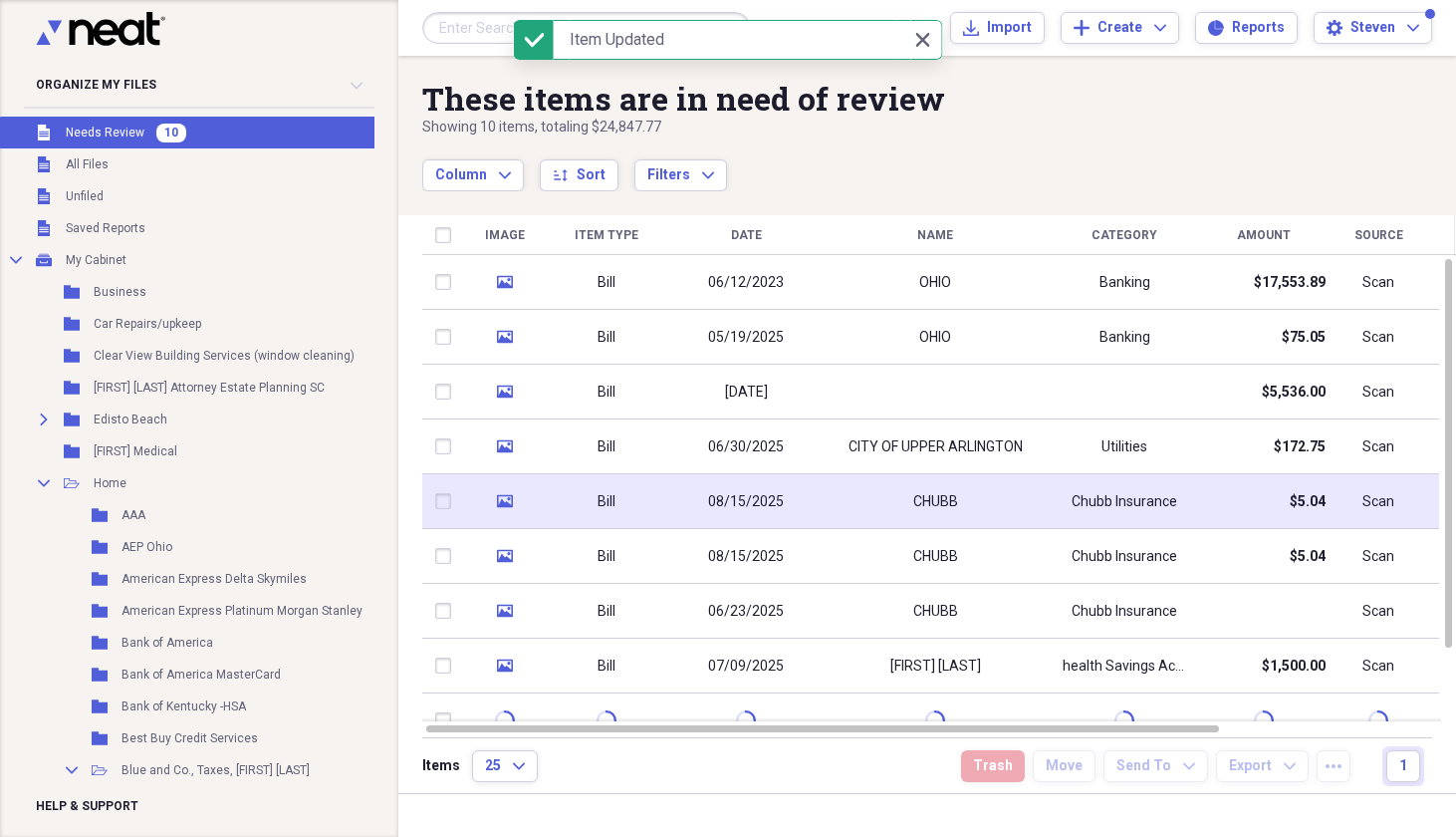 click on "CHUBB" at bounding box center [935, 502] 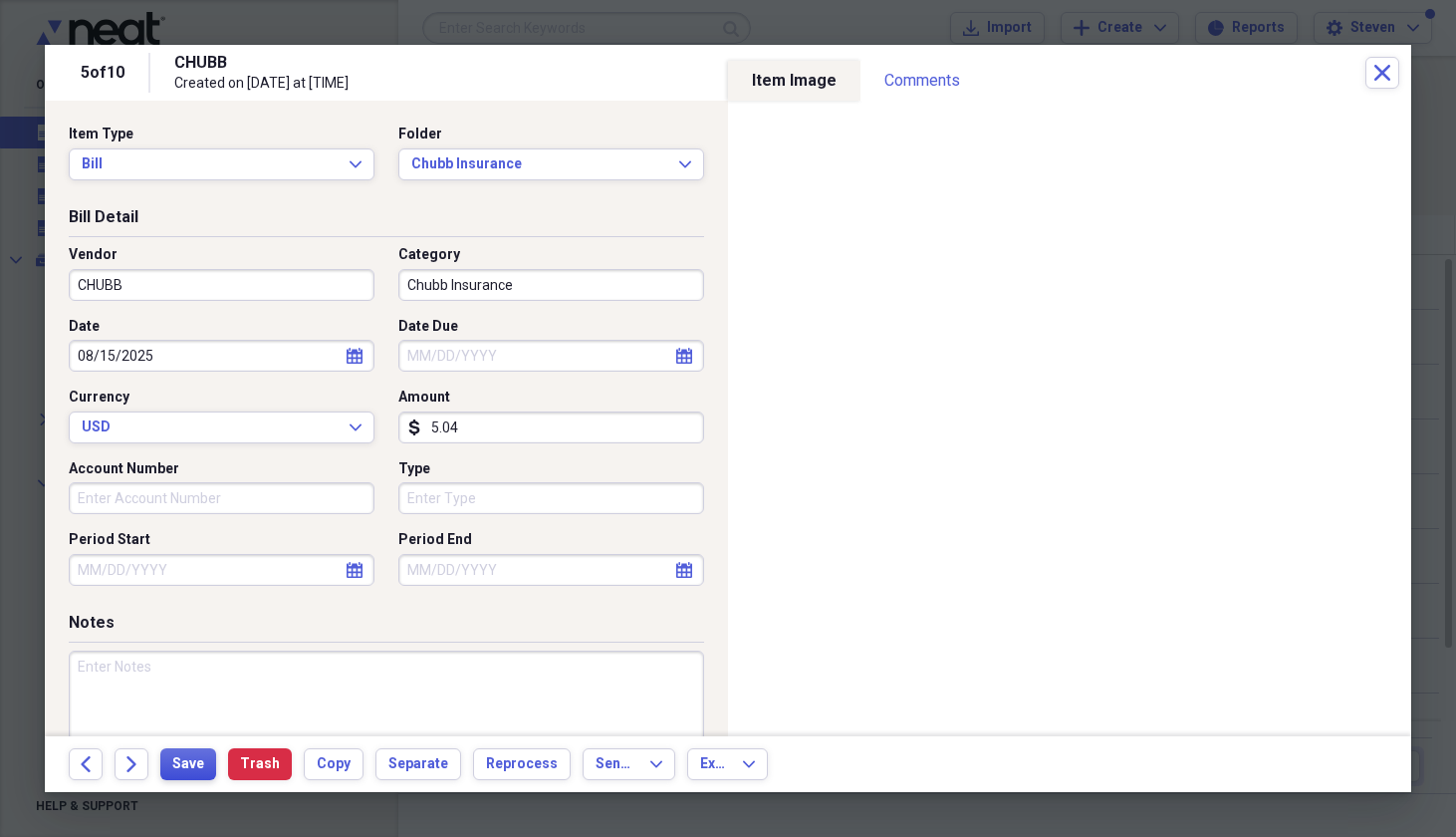 click on "Save" at bounding box center (188, 764) 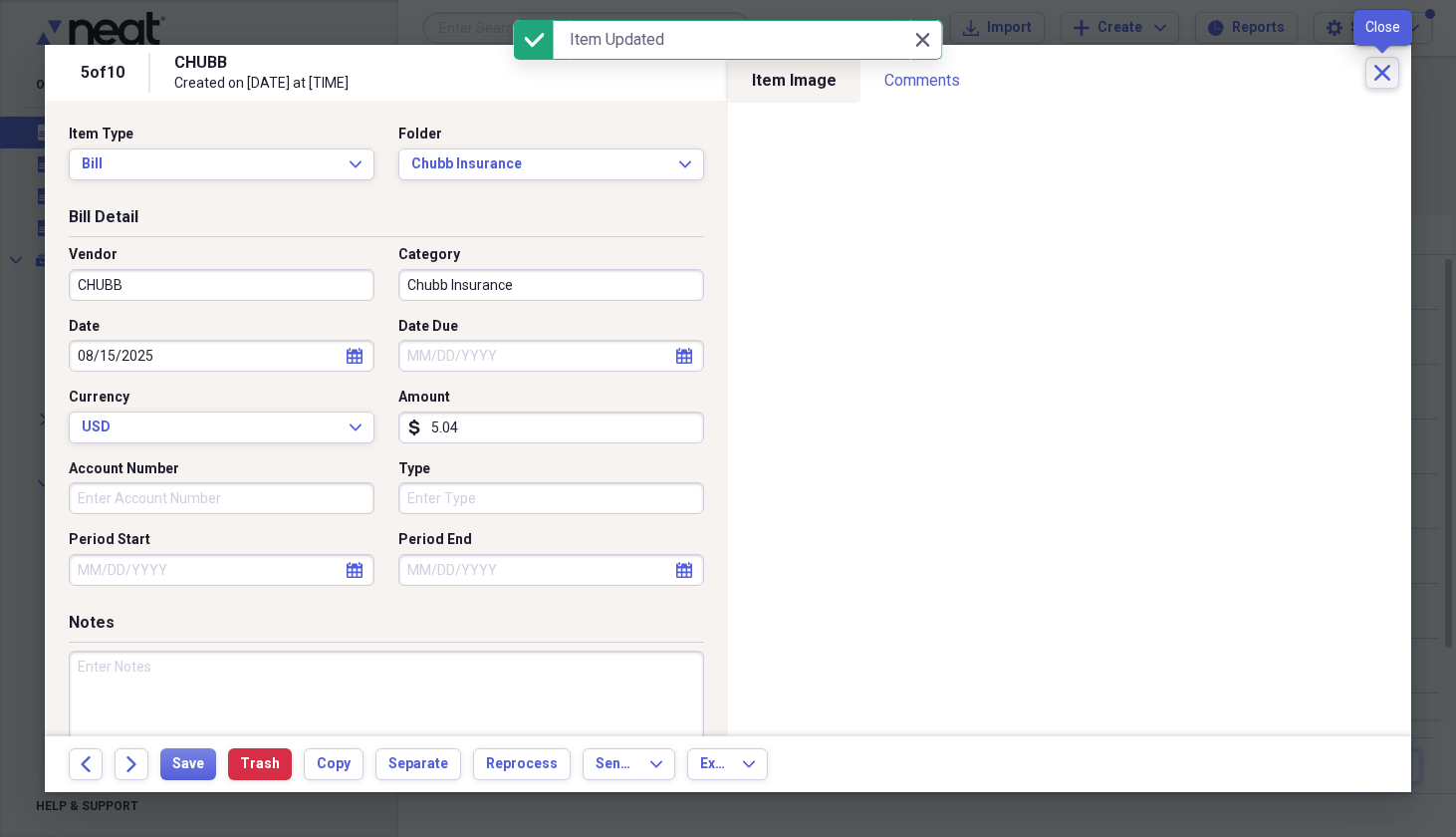 click on "Close" 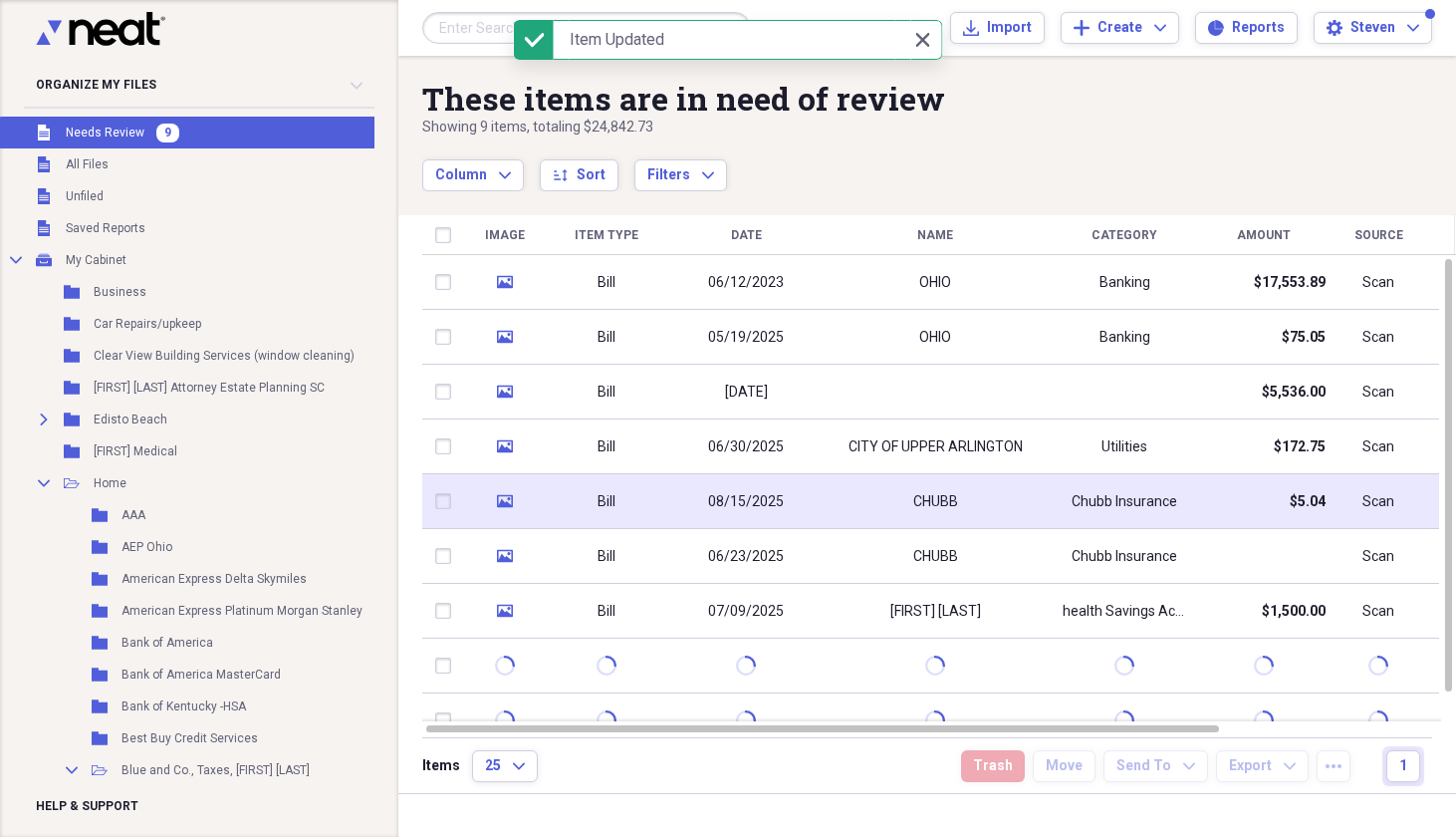 click on "CHUBB" at bounding box center (935, 501) 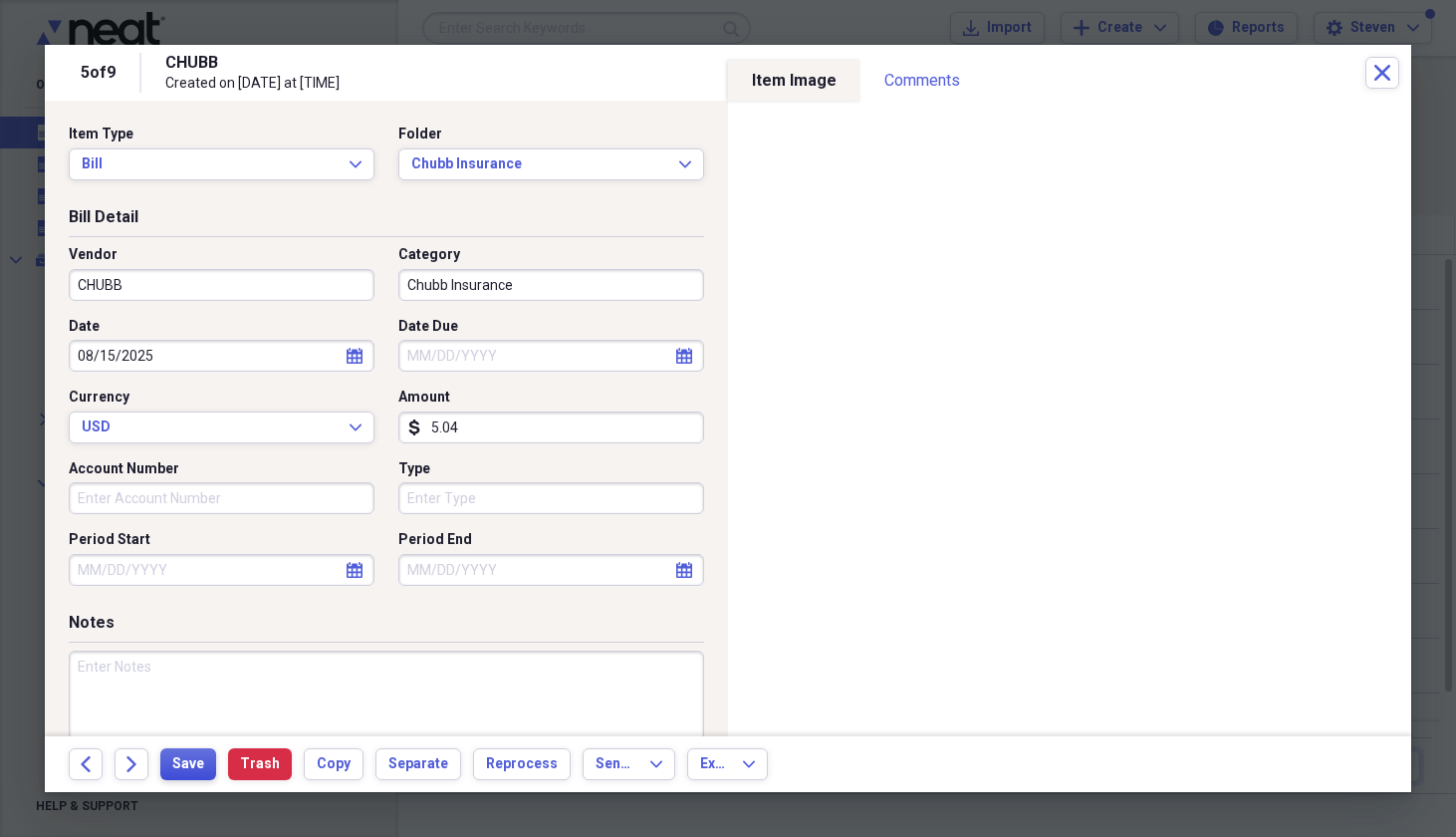 click on "Save" at bounding box center (188, 764) 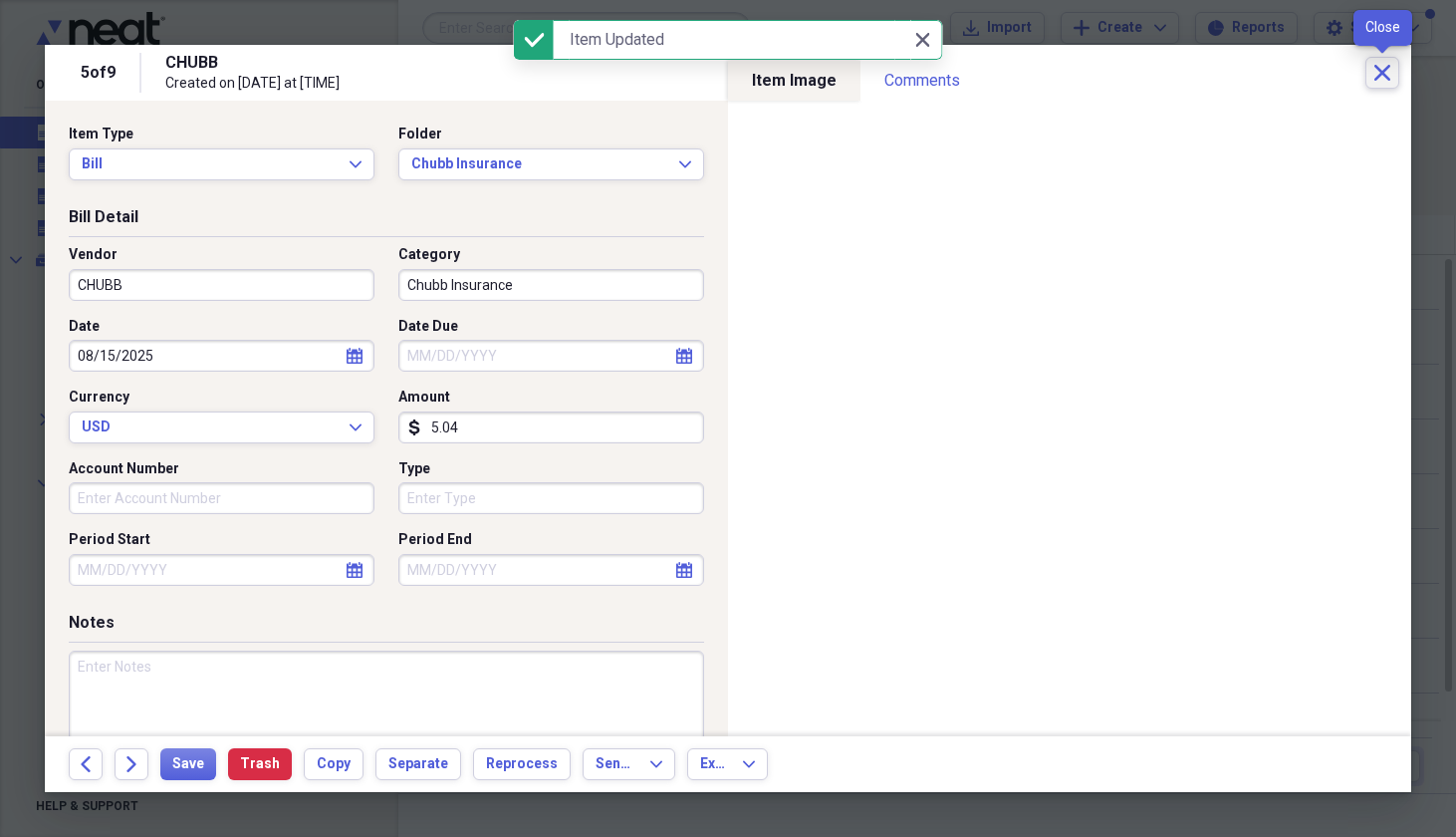 click on "Close" 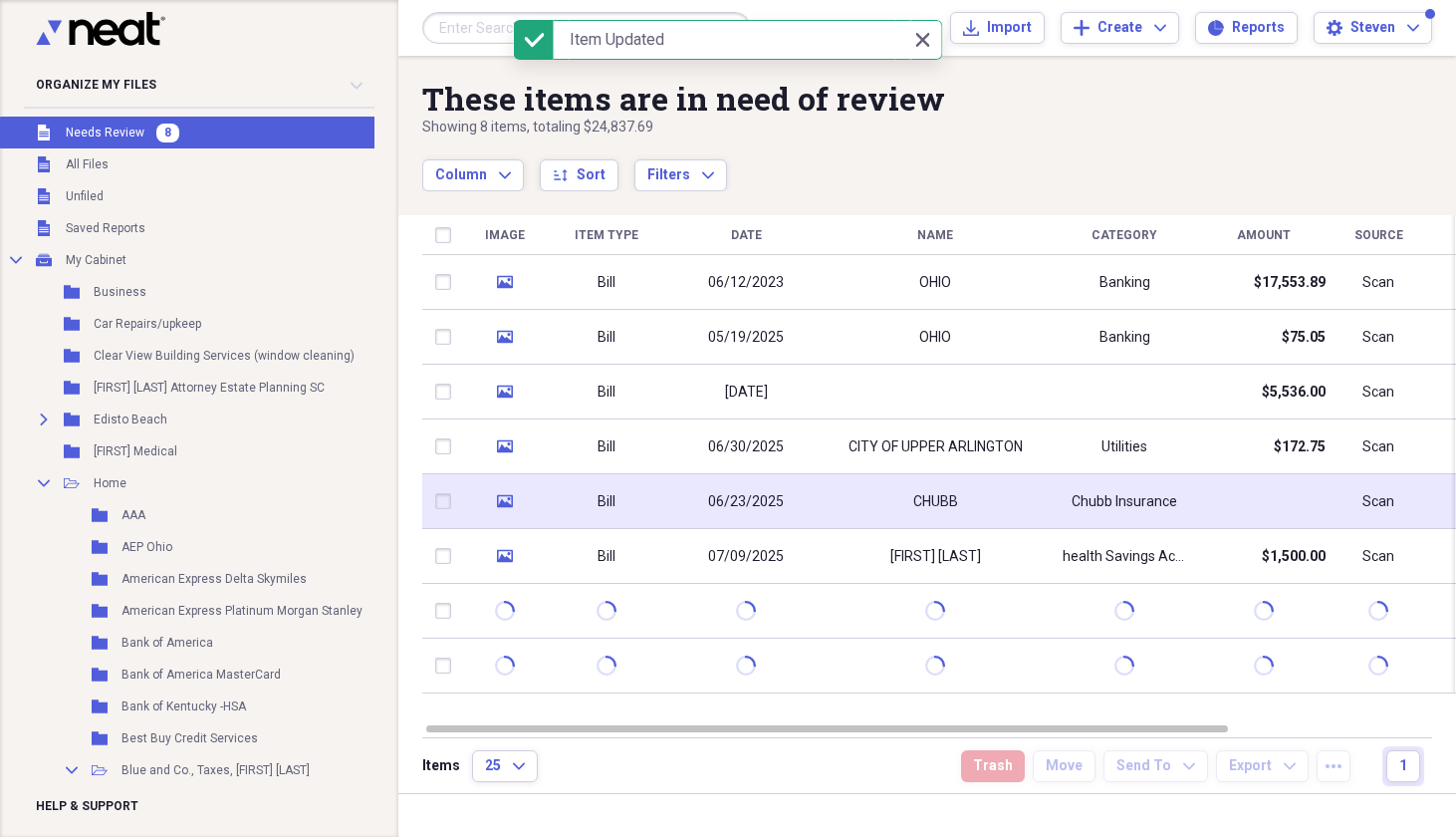 click on "CHUBB" at bounding box center (935, 502) 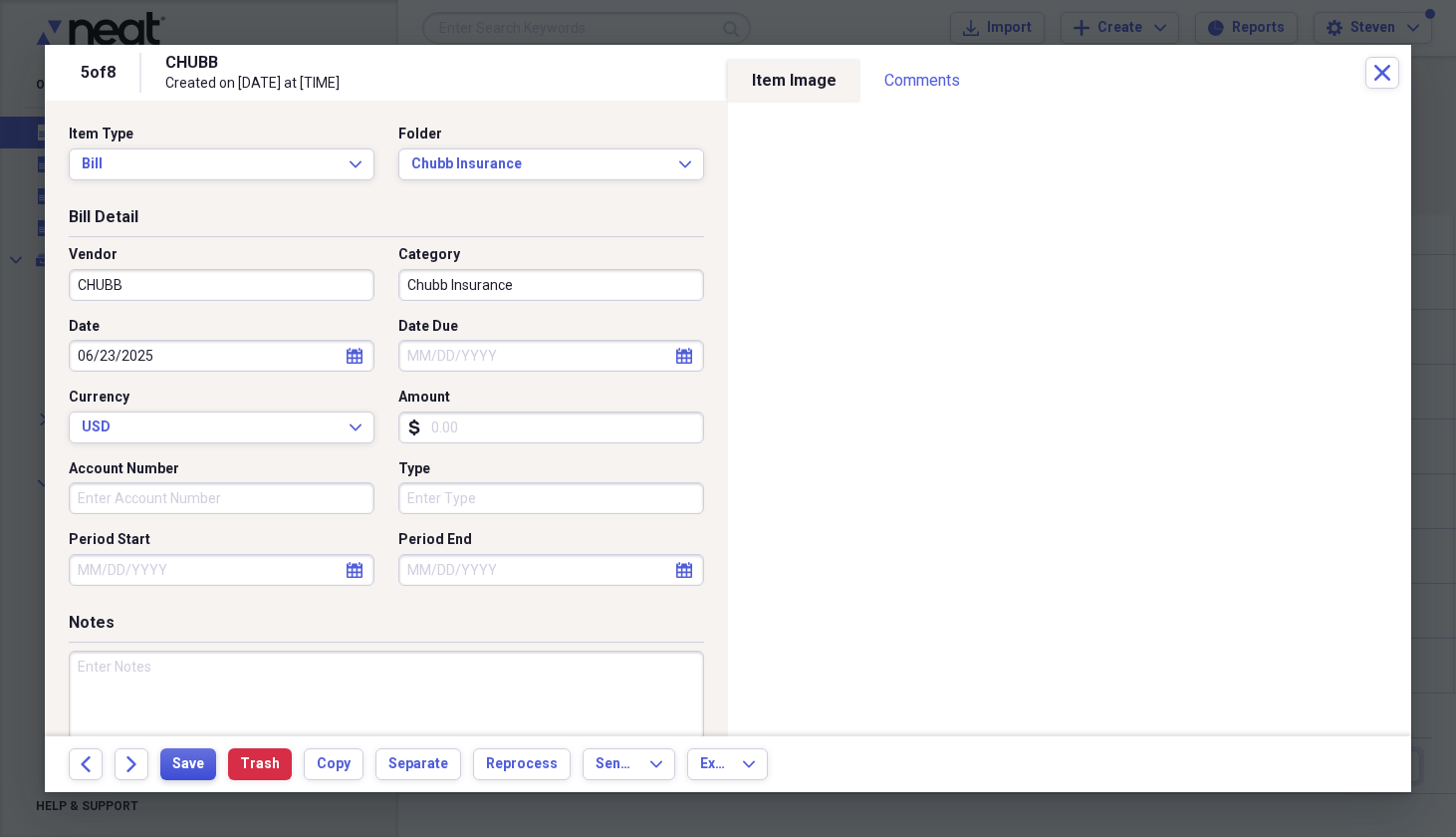click on "Save" at bounding box center [188, 764] 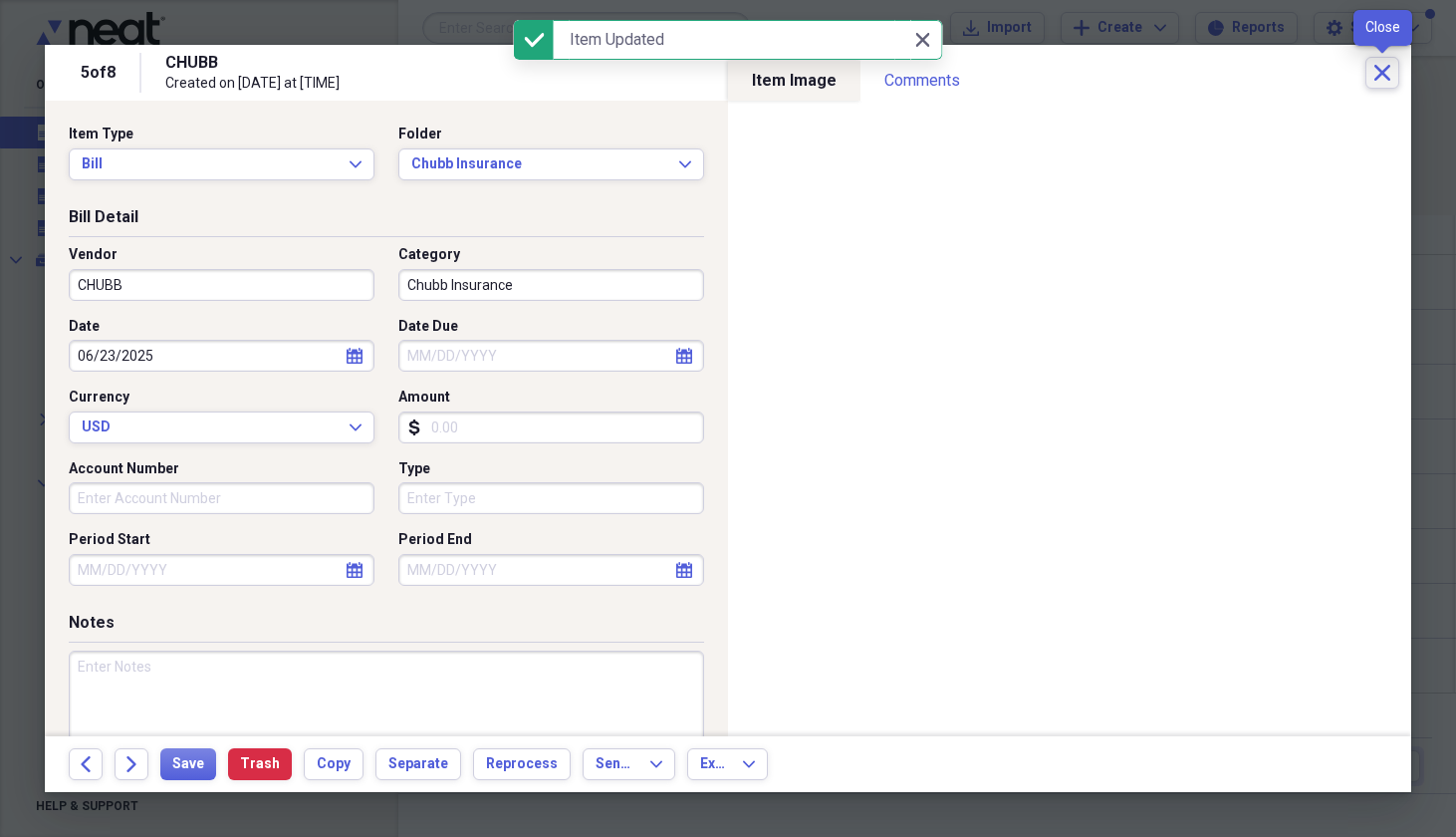 click on "Close" 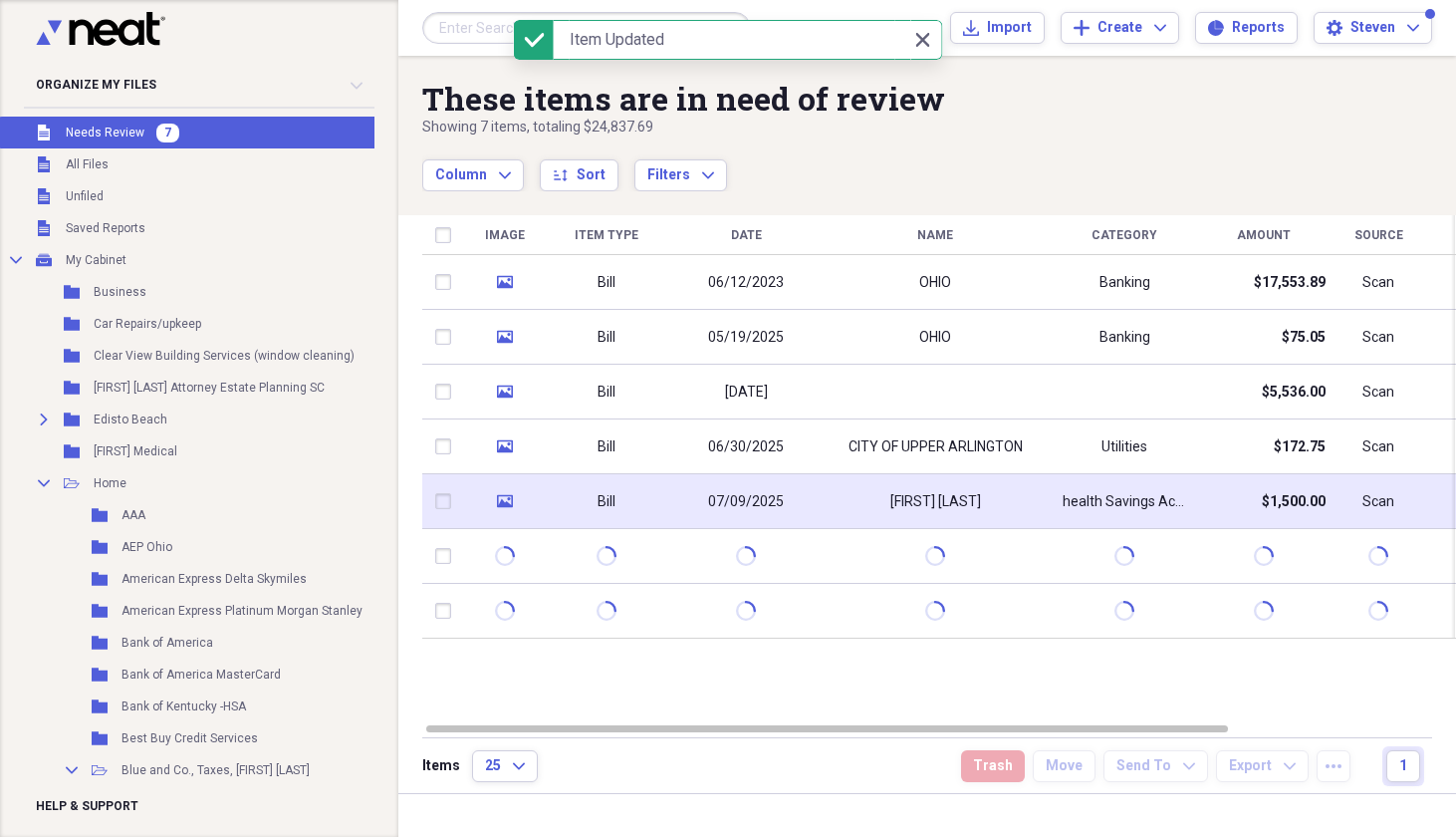 click on "[FIRST] [LAST]" at bounding box center [935, 502] 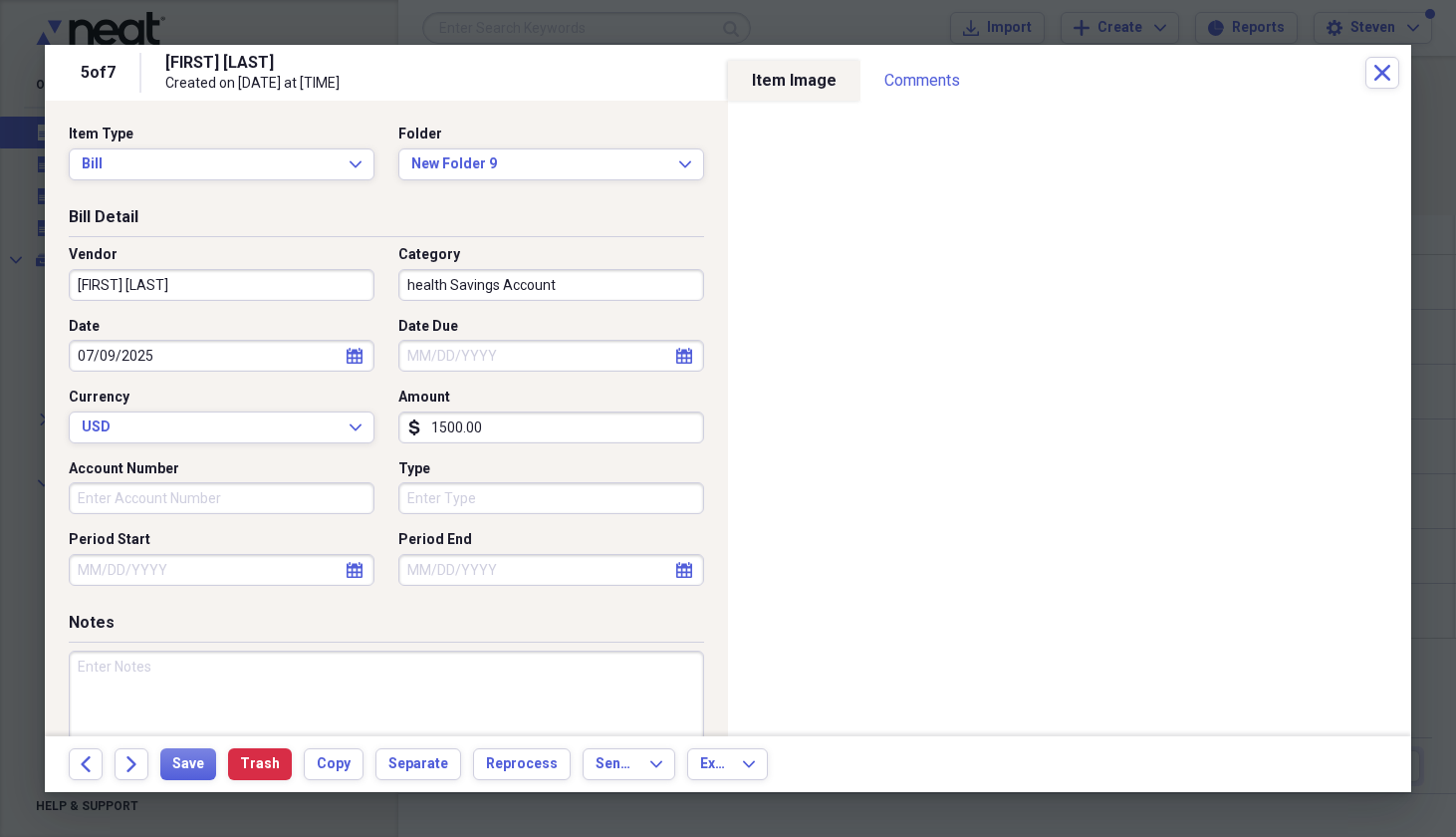 click on "[FIRST] [LAST]" at bounding box center [221, 285] 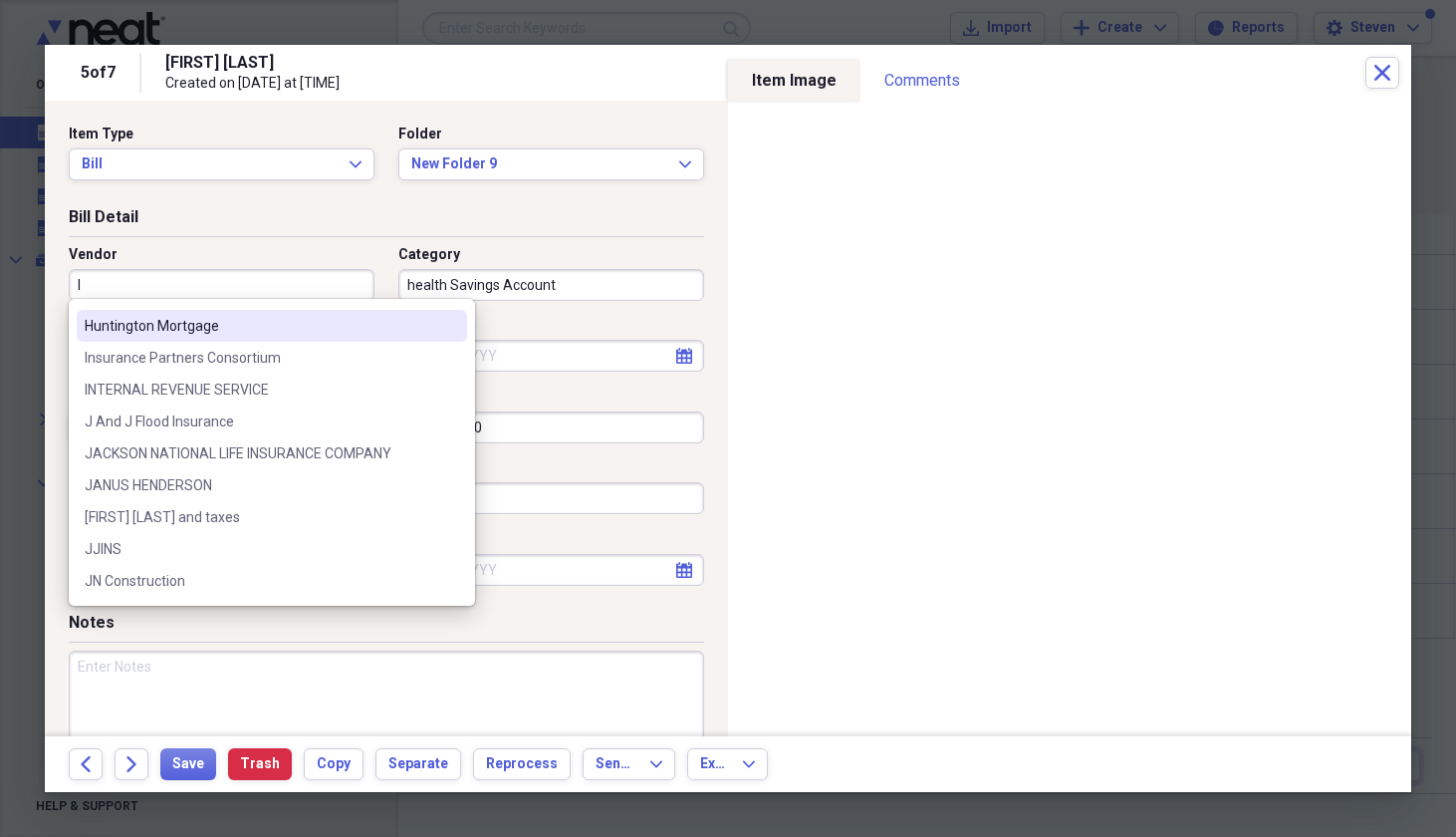 scroll, scrollTop: 0, scrollLeft: 0, axis: both 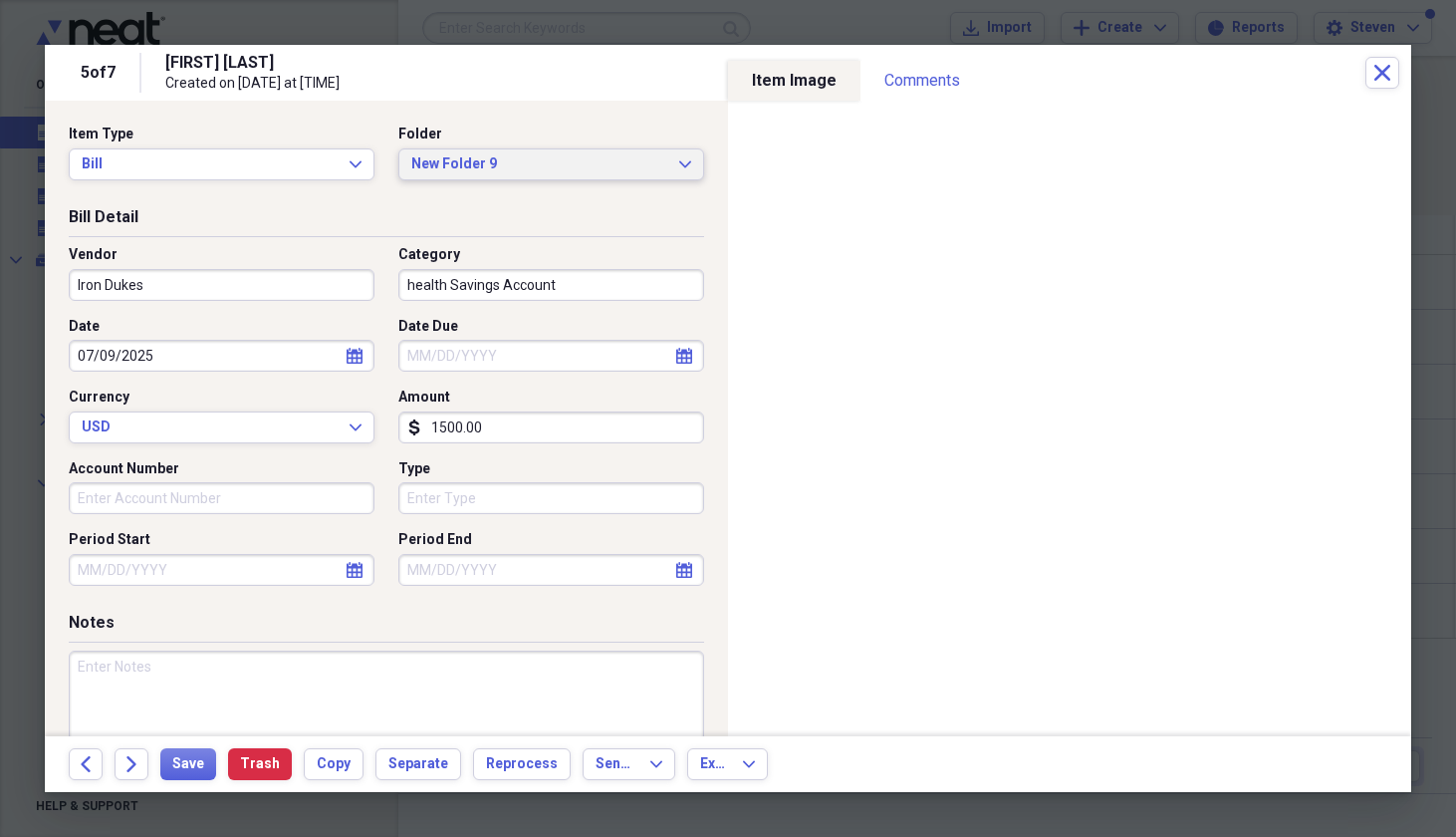 type on "Iron Dukes" 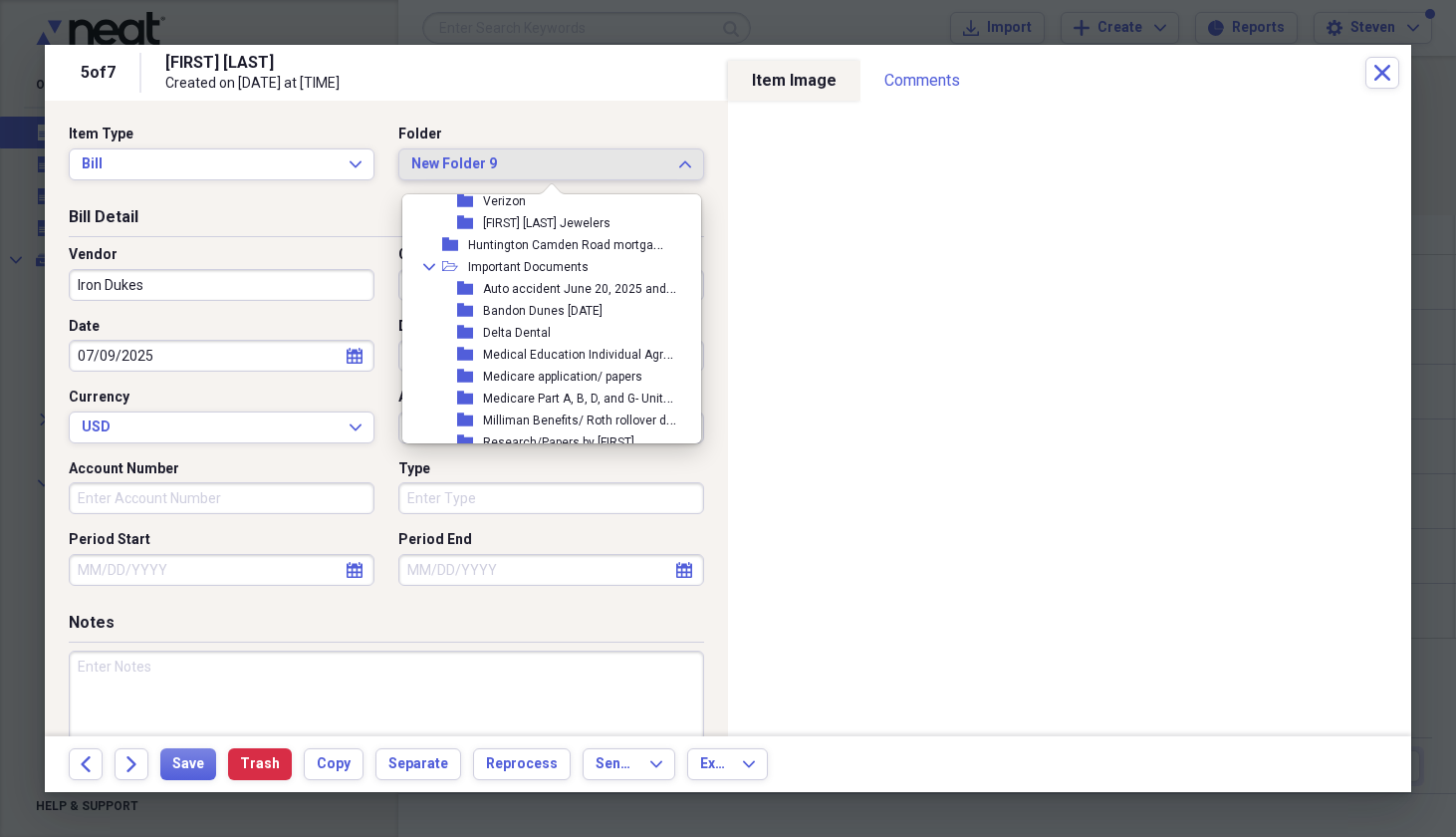 scroll, scrollTop: 1654, scrollLeft: 0, axis: vertical 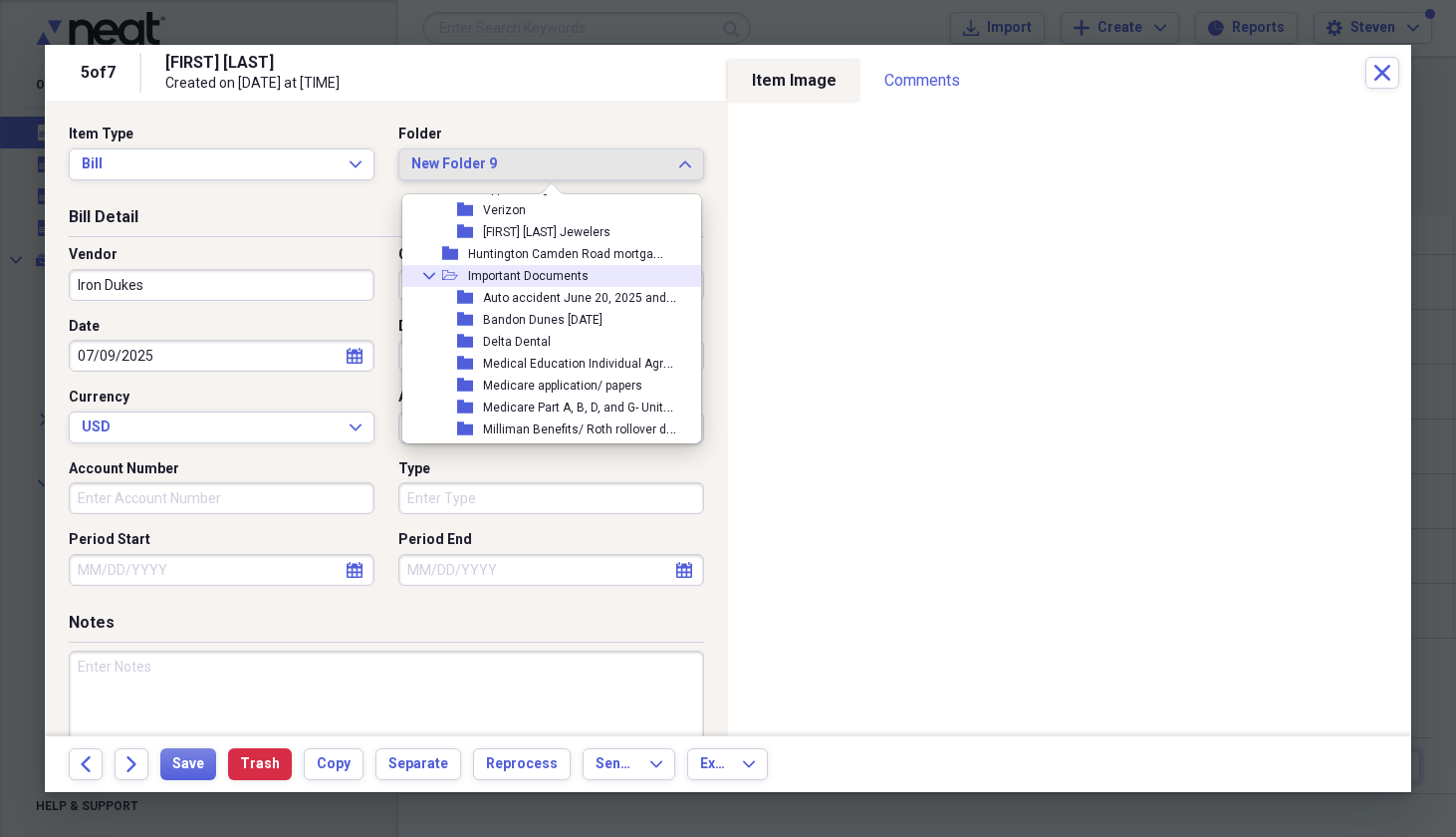 click on "Important Documents" at bounding box center [528, 276] 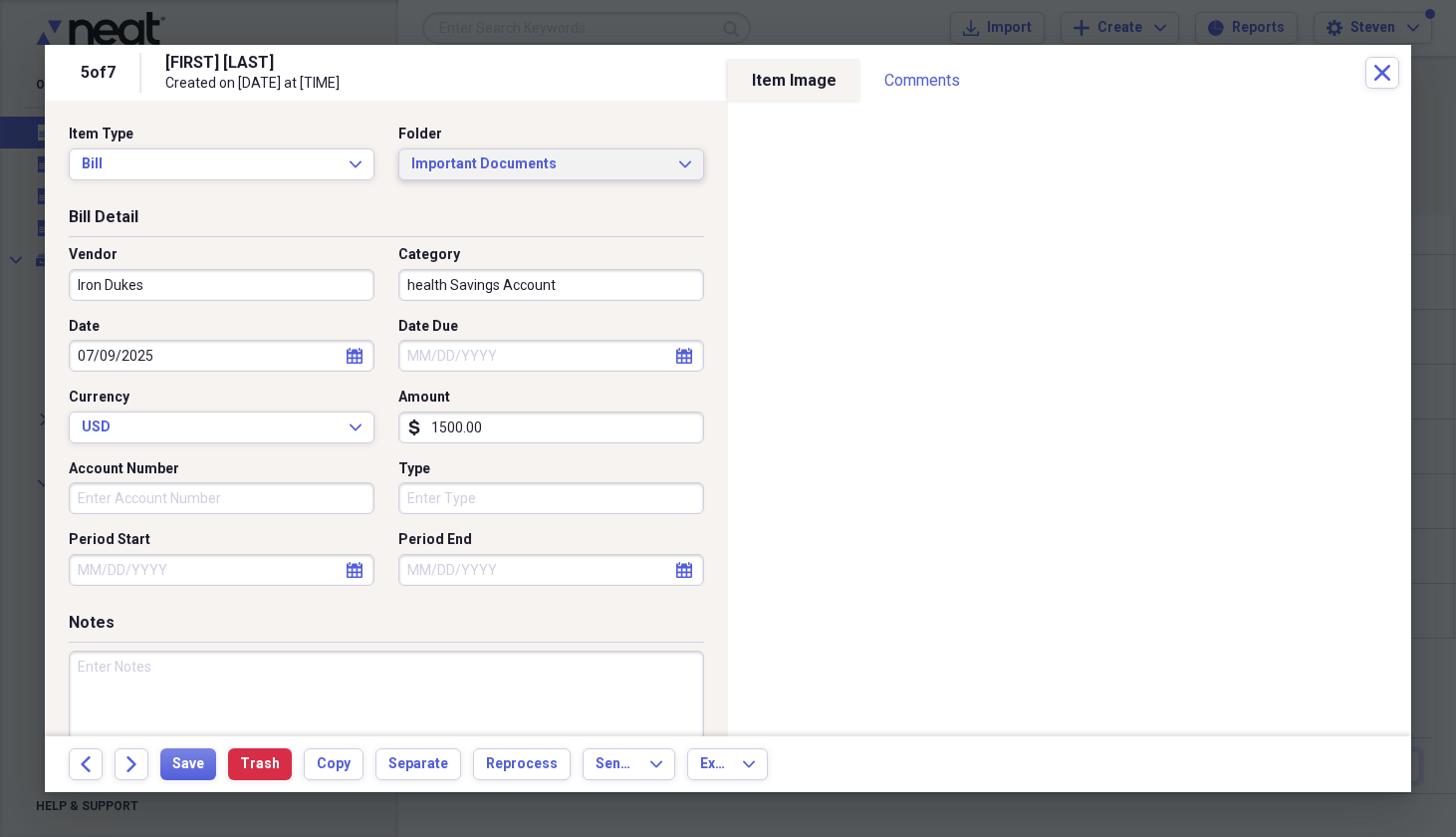 click on "Expand" 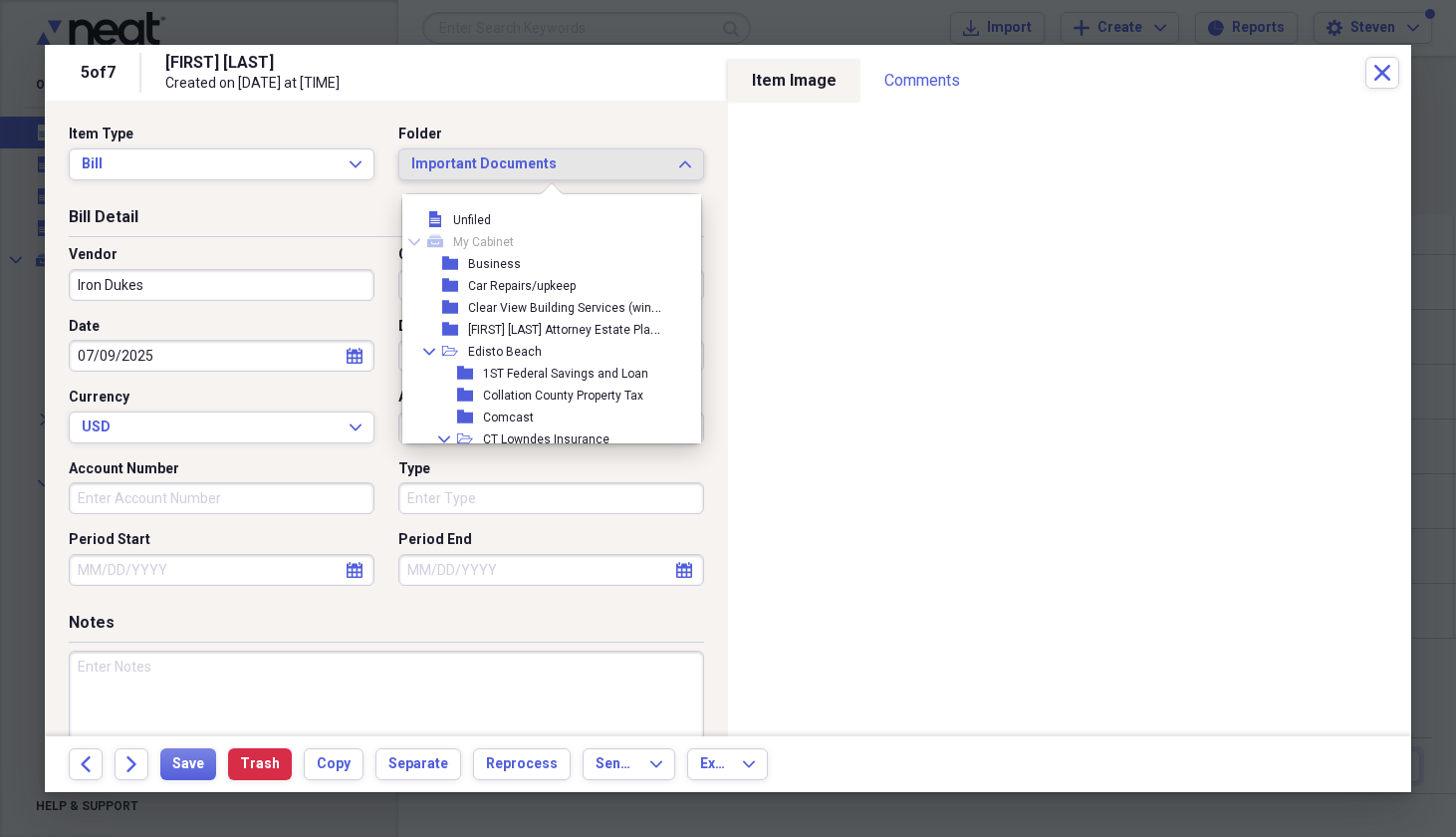 scroll, scrollTop: 1611, scrollLeft: 0, axis: vertical 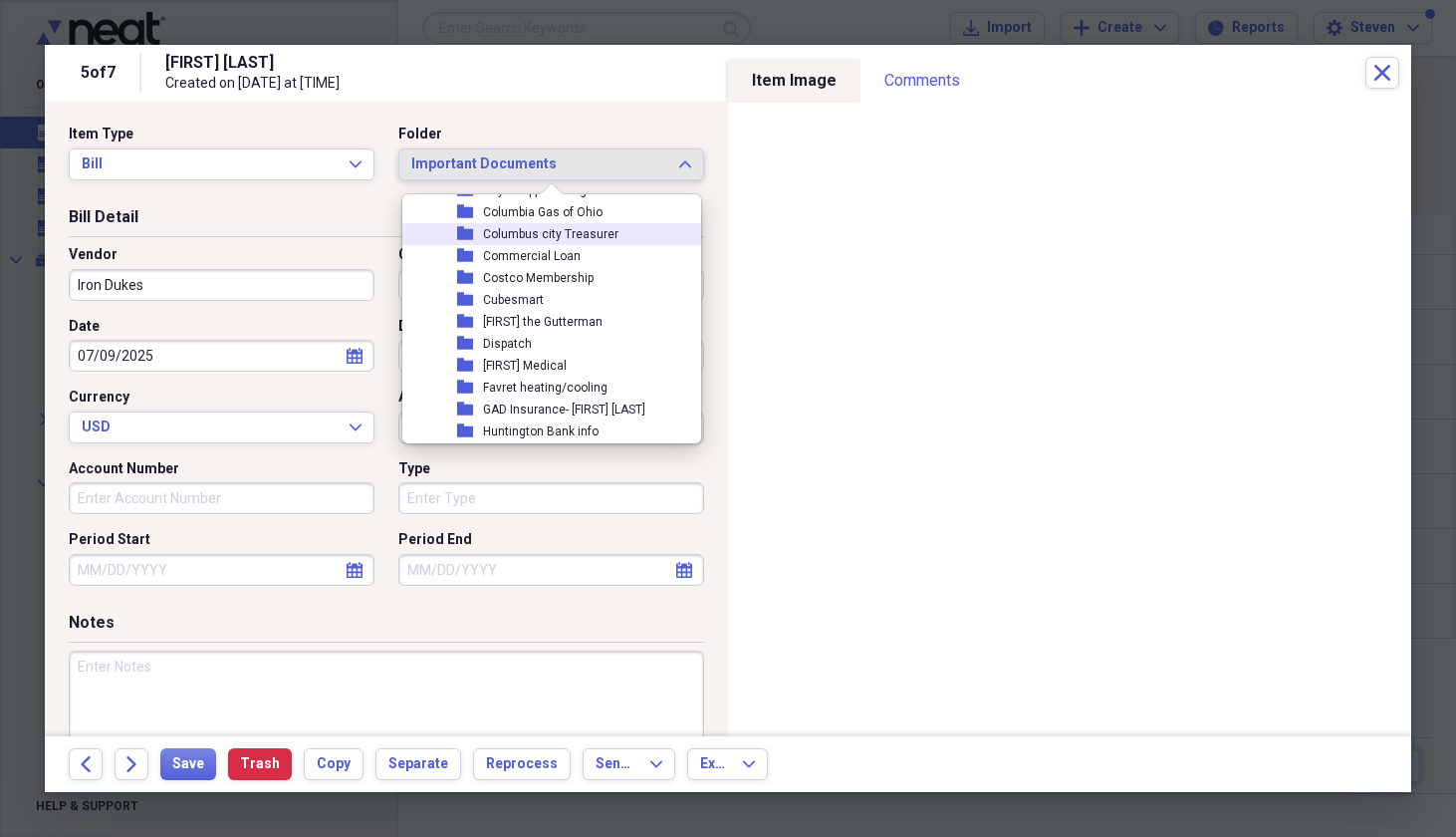 click on "Important Documents" at bounding box center [539, 164] 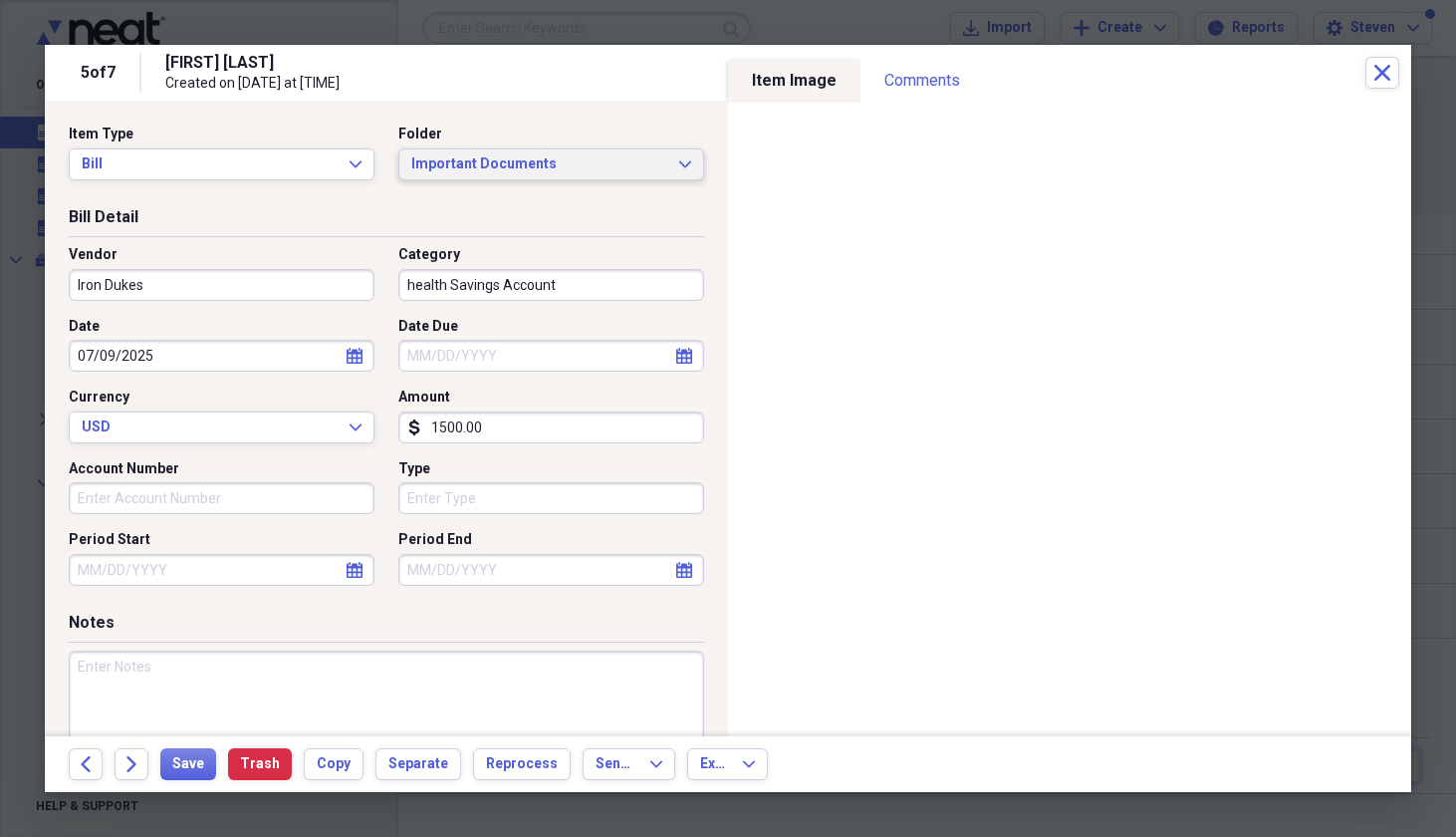 scroll, scrollTop: 1611, scrollLeft: 0, axis: vertical 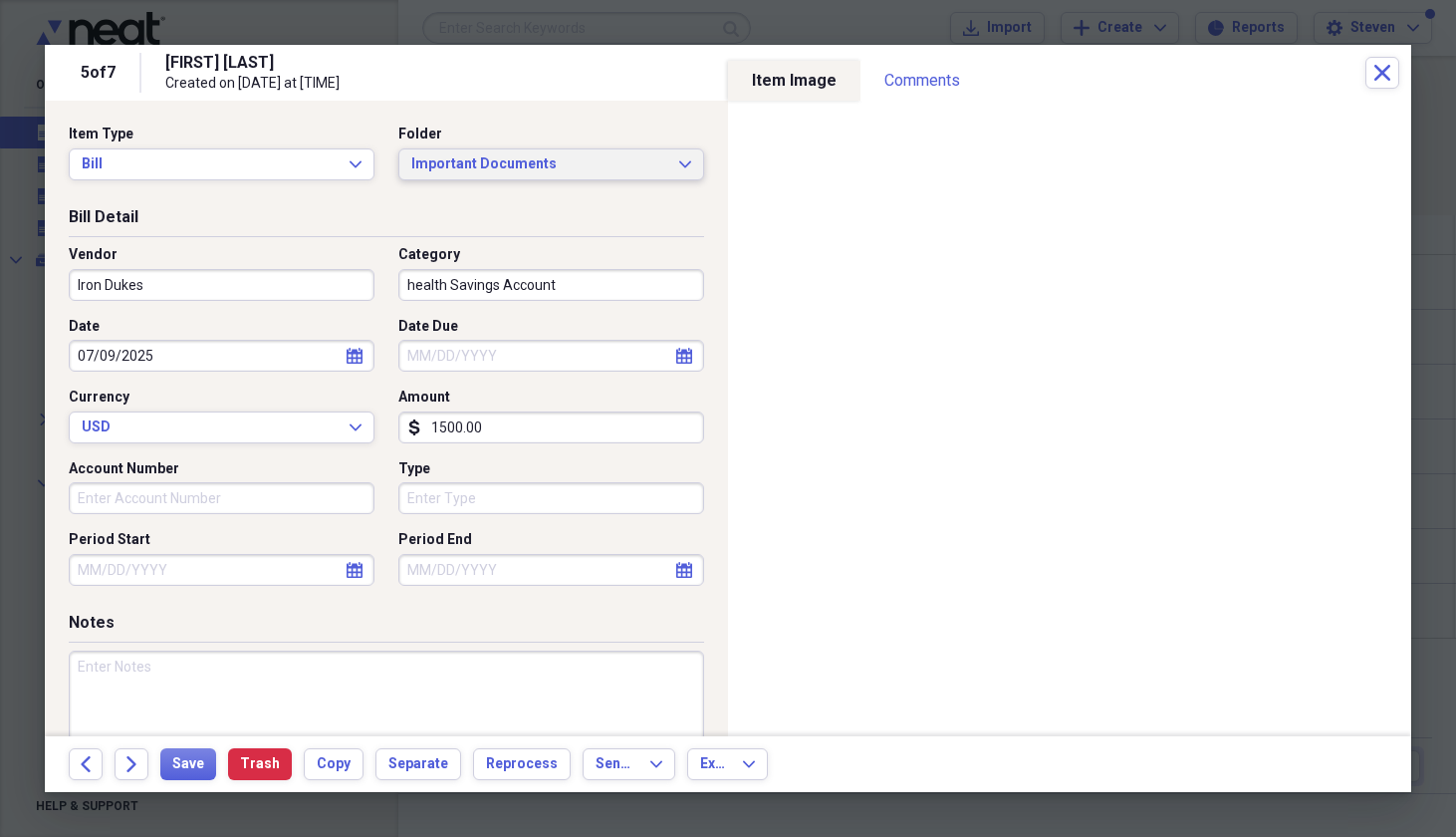type 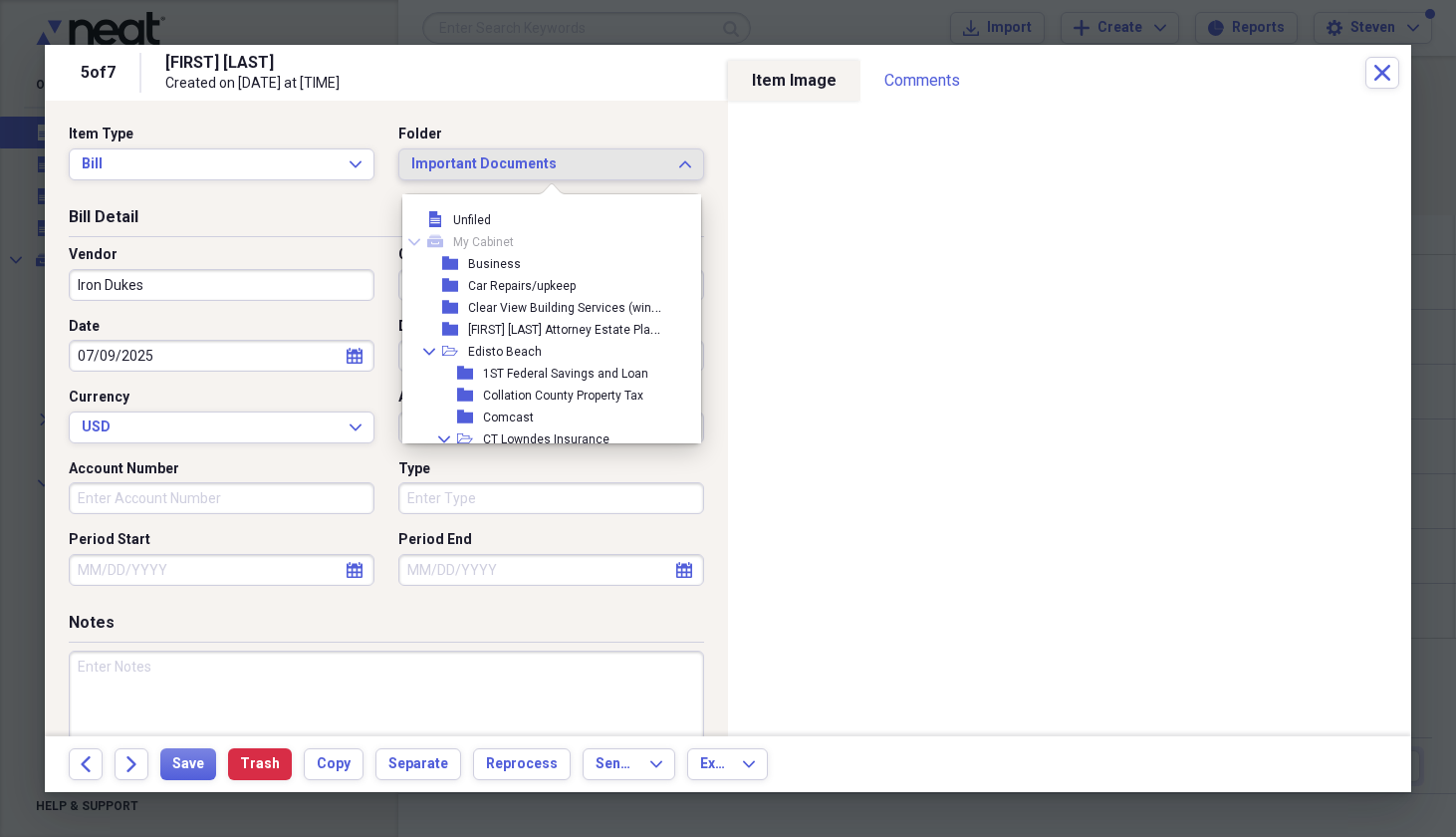 scroll, scrollTop: 1611, scrollLeft: 0, axis: vertical 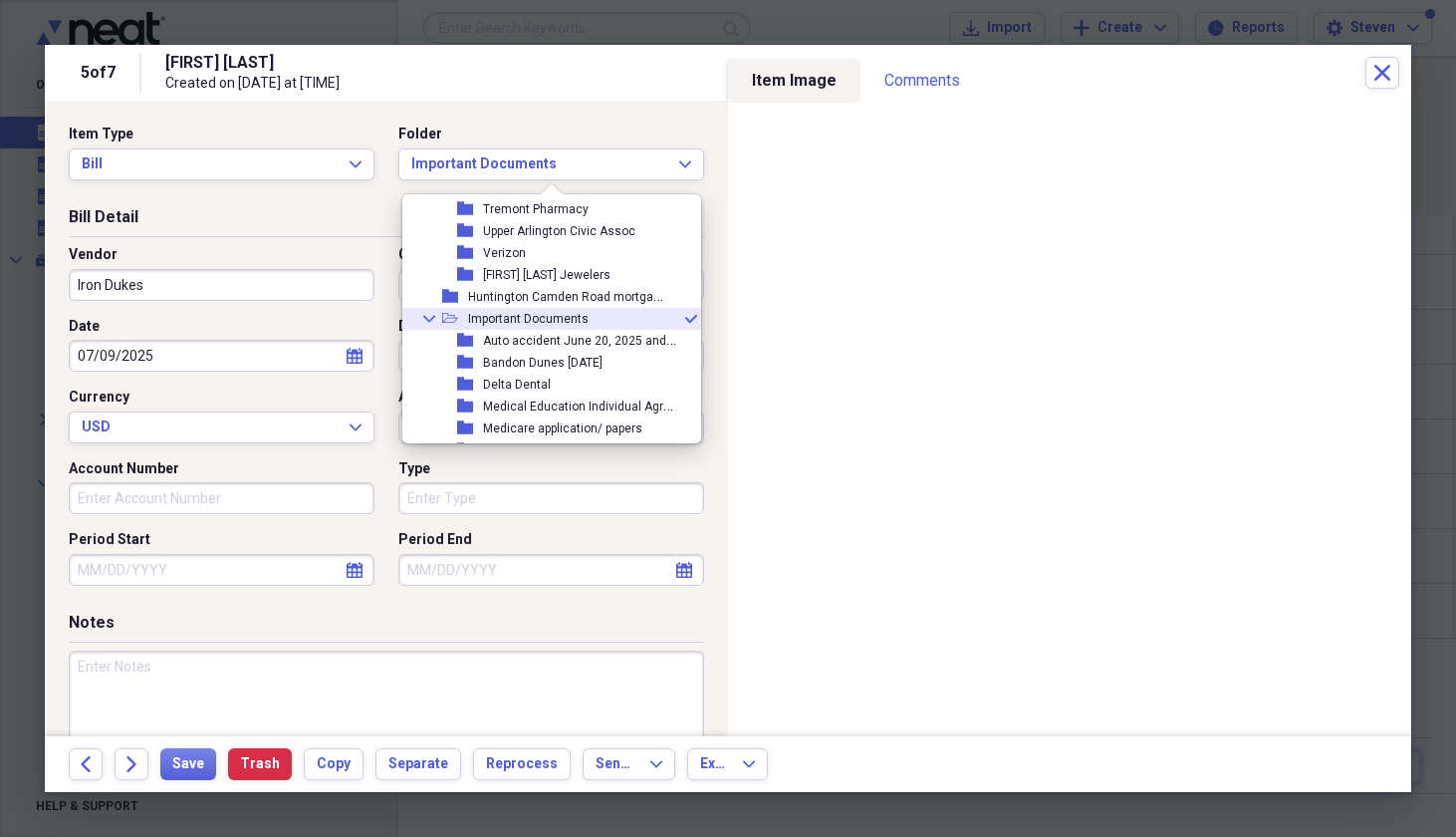 click on "Item Type Bill Expand Folder Important Documents Expand Bill Detail Vendor [FIRST] Category health Savings Account Date [DATE] calendar Calendar Date Due calendar Calendar Currency USD Expand Amount dollar-sign [AMOUNT] Account Number Type Period Start calendar Calendar Period End calendar Calendar Notes" at bounding box center [386, 418] 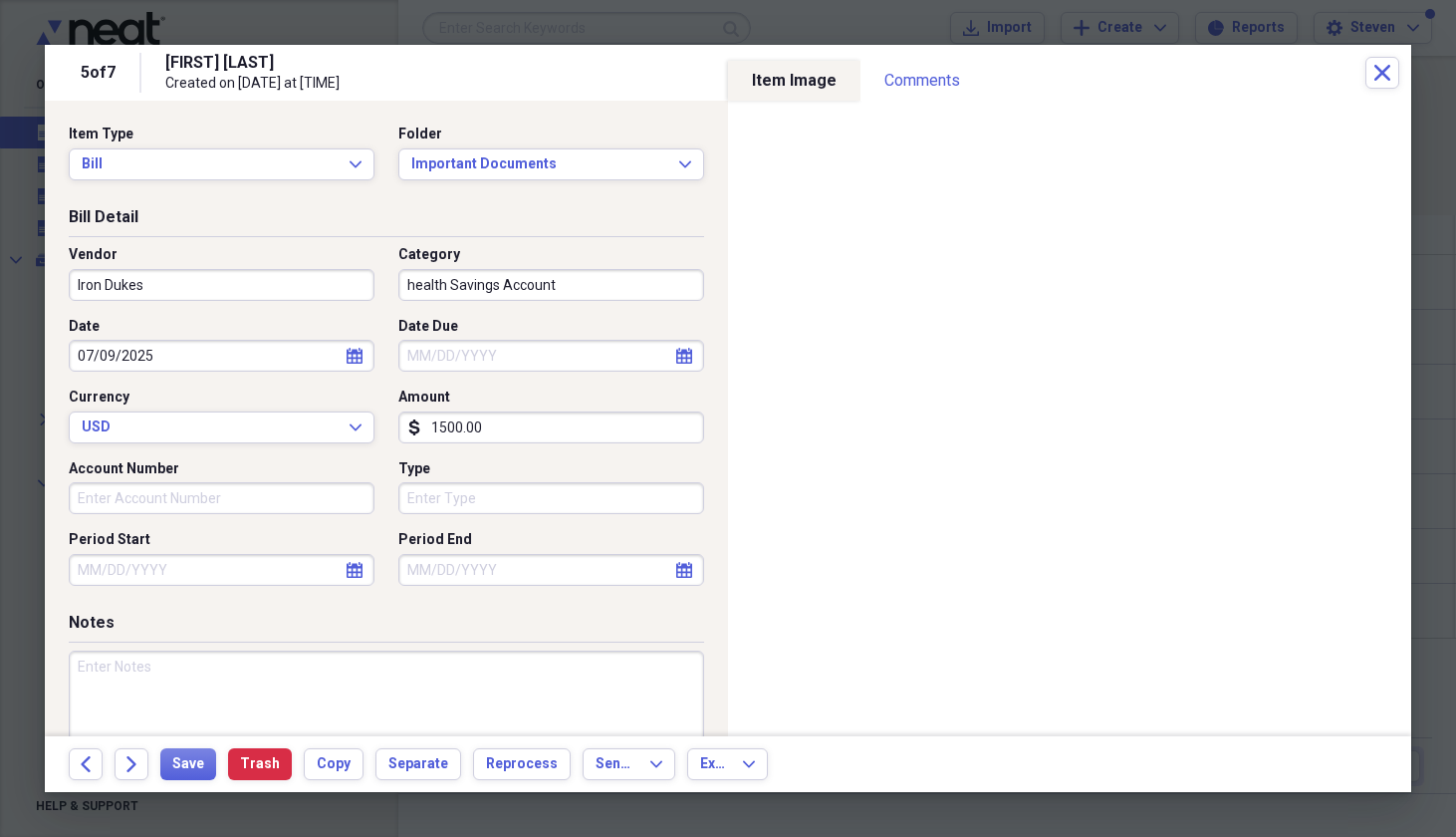click on "health Savings Account" at bounding box center [551, 285] 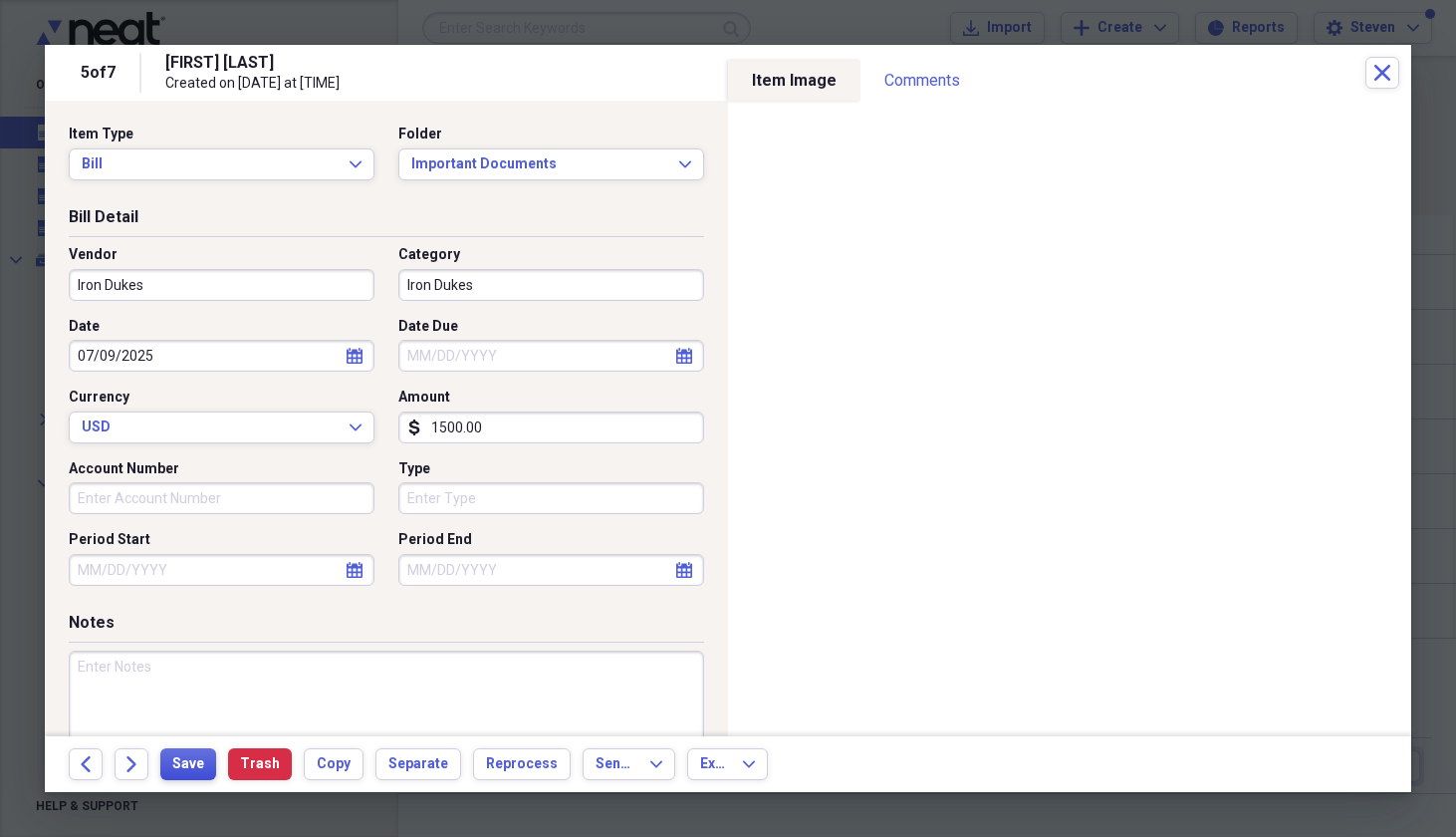 type on "Iron Dukes" 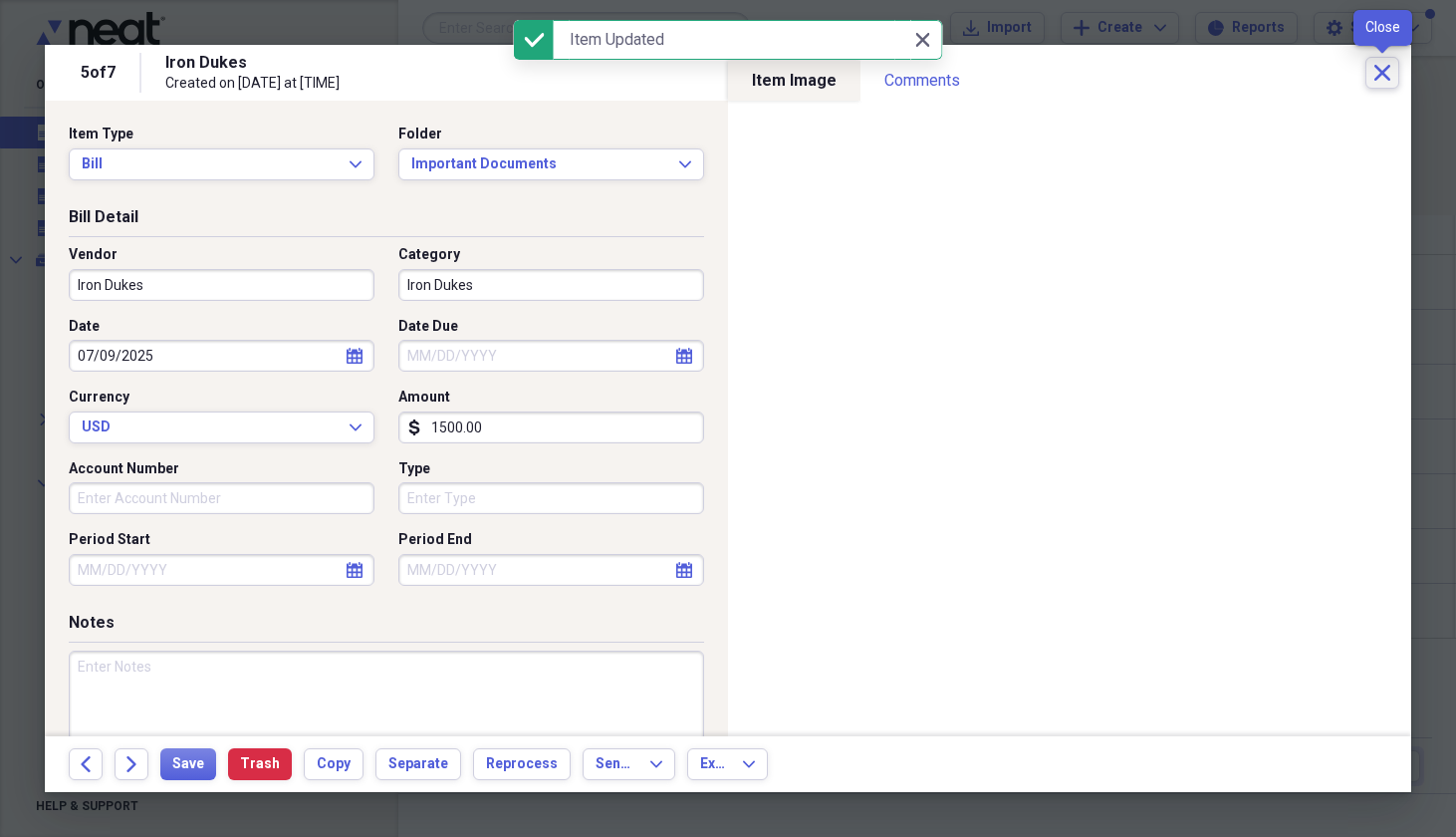 click 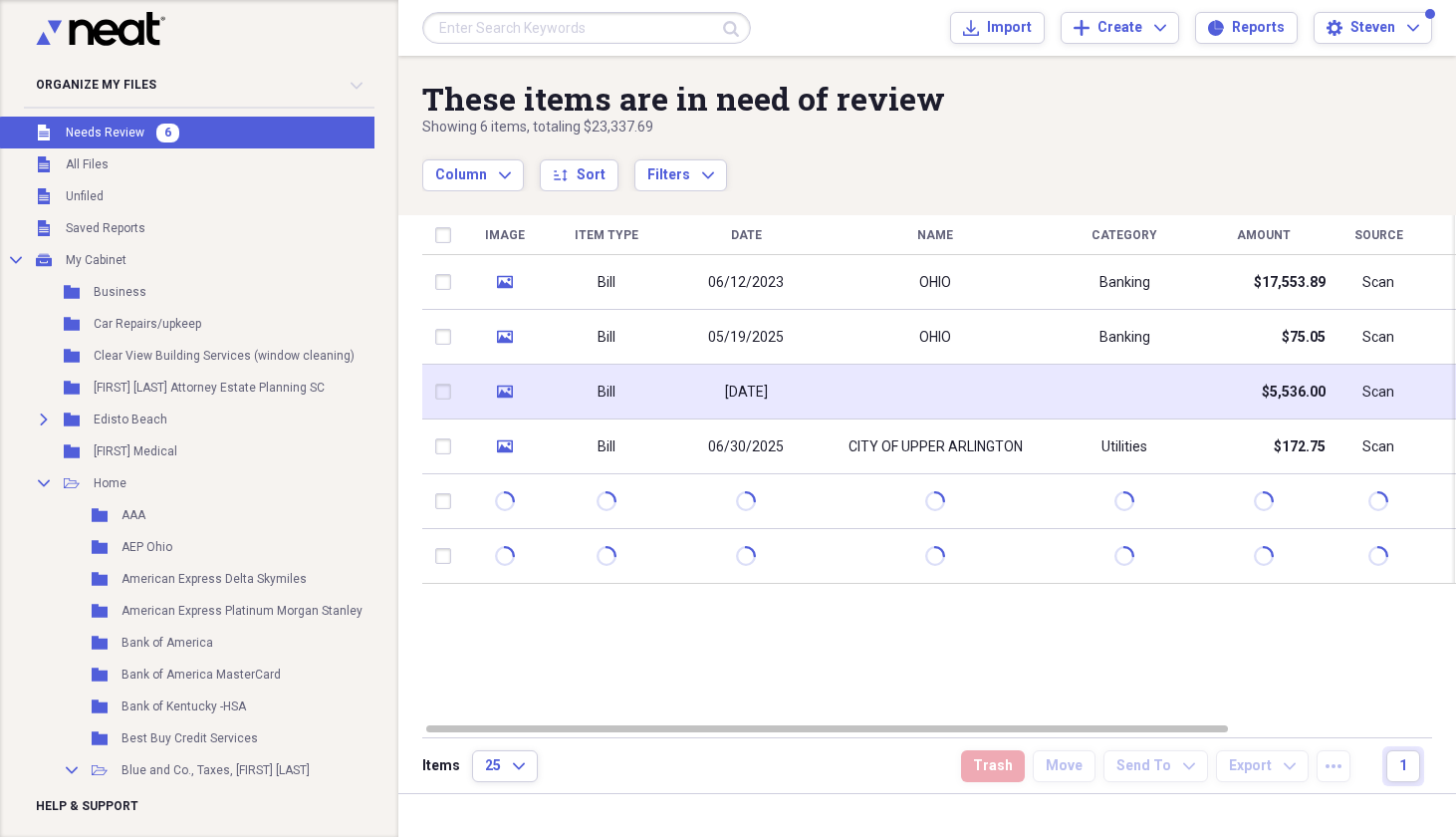 click at bounding box center [935, 392] 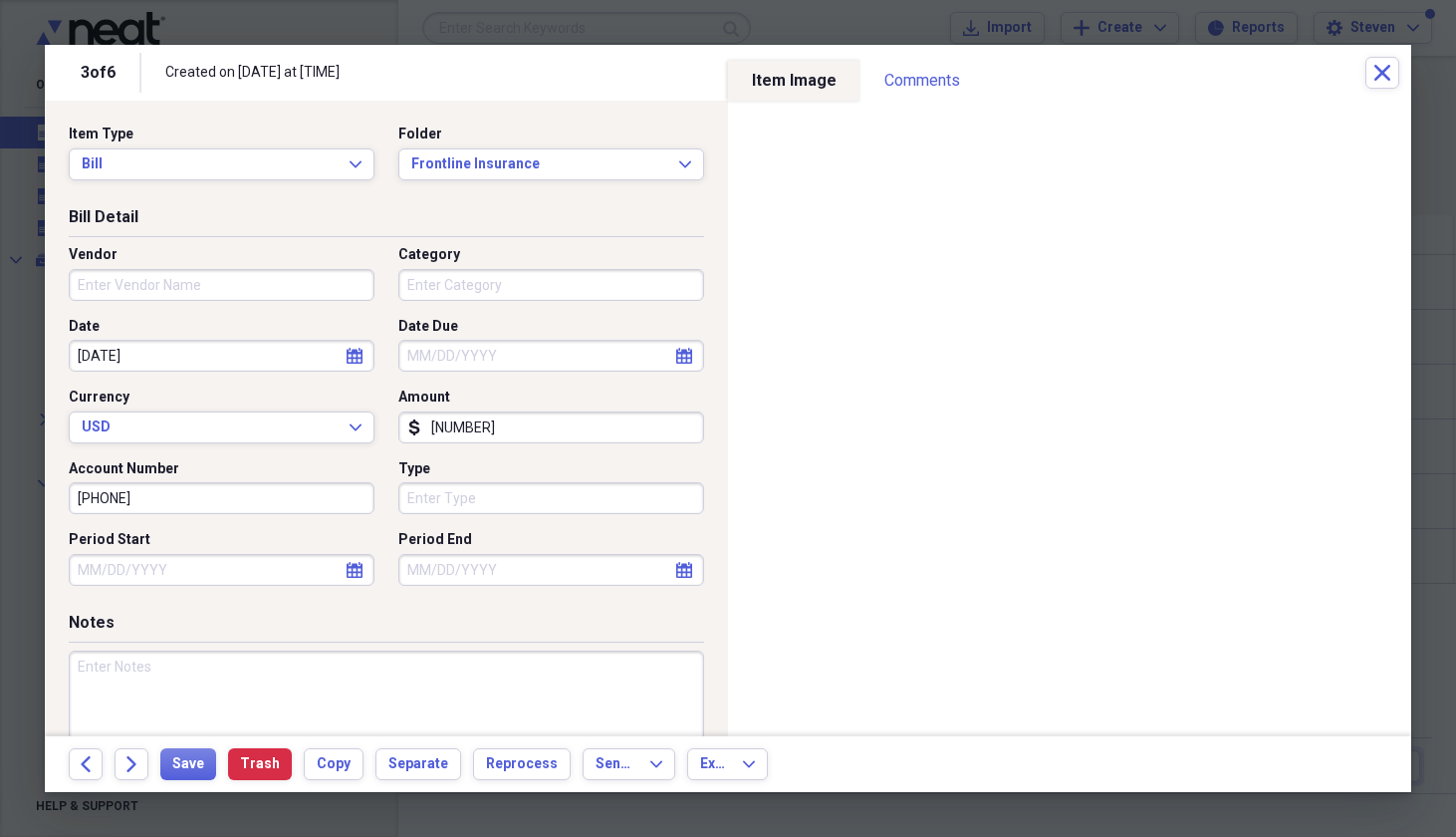 click on "Vendor" at bounding box center [221, 285] 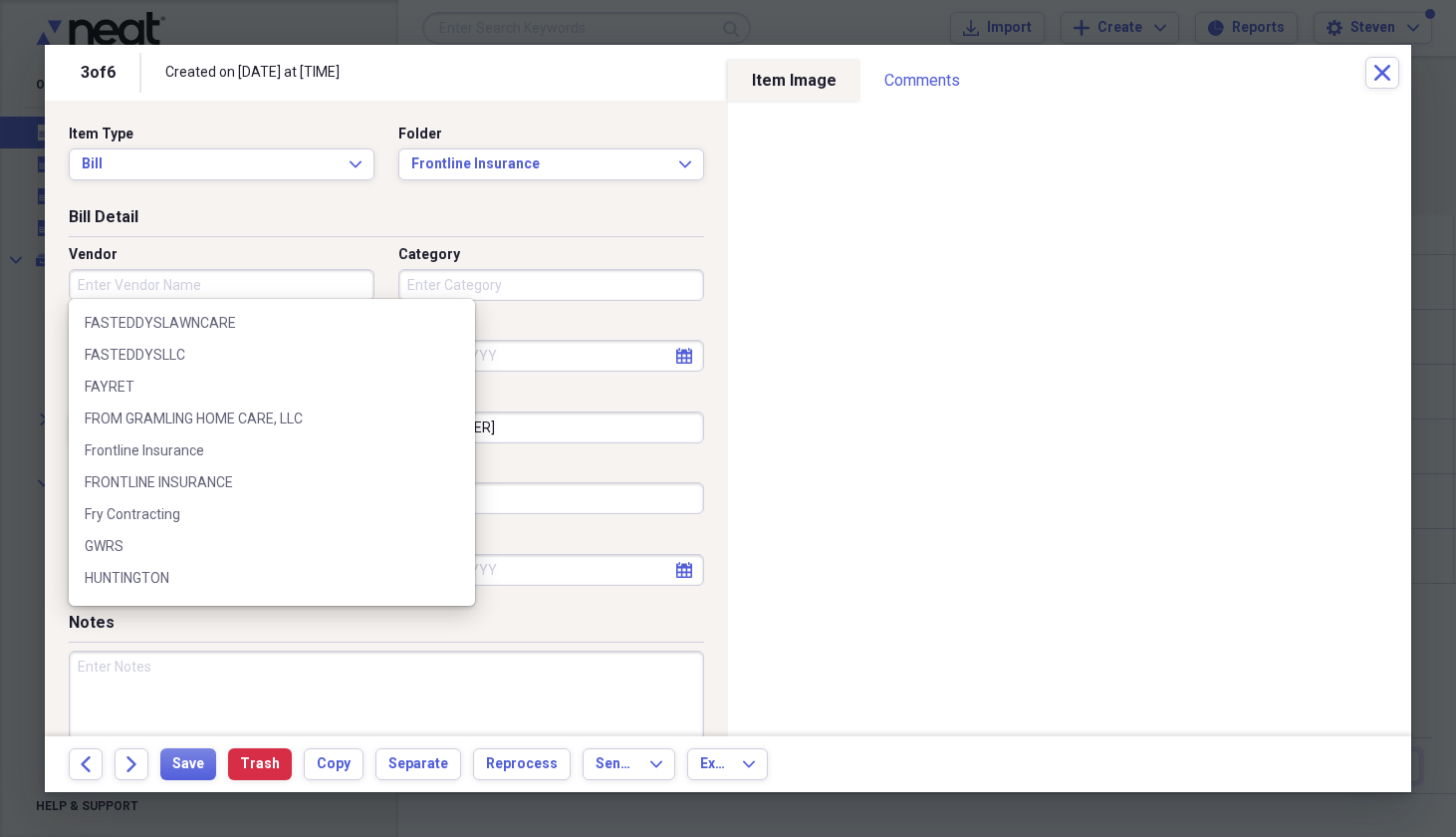 scroll, scrollTop: 2561, scrollLeft: 0, axis: vertical 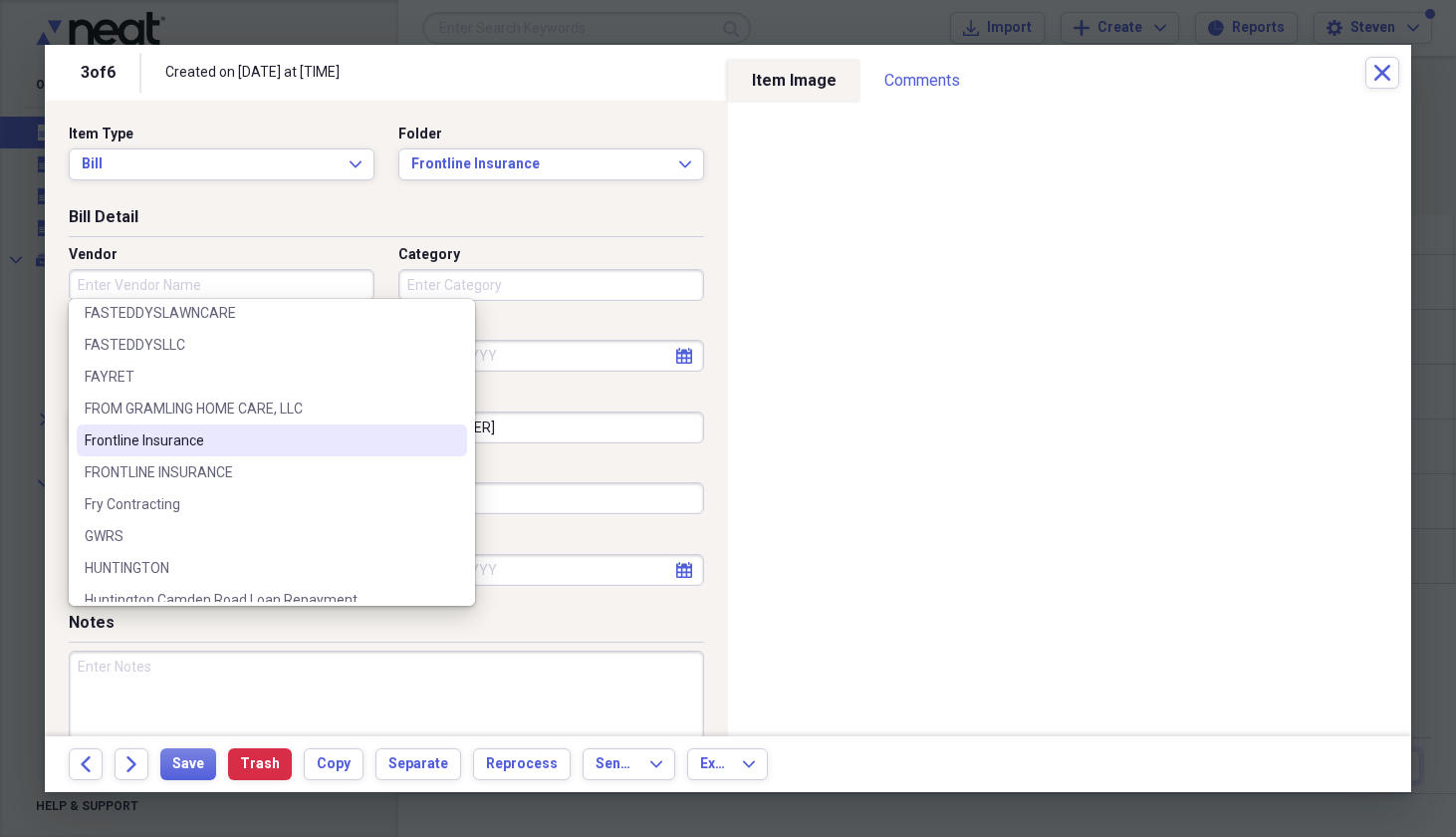 click on "Frontline Insurance" at bounding box center [260, 440] 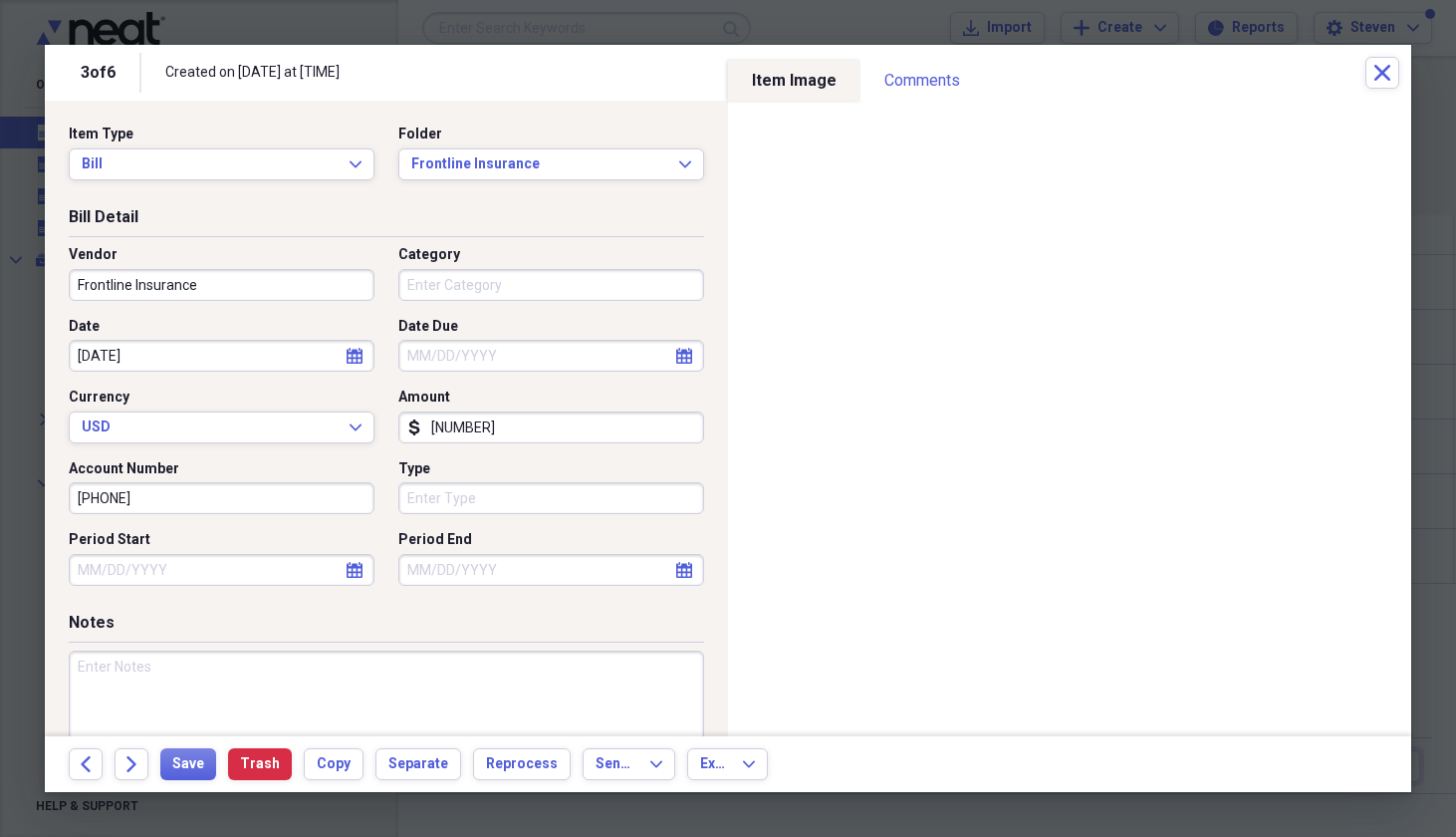 type on "Edisto Insurance" 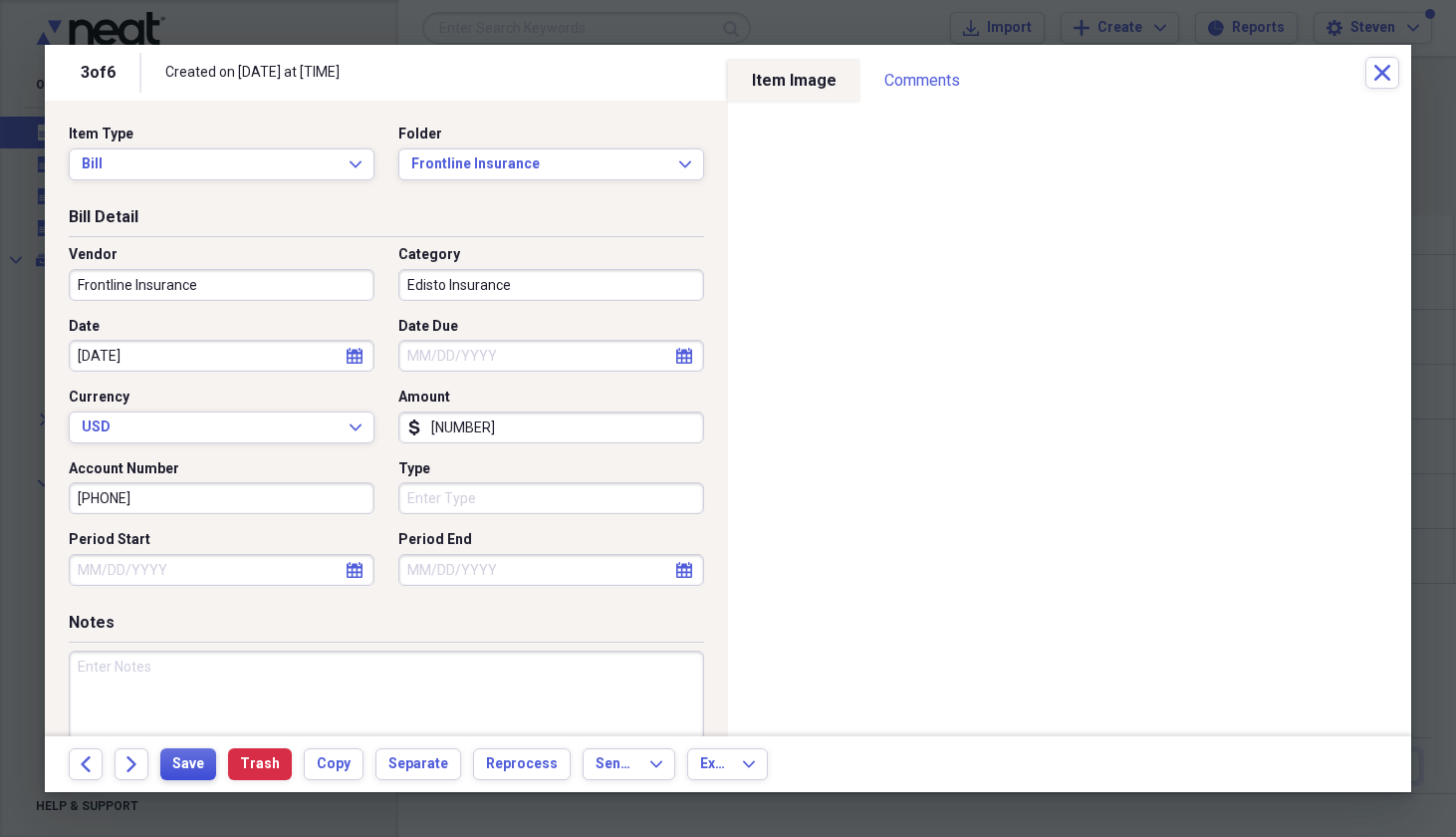 click on "Save" at bounding box center (188, 764) 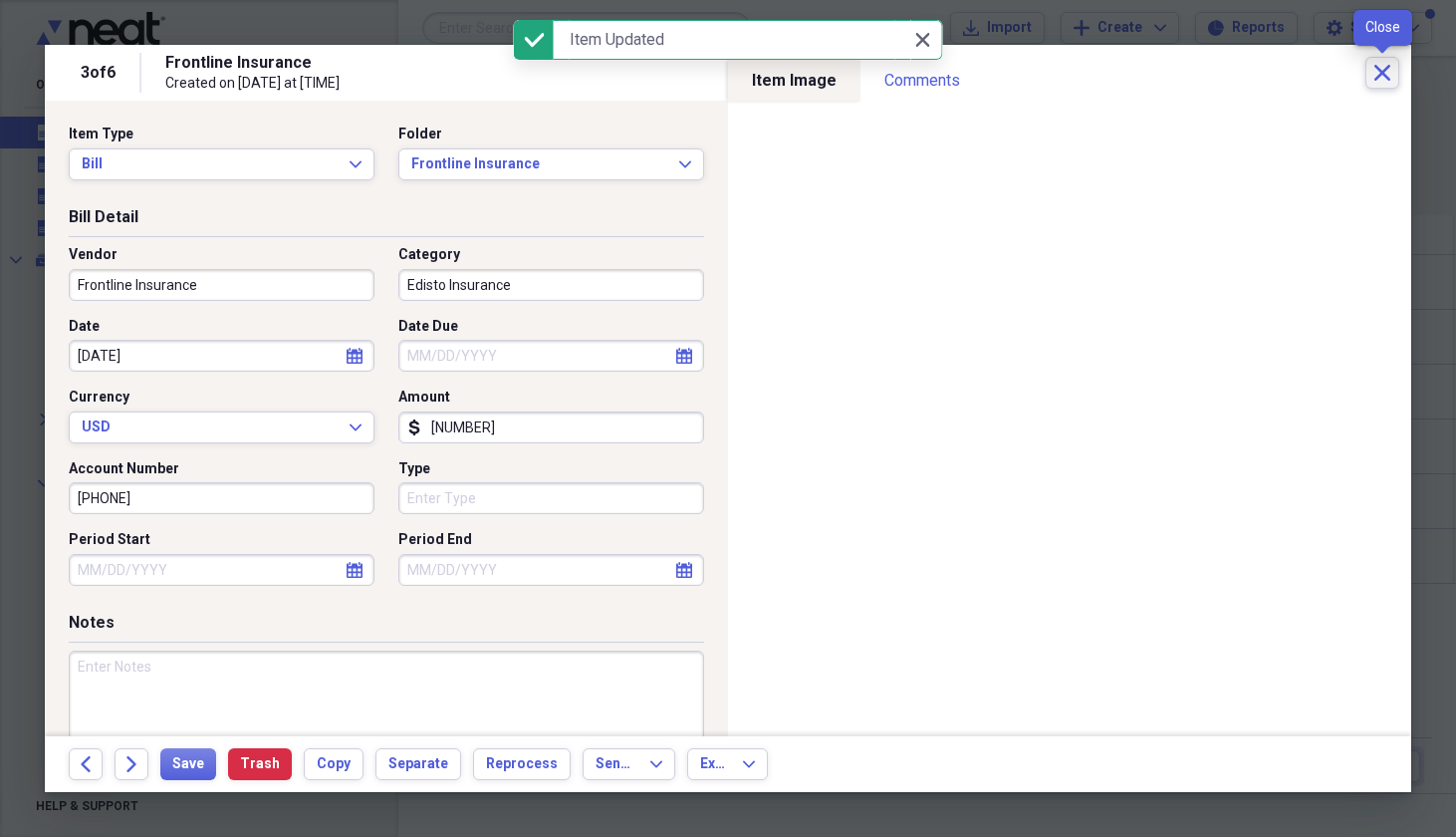 click 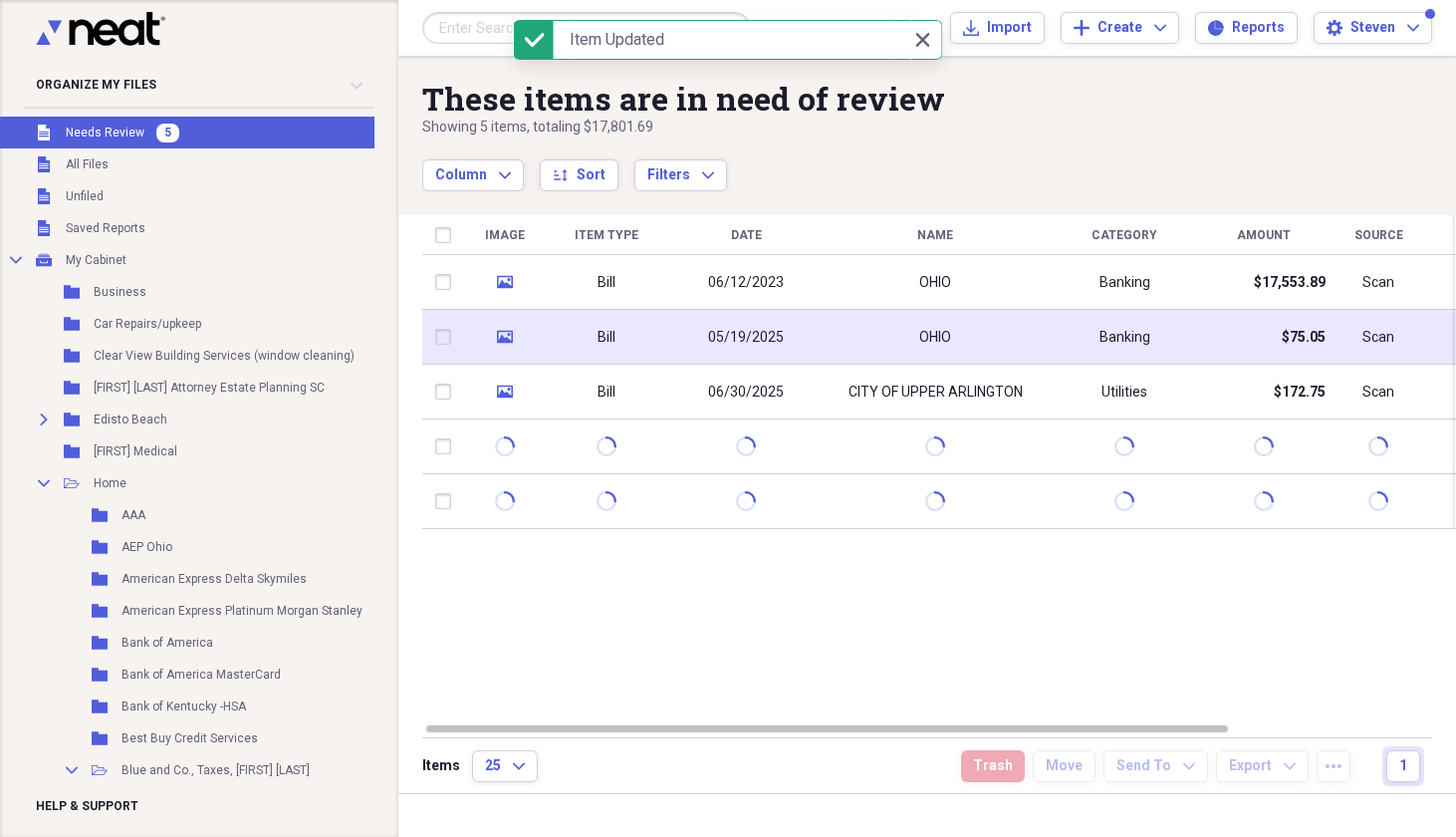 click on "OHIO" at bounding box center [935, 338] 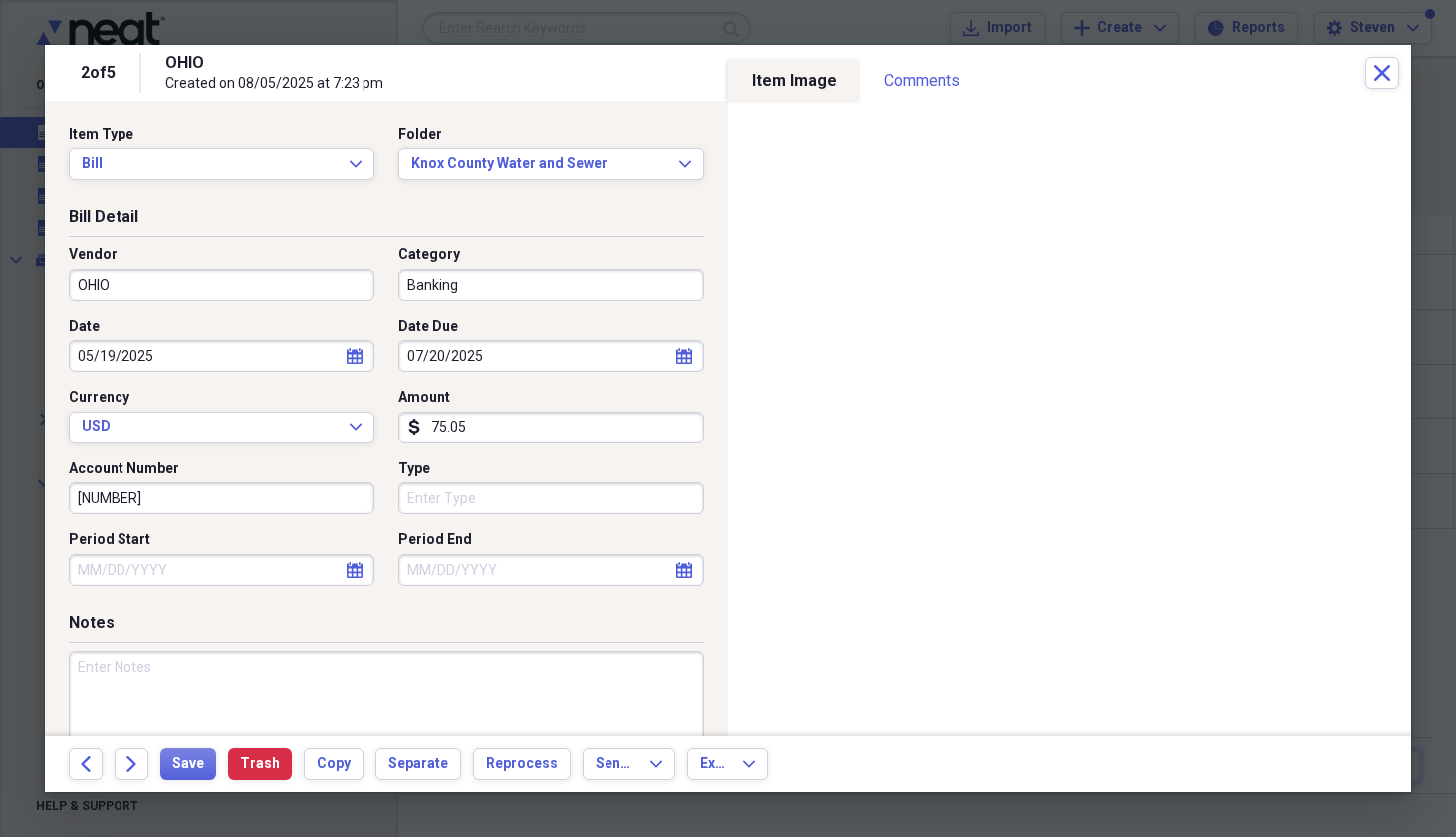 click on "OHIO" at bounding box center (221, 285) 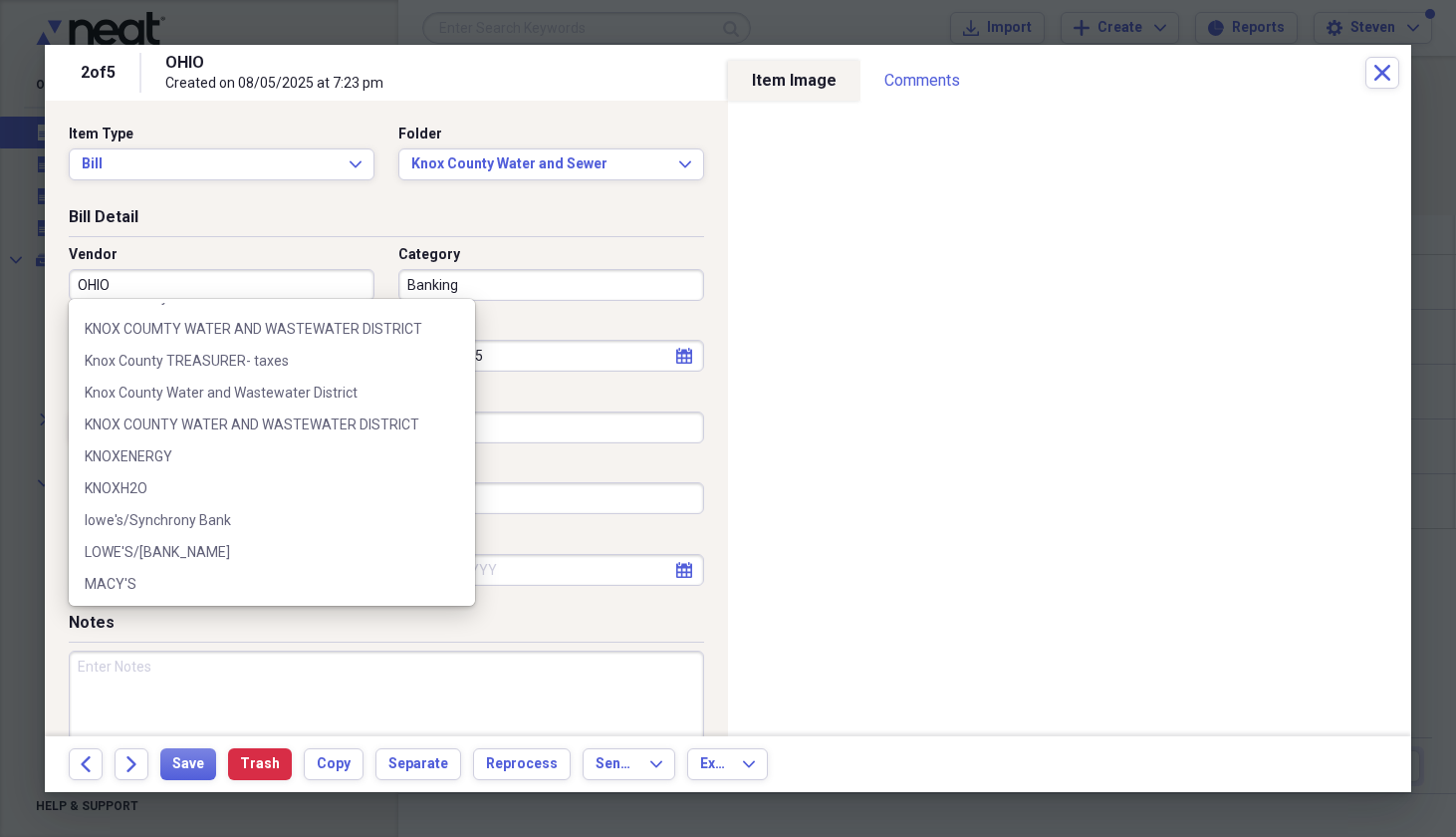 scroll, scrollTop: 3313, scrollLeft: 0, axis: vertical 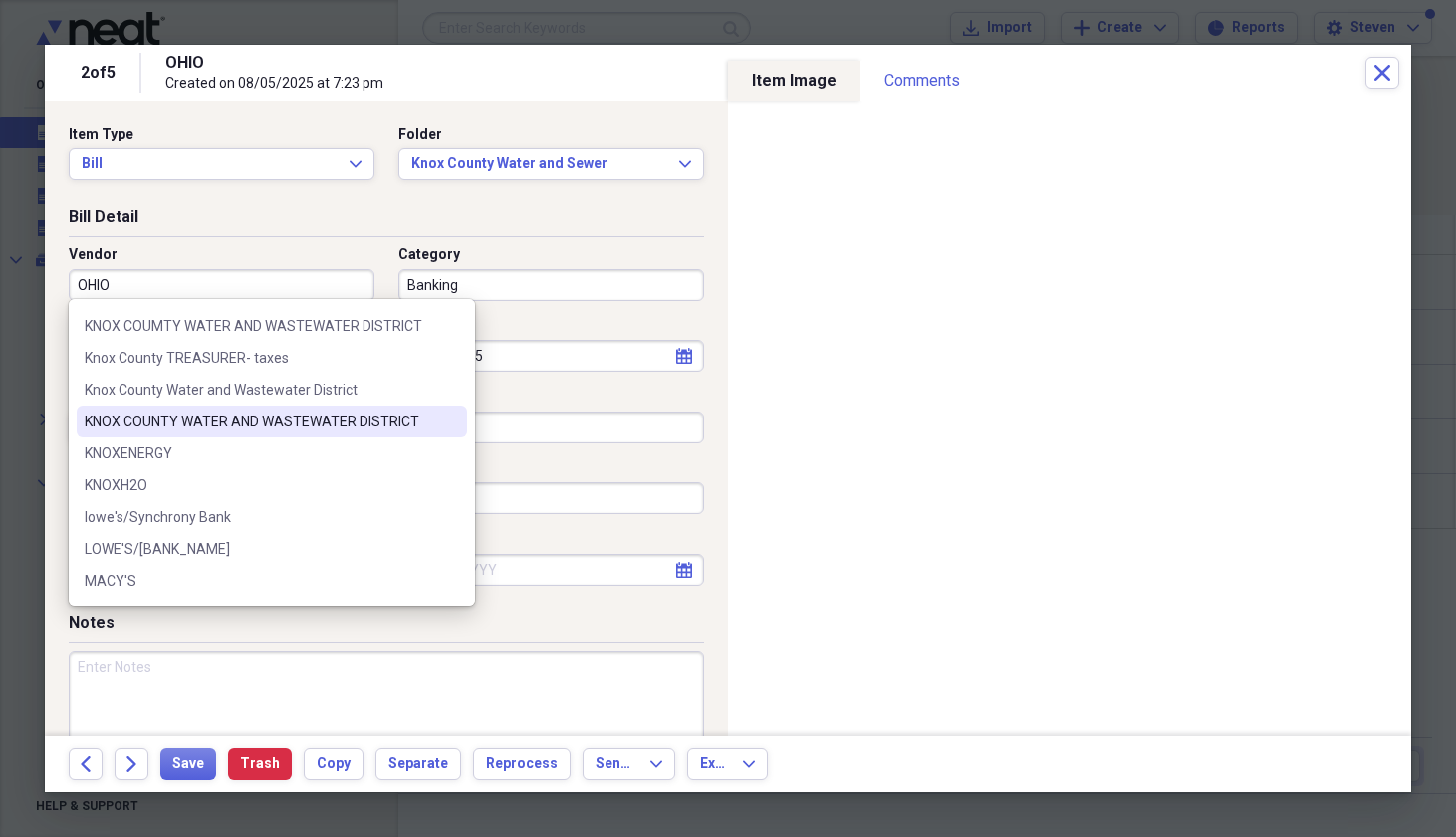 click on "KNOX COUNTY WATER AND WASTEWATER DISTRICT" at bounding box center [260, 421] 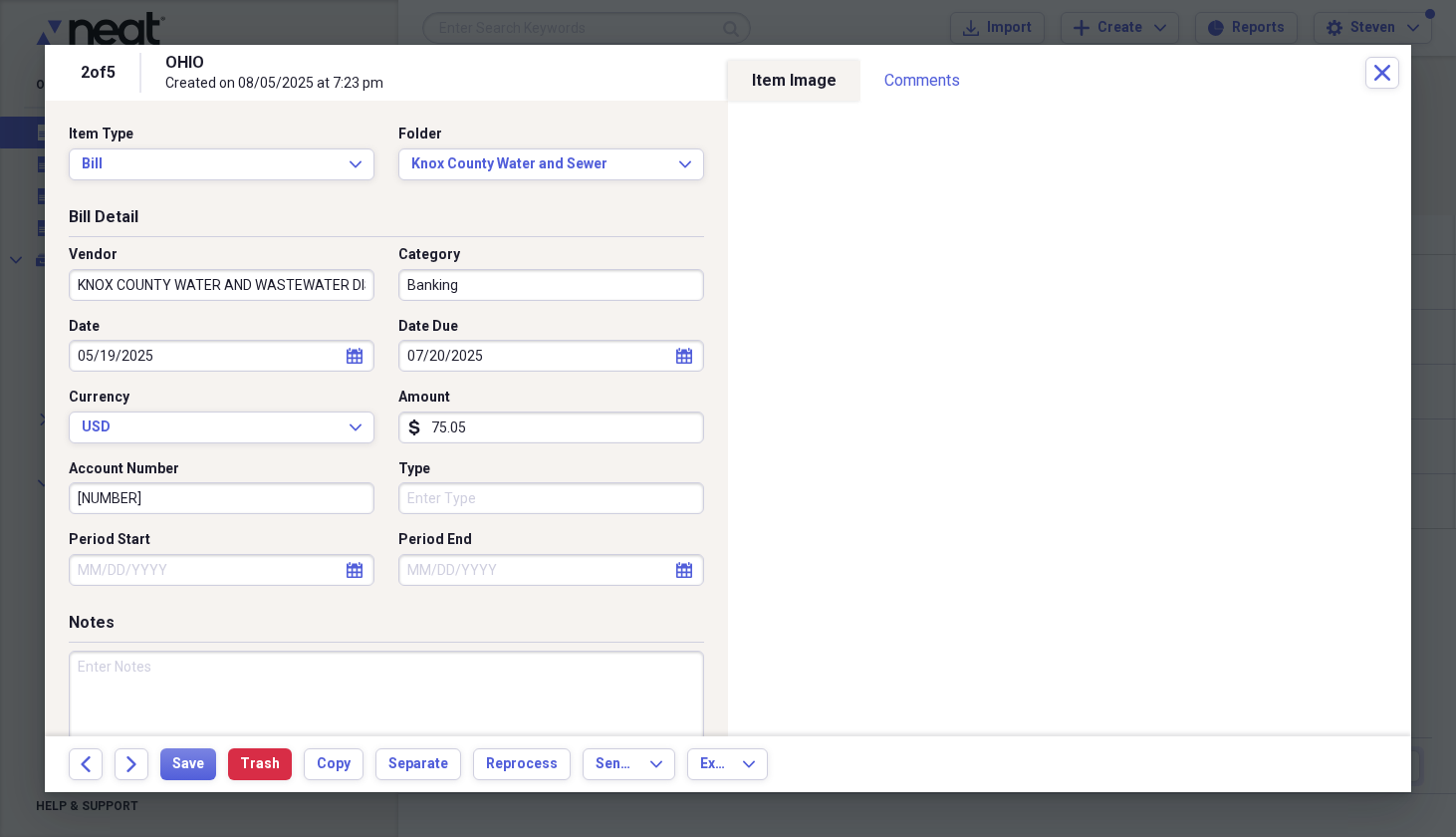 type on "Lakehouse utilities" 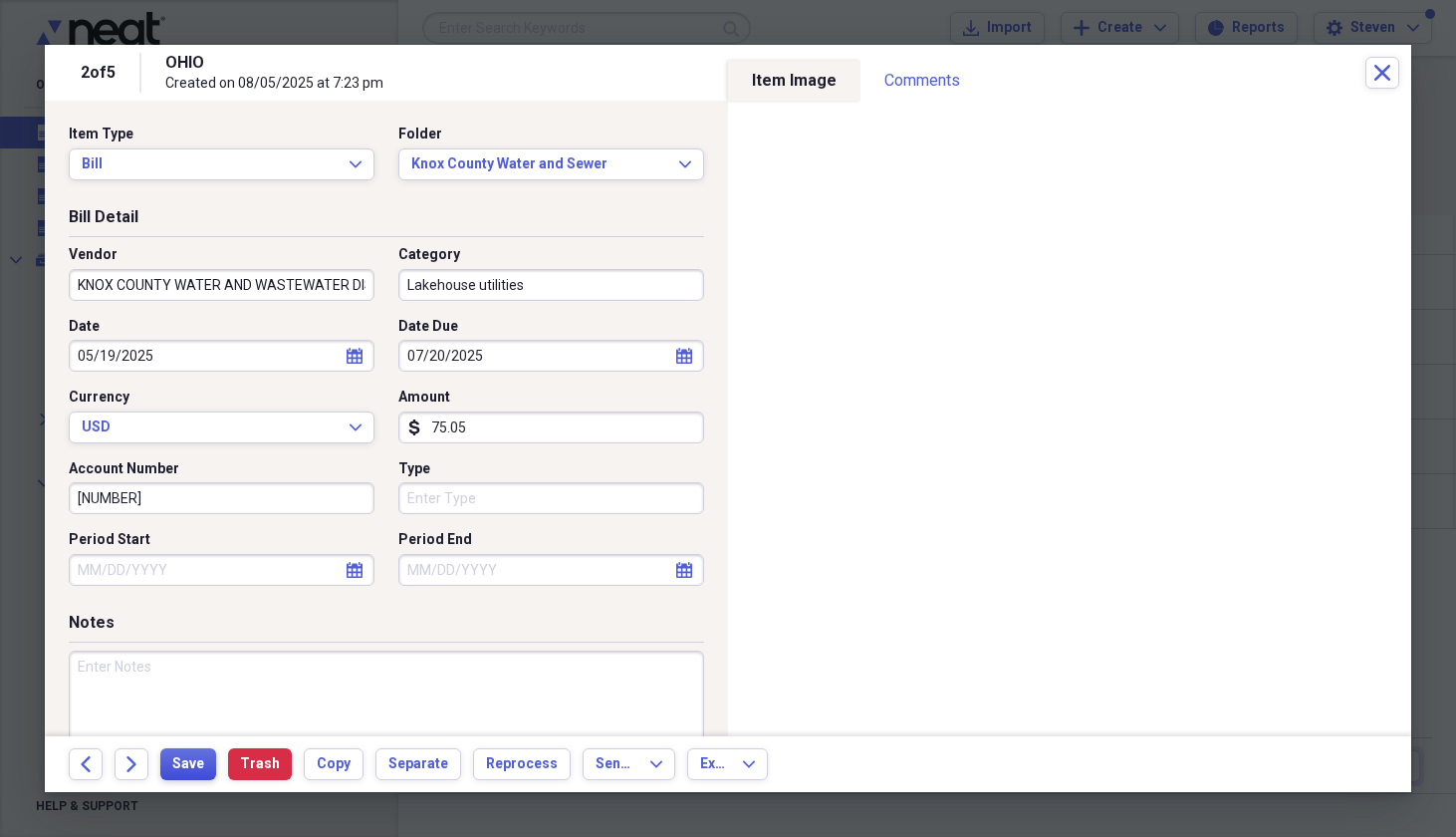click on "Save" at bounding box center [188, 764] 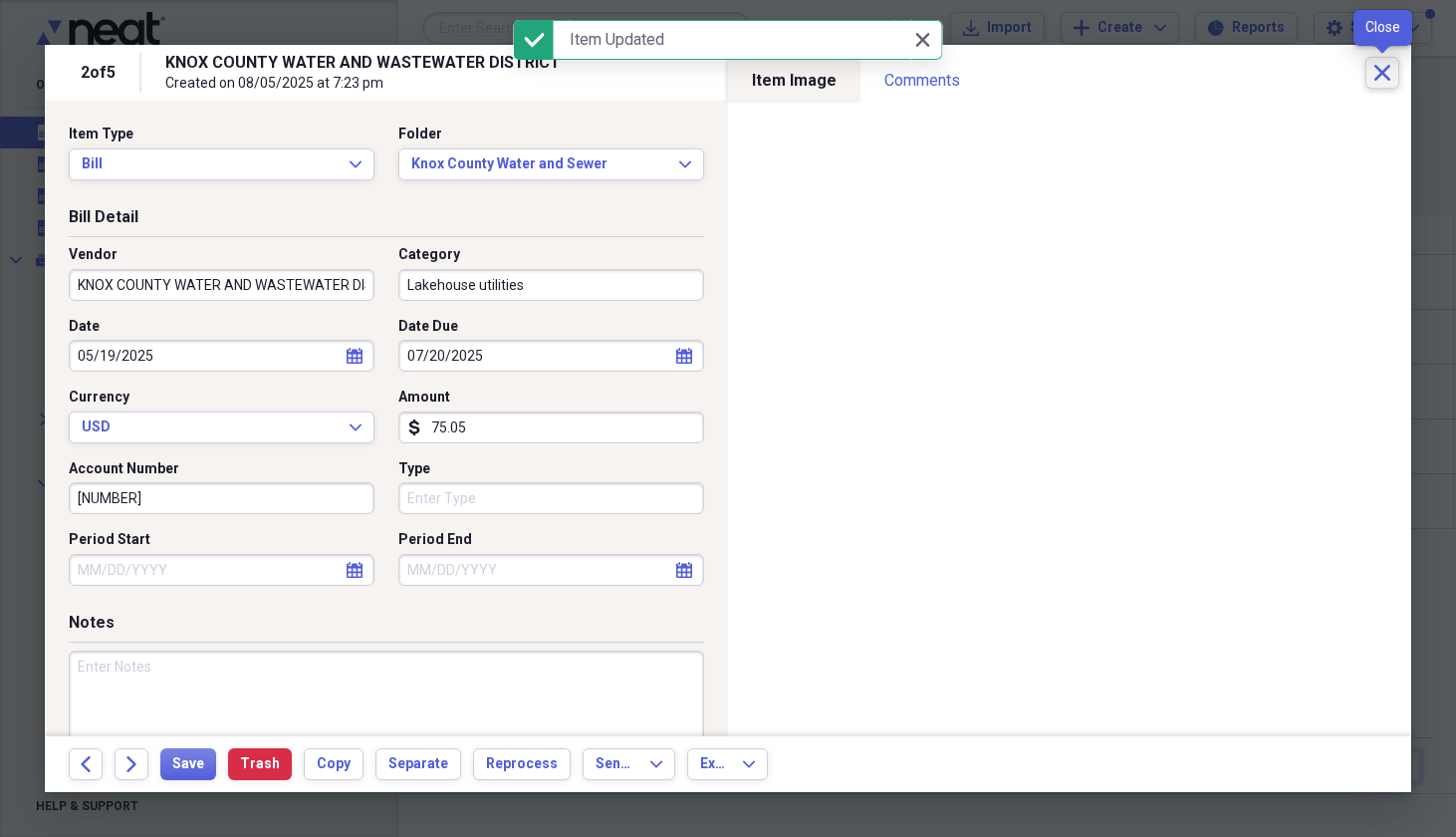 click on "Close" 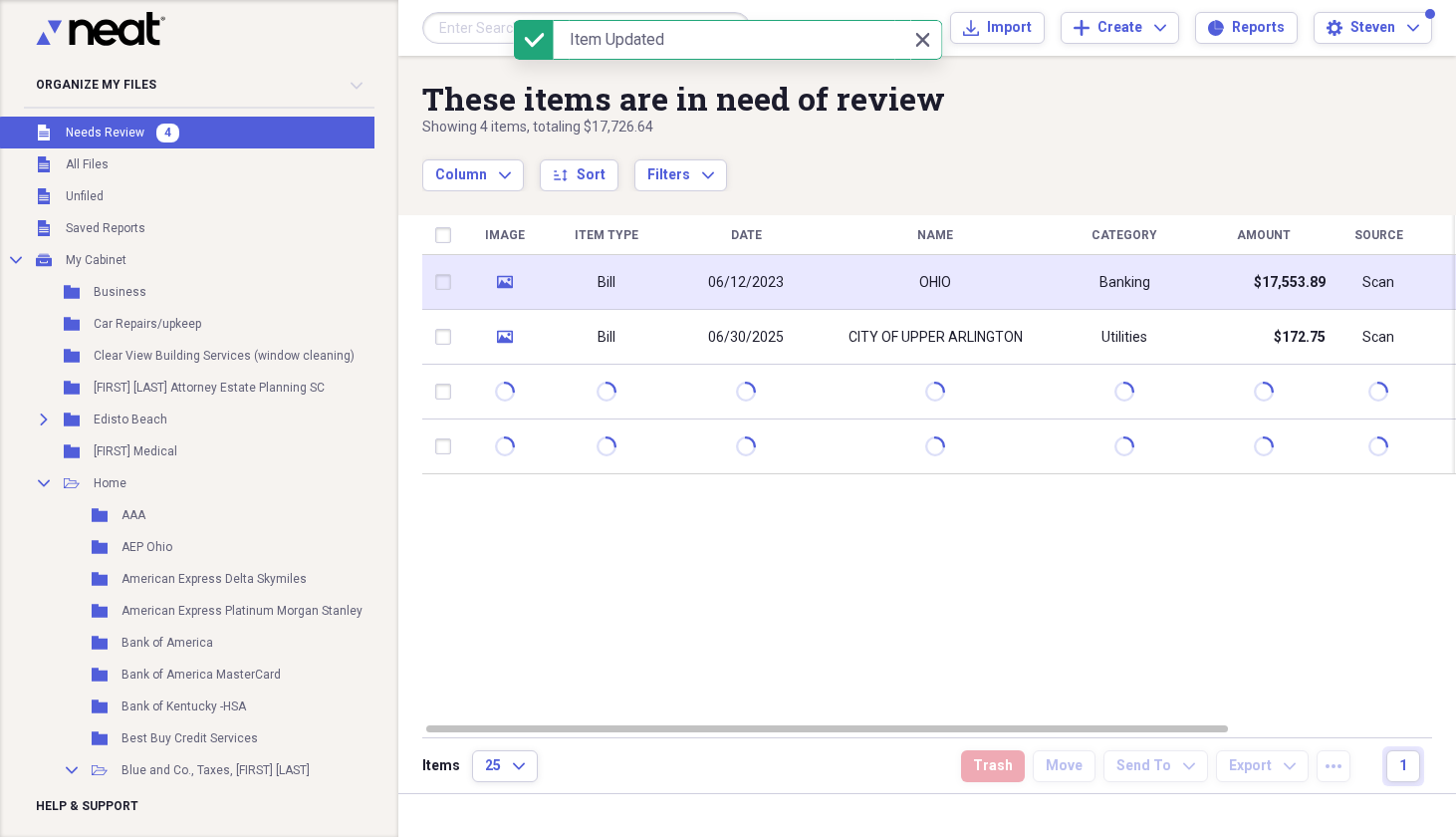click on "OHIO" at bounding box center [935, 282] 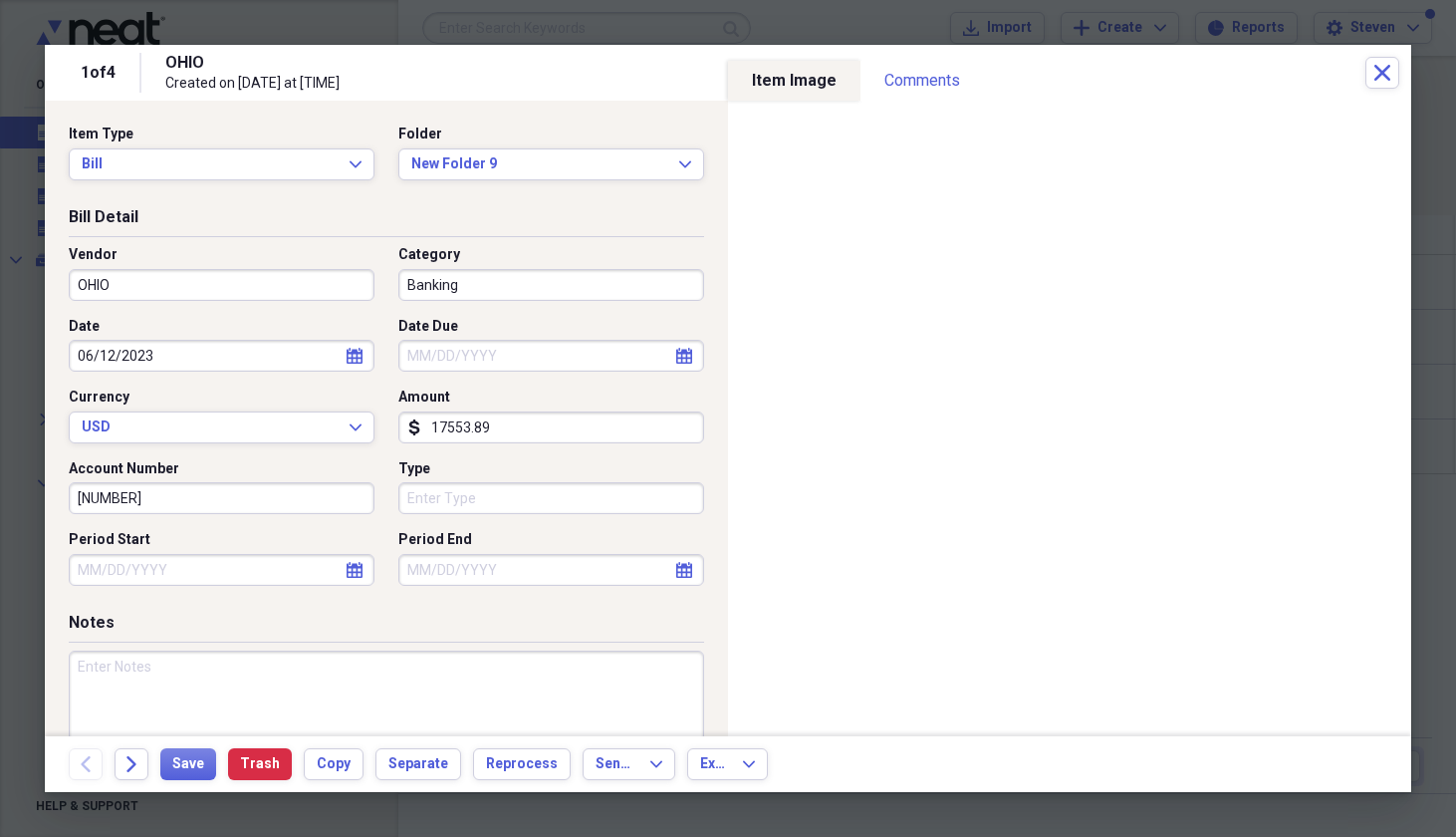 click on "OHIO" at bounding box center [221, 285] 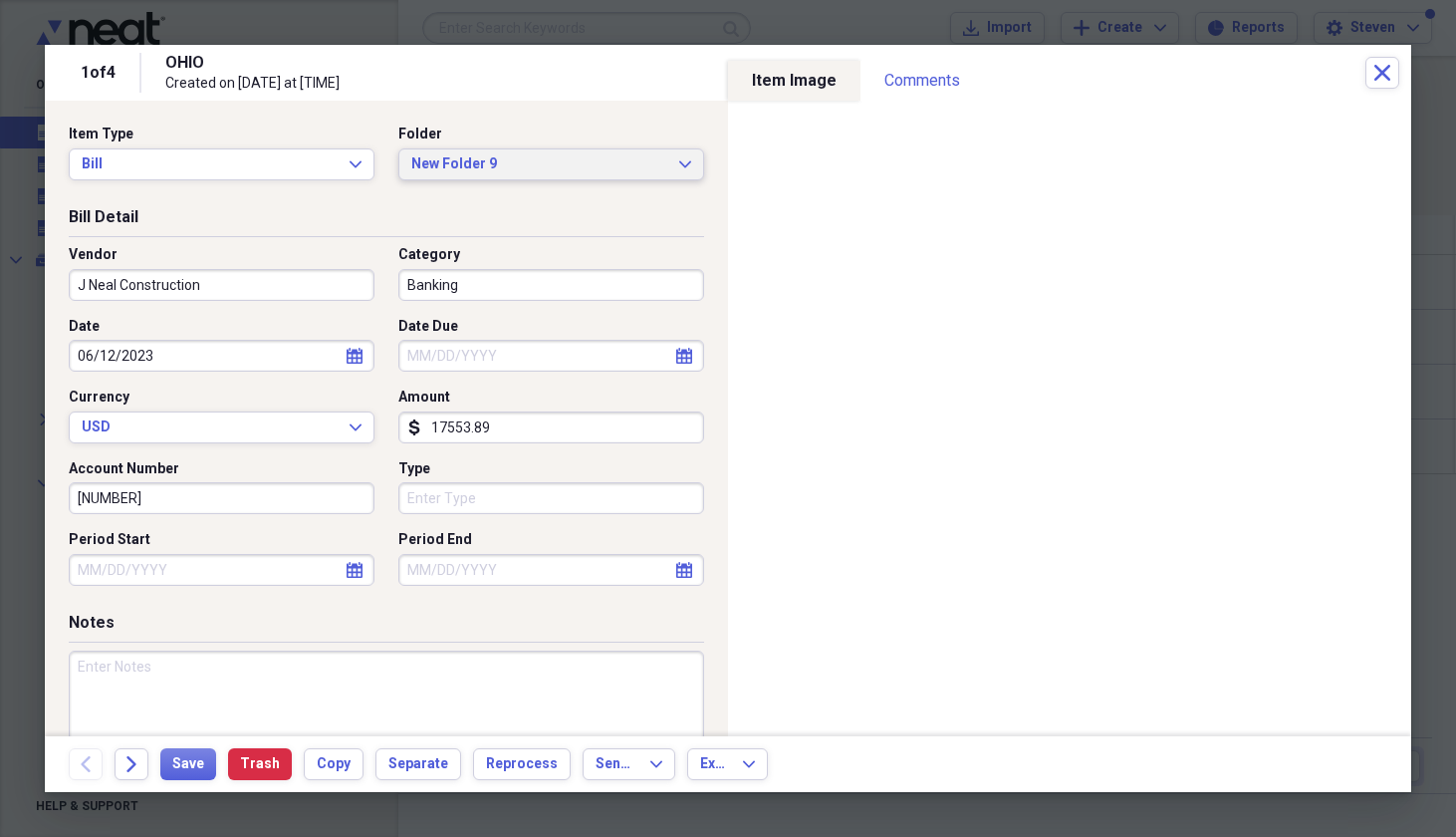 type on "J Neal Construction" 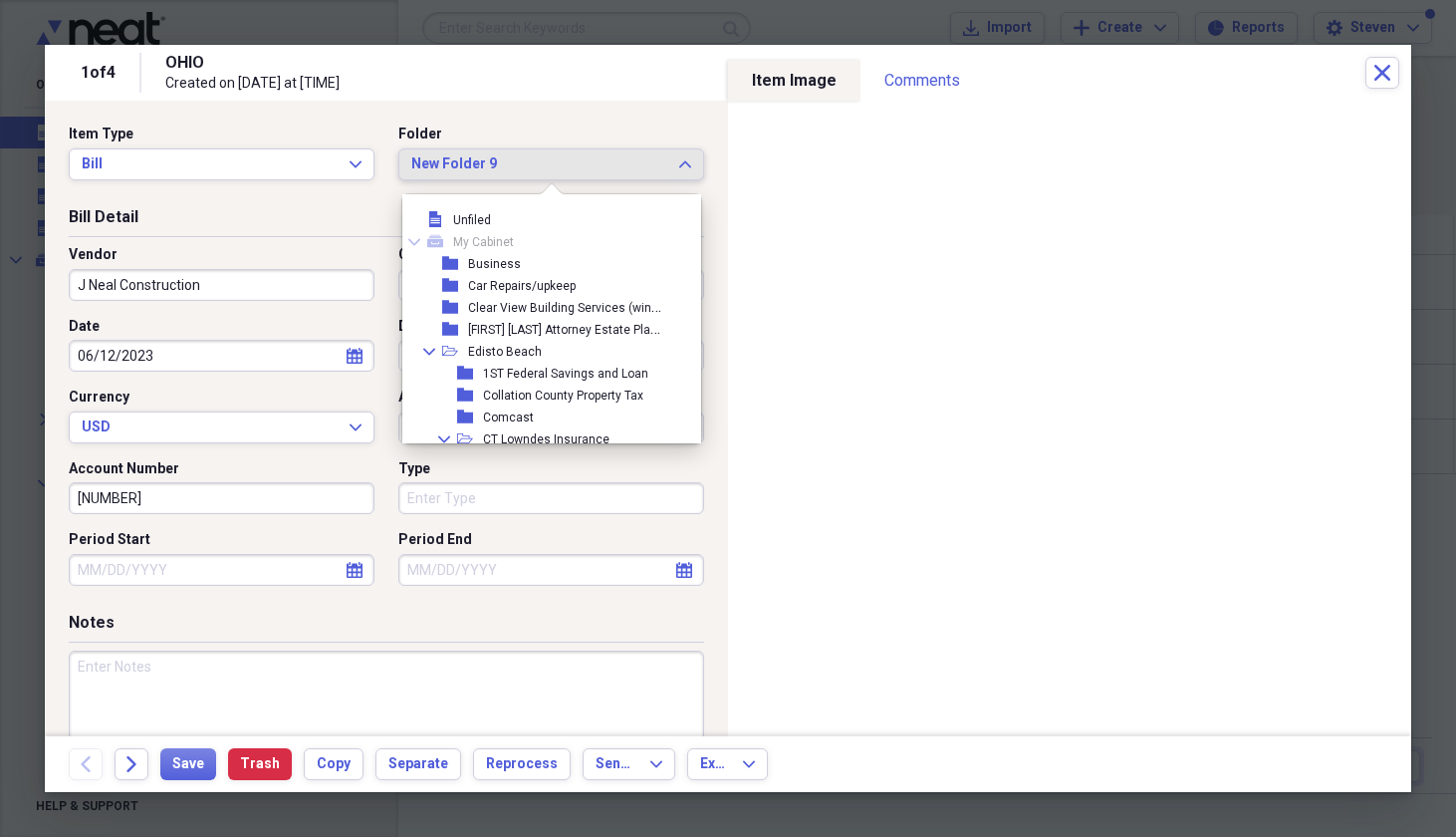 scroll, scrollTop: 2203, scrollLeft: 0, axis: vertical 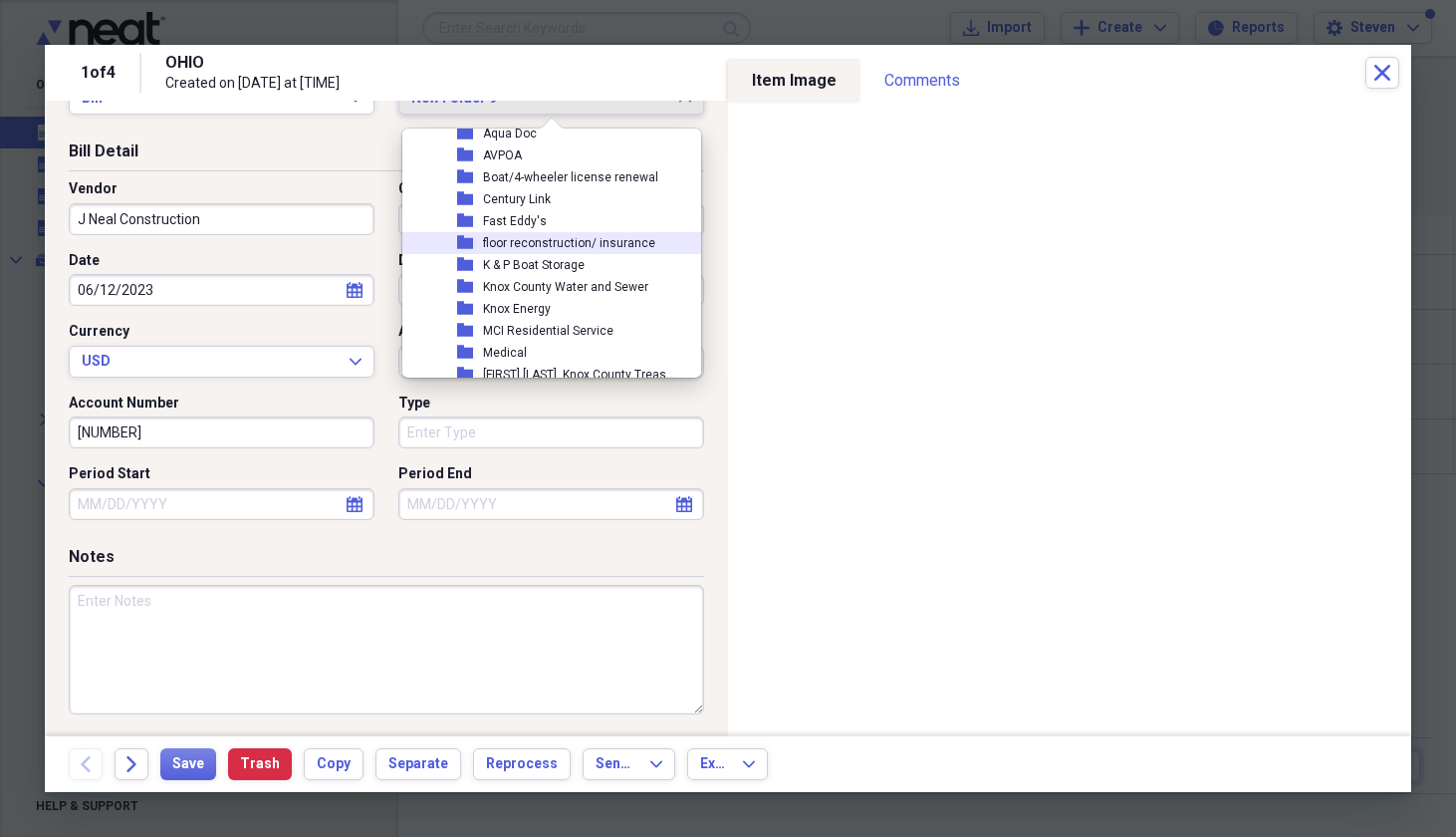 click on "floor reconstruction/ insurance" at bounding box center [569, 243] 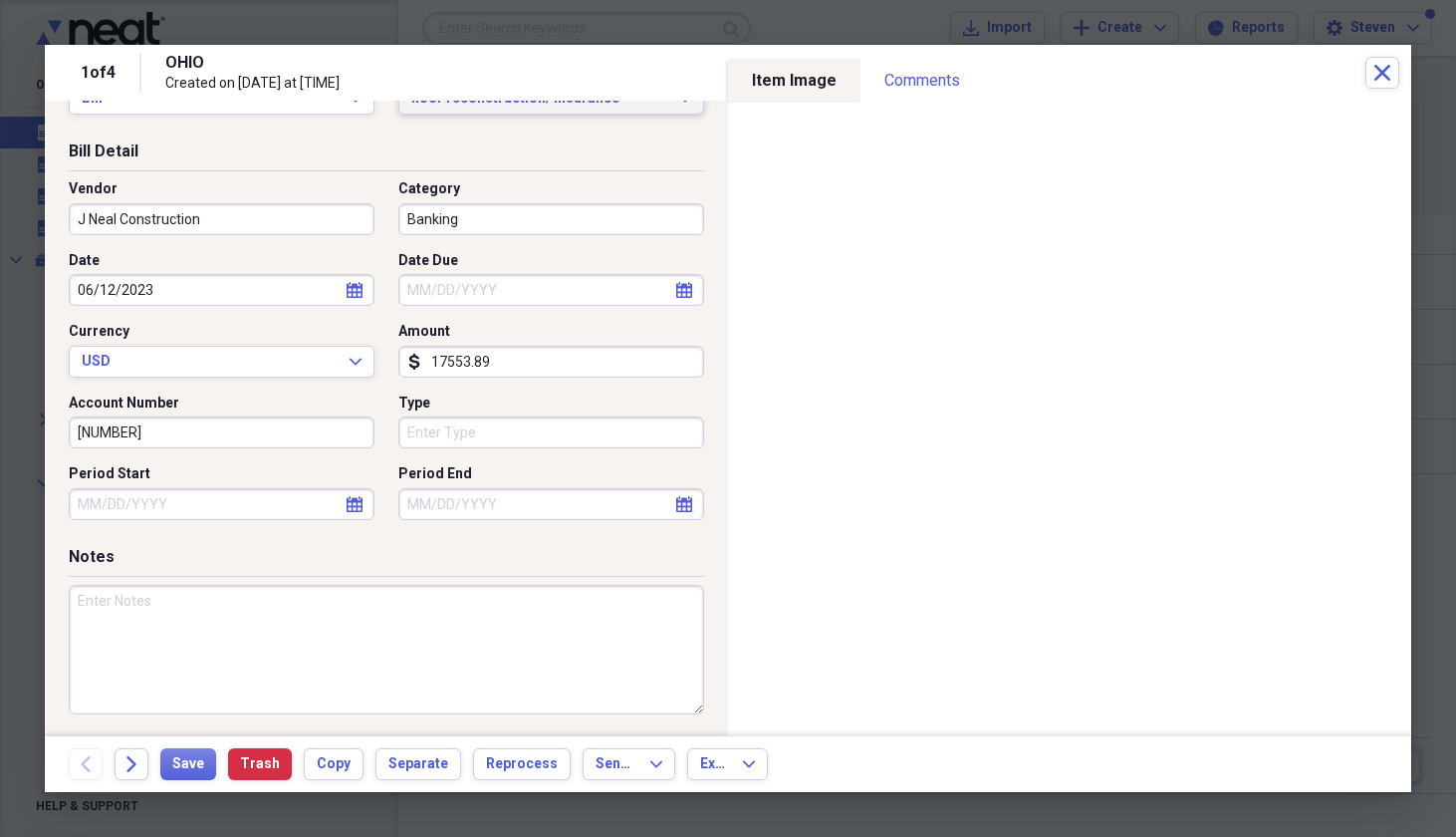 scroll, scrollTop: 47, scrollLeft: 0, axis: vertical 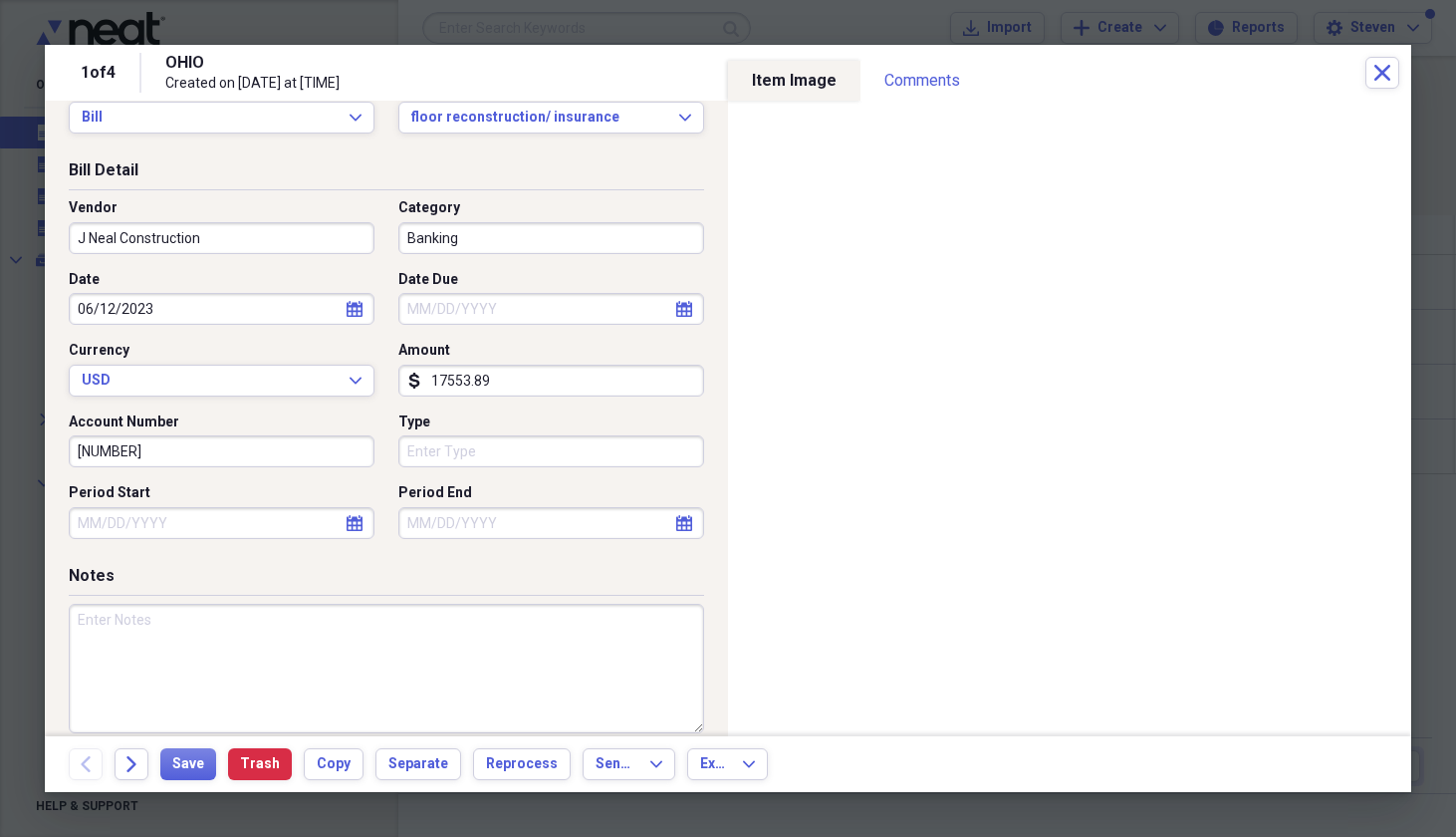 click on "Banking" at bounding box center [551, 238] 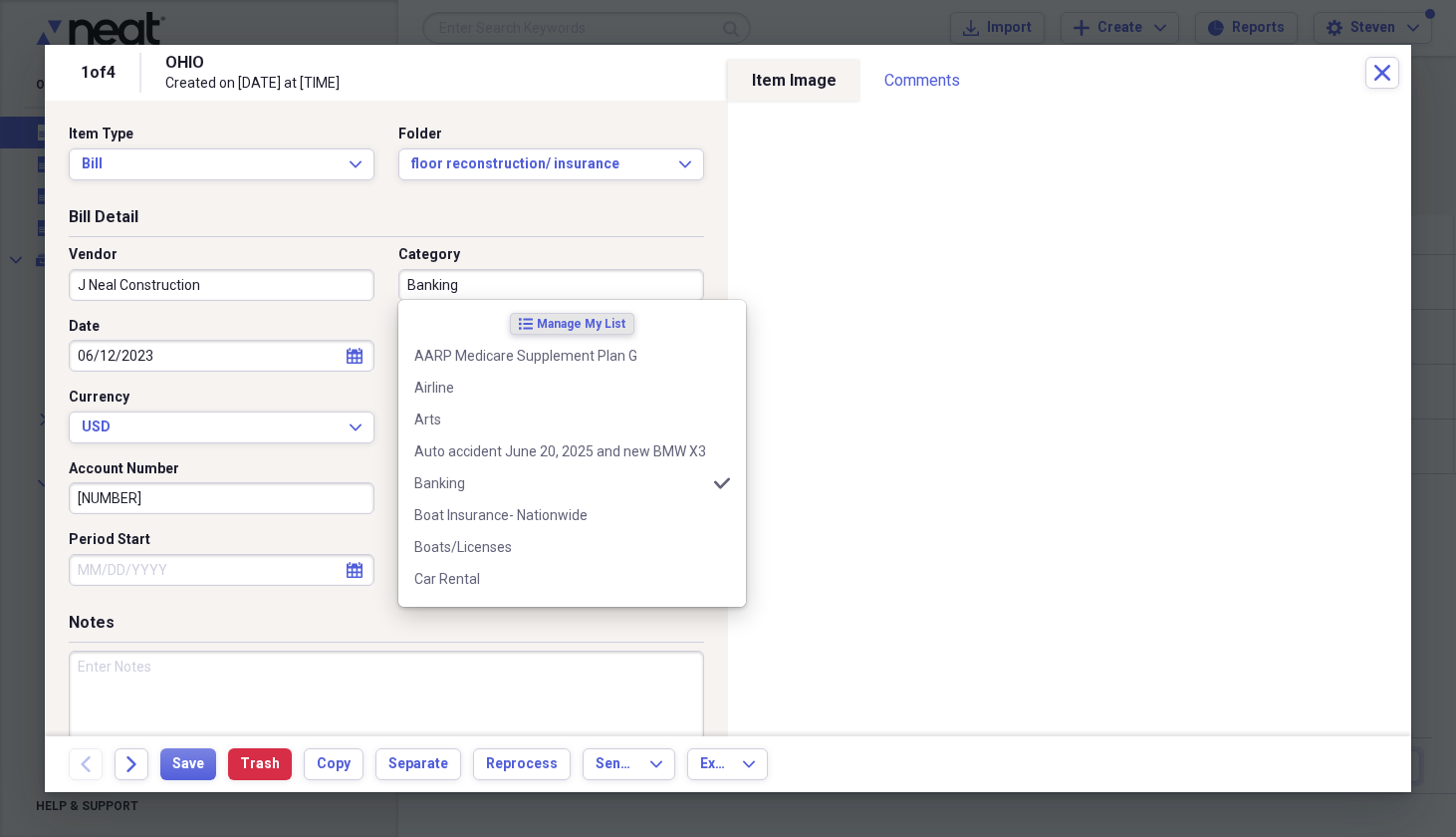 scroll, scrollTop: 0, scrollLeft: 0, axis: both 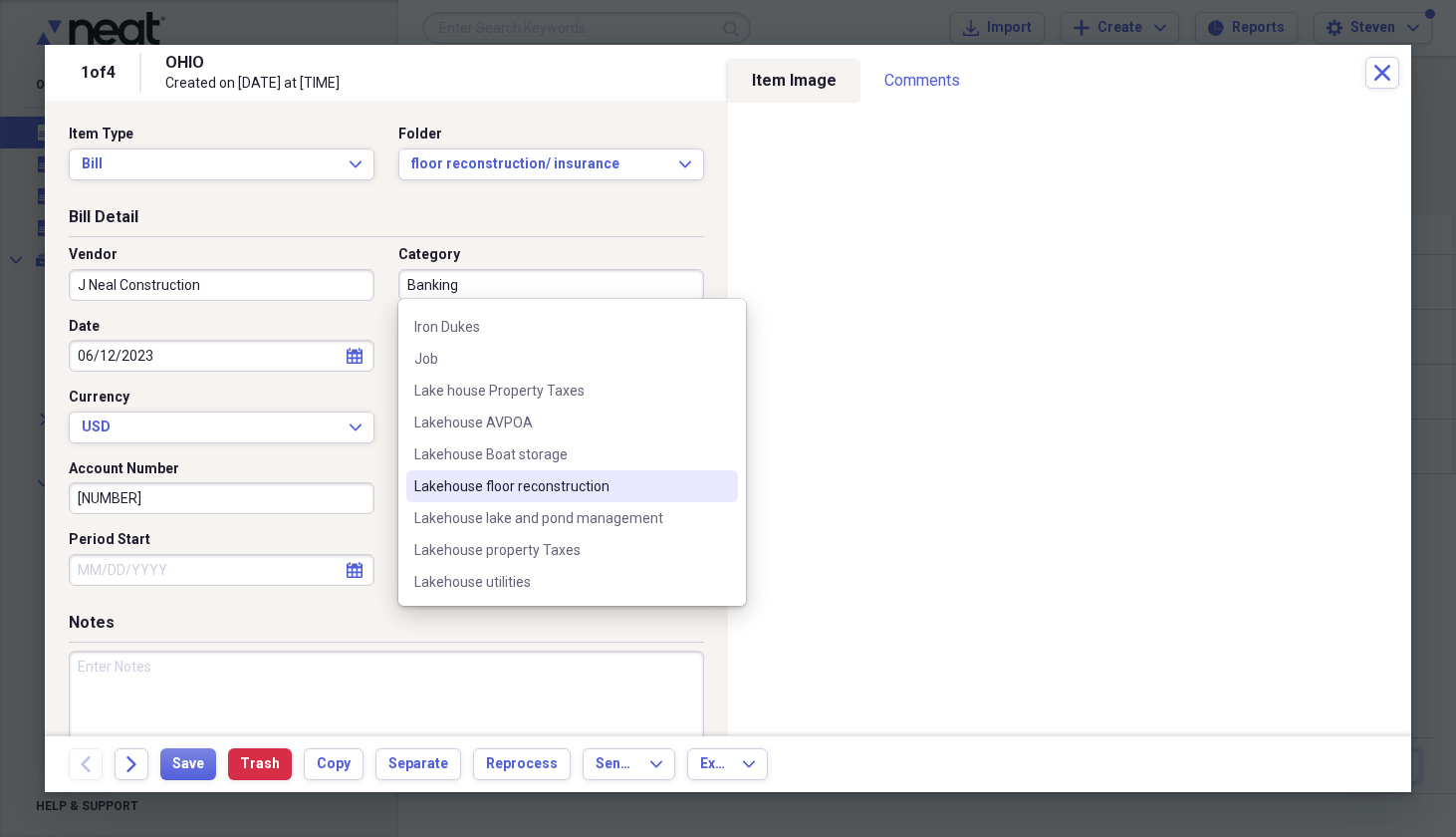 click on "Lakehouse floor reconstruction" at bounding box center [560, 486] 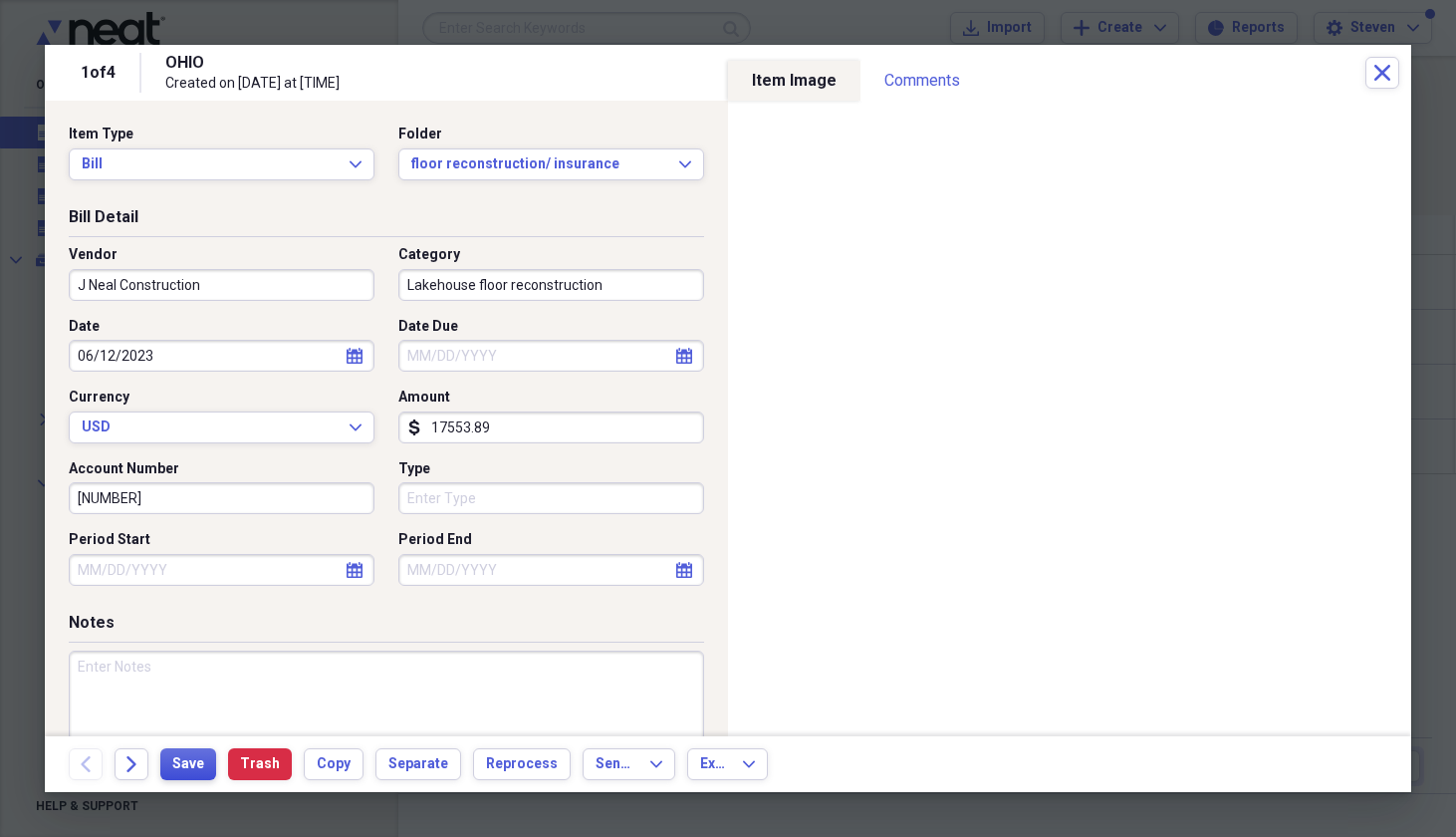 click on "Save" at bounding box center [188, 764] 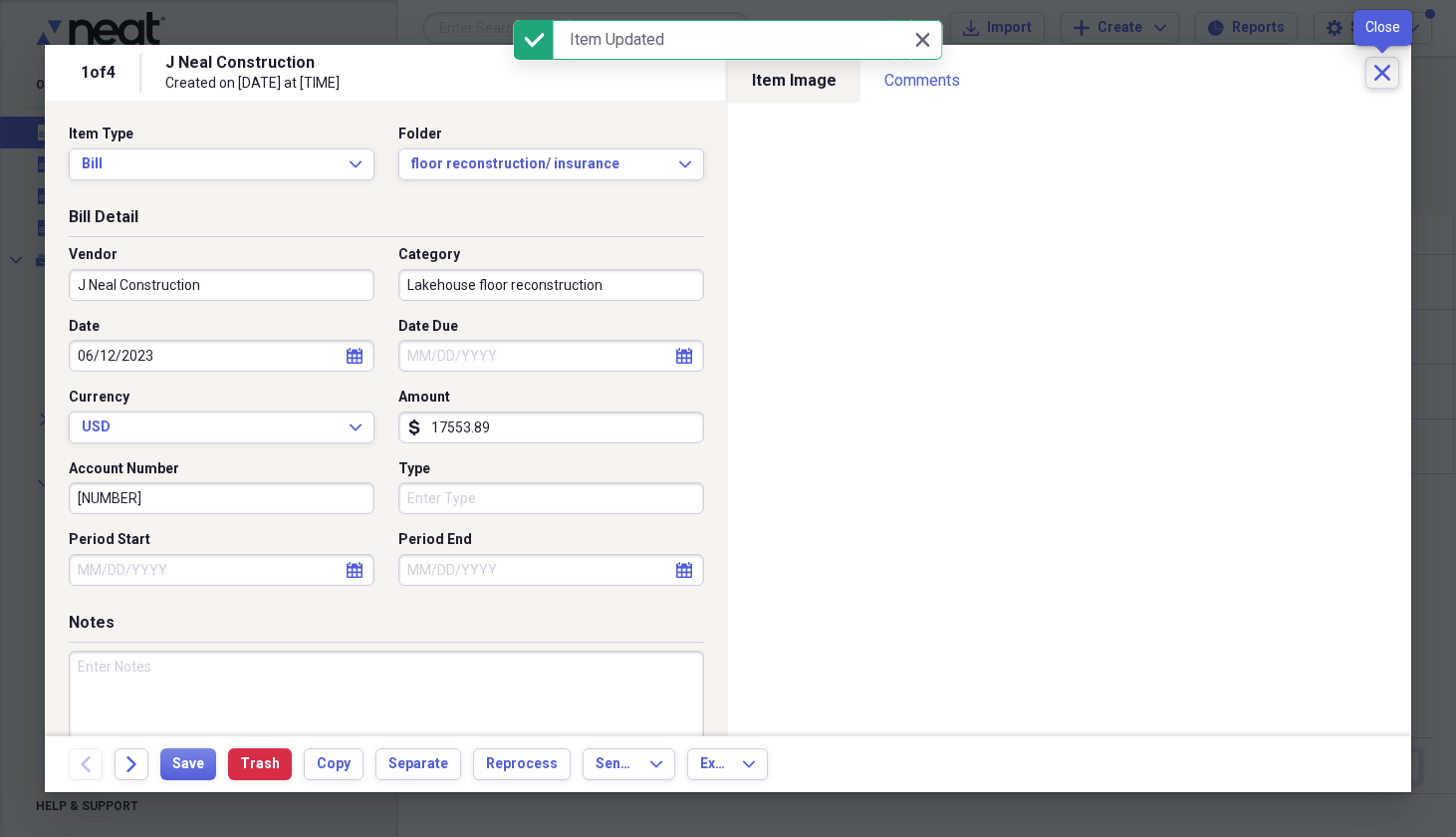 click 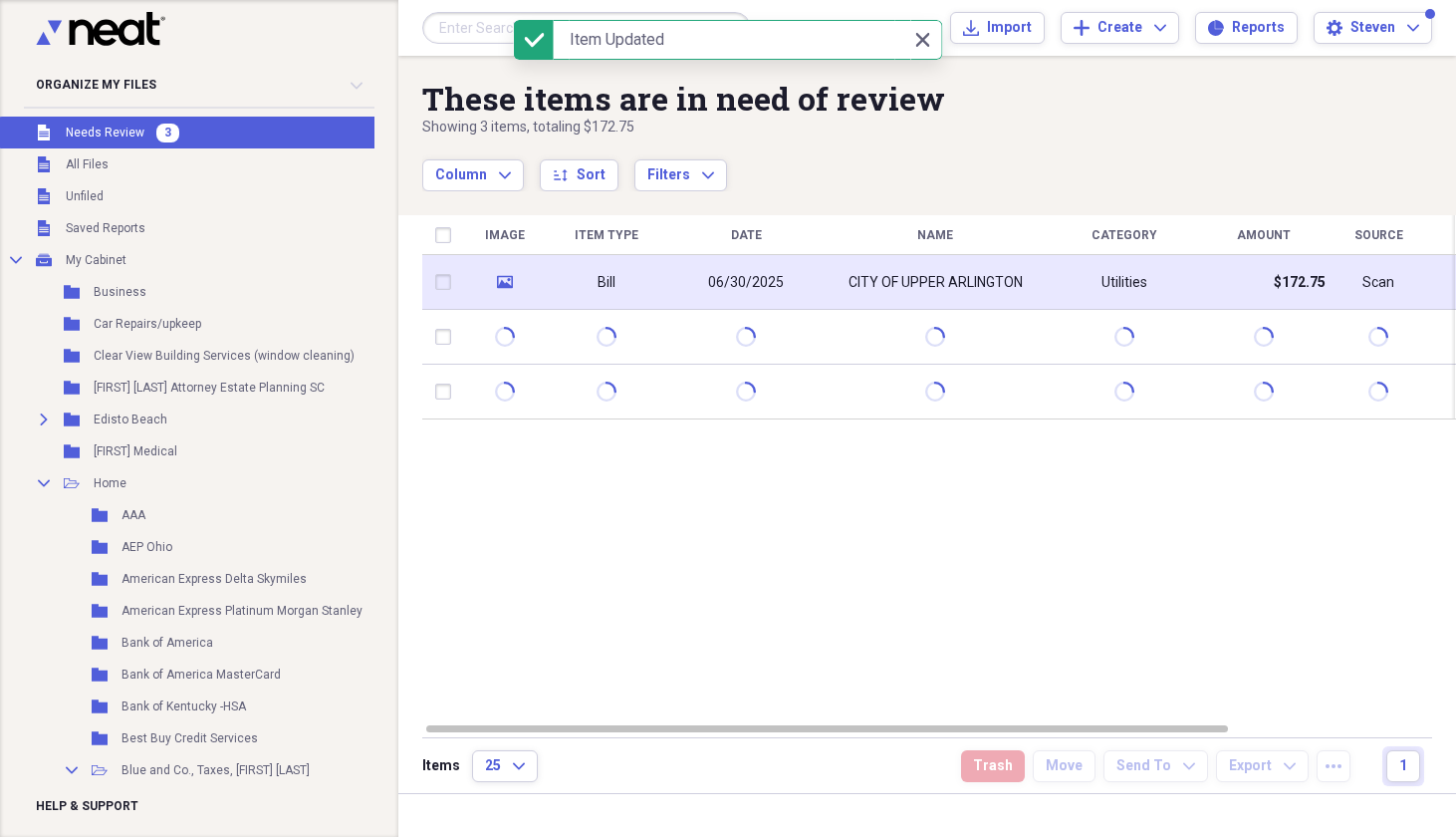 click on "CITY OF UPPER ARLINGTON" at bounding box center (935, 283) 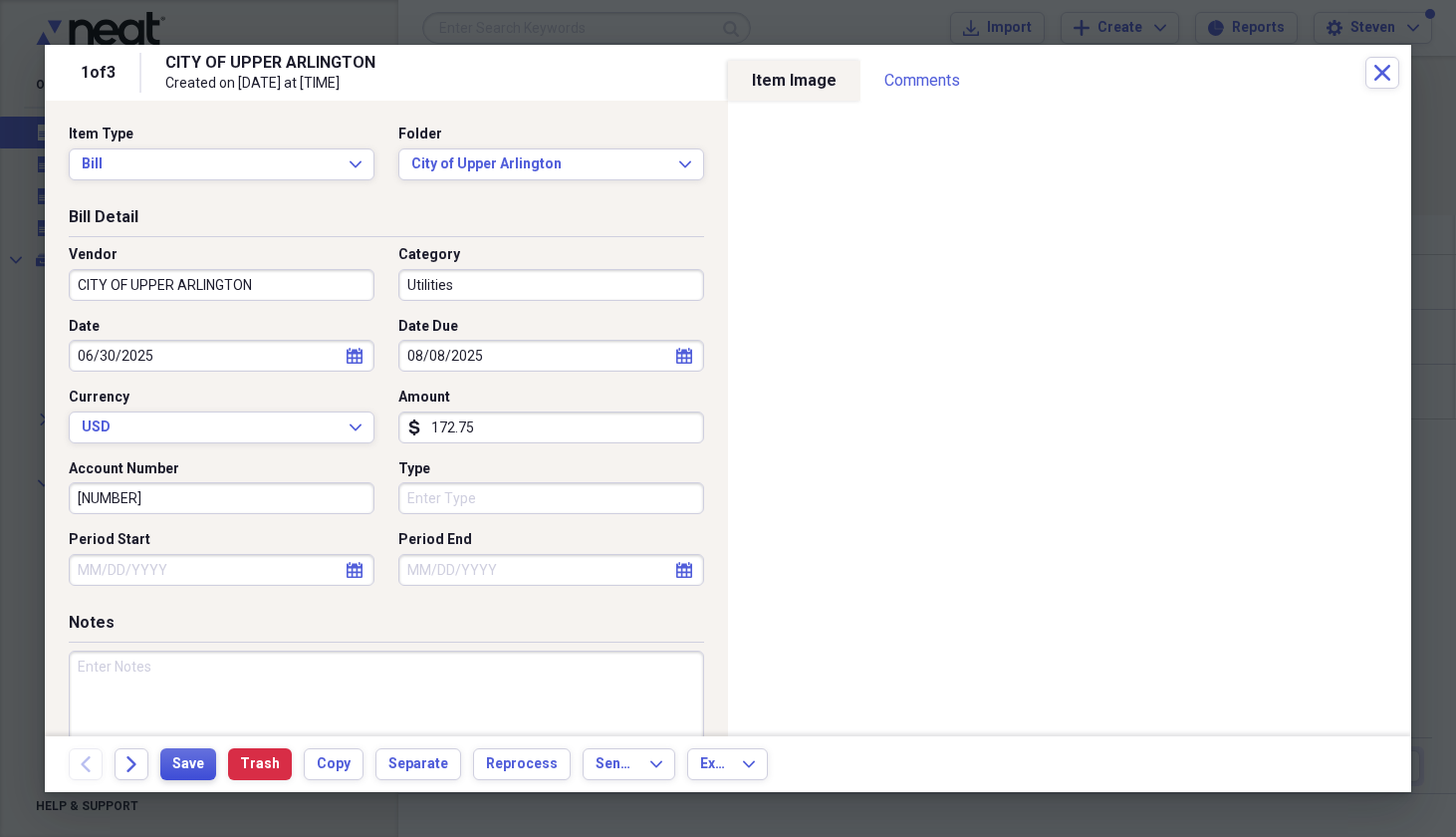 click on "Save" at bounding box center [188, 764] 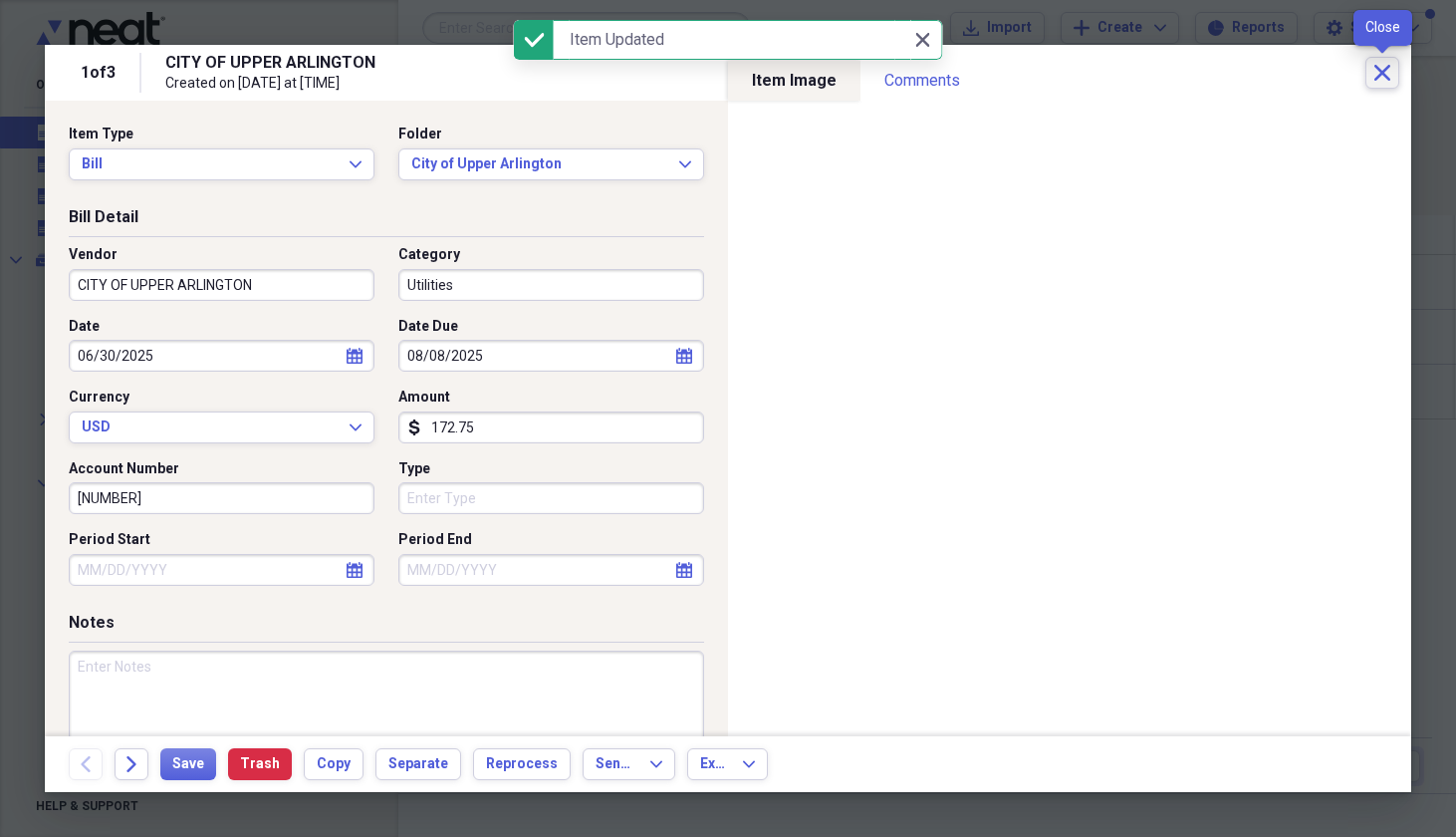 click on "Close" 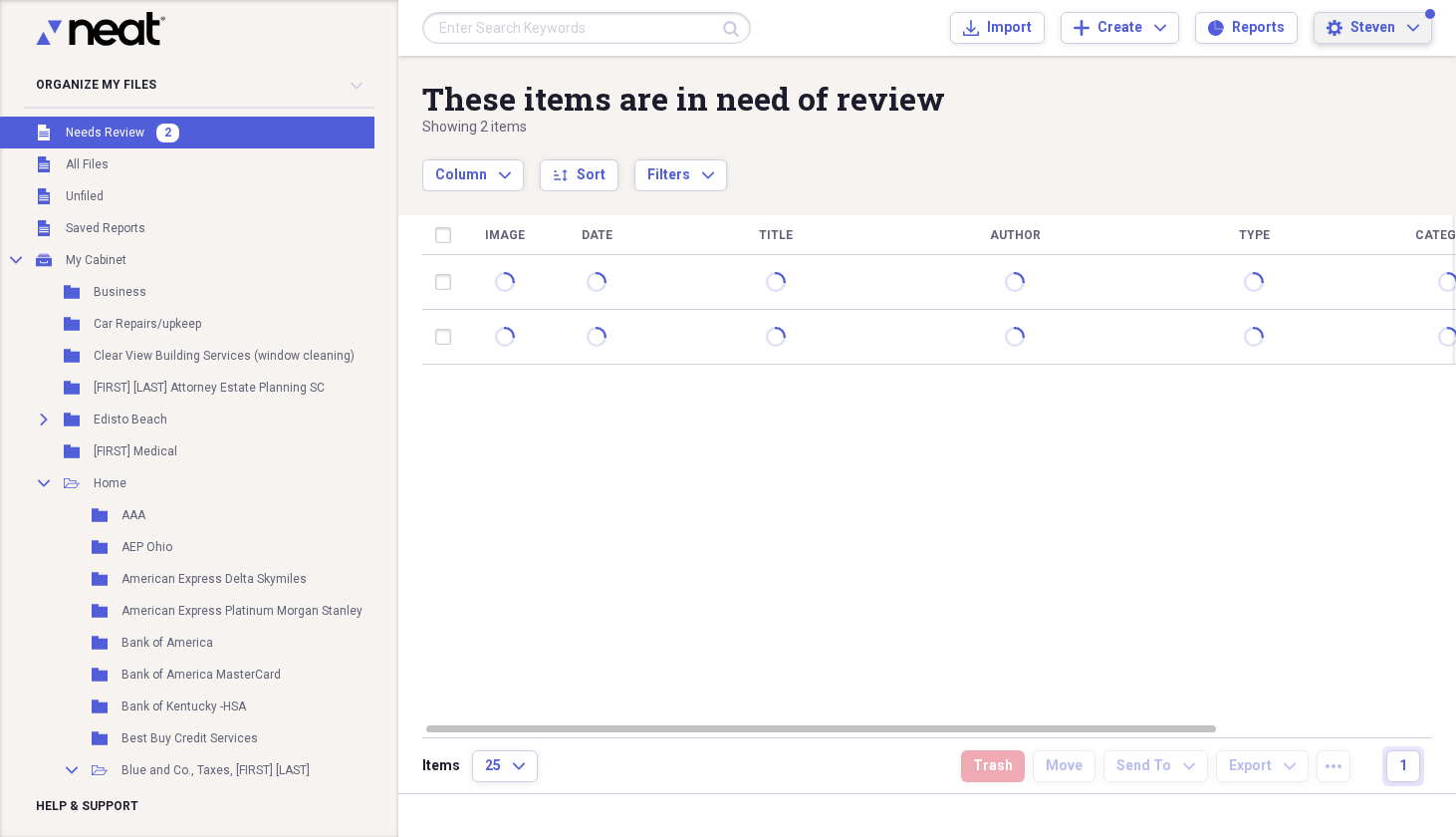 click on "Steven" at bounding box center (1372, 28) 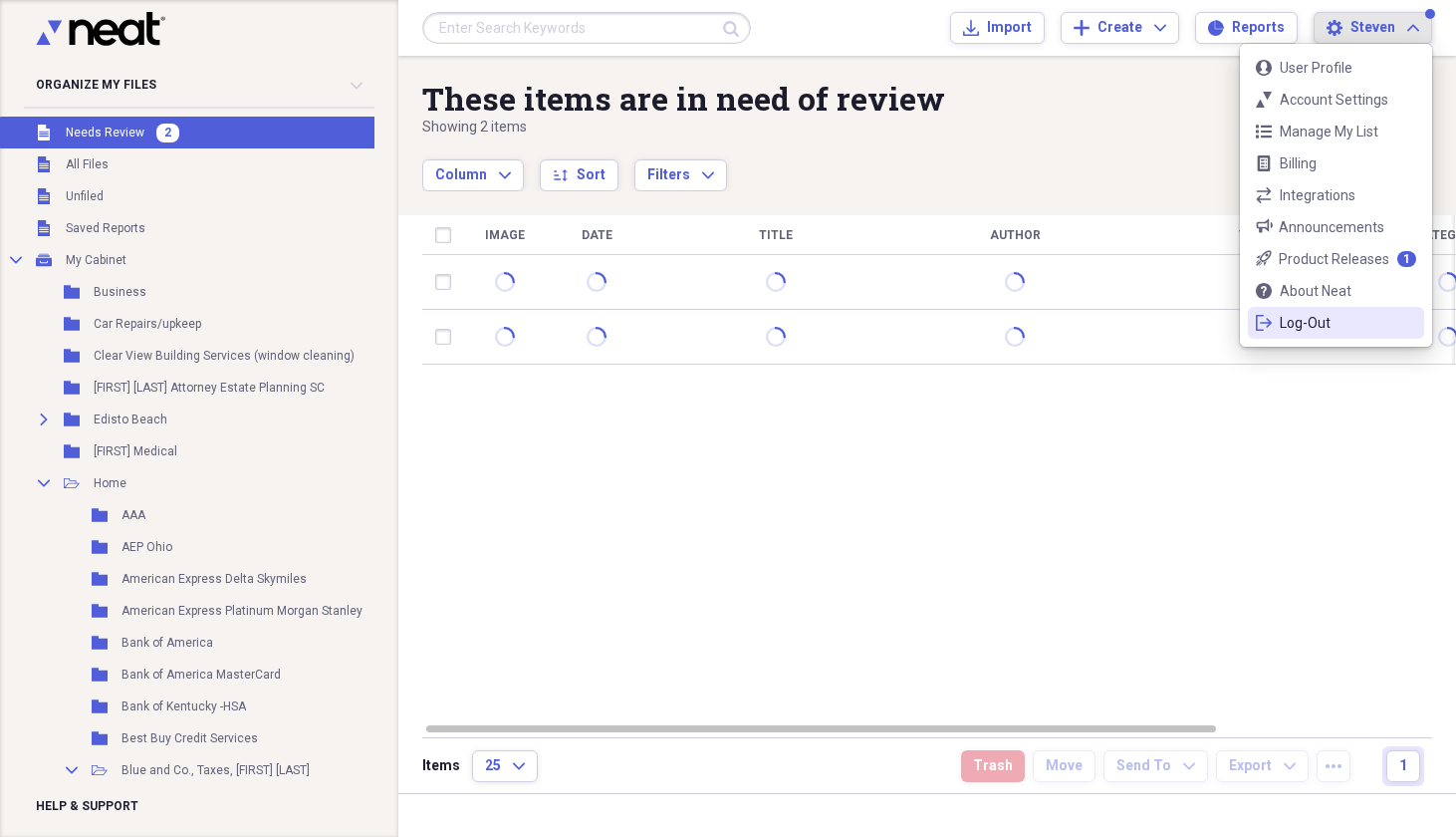 click on "Log-Out" at bounding box center [1335, 323] 